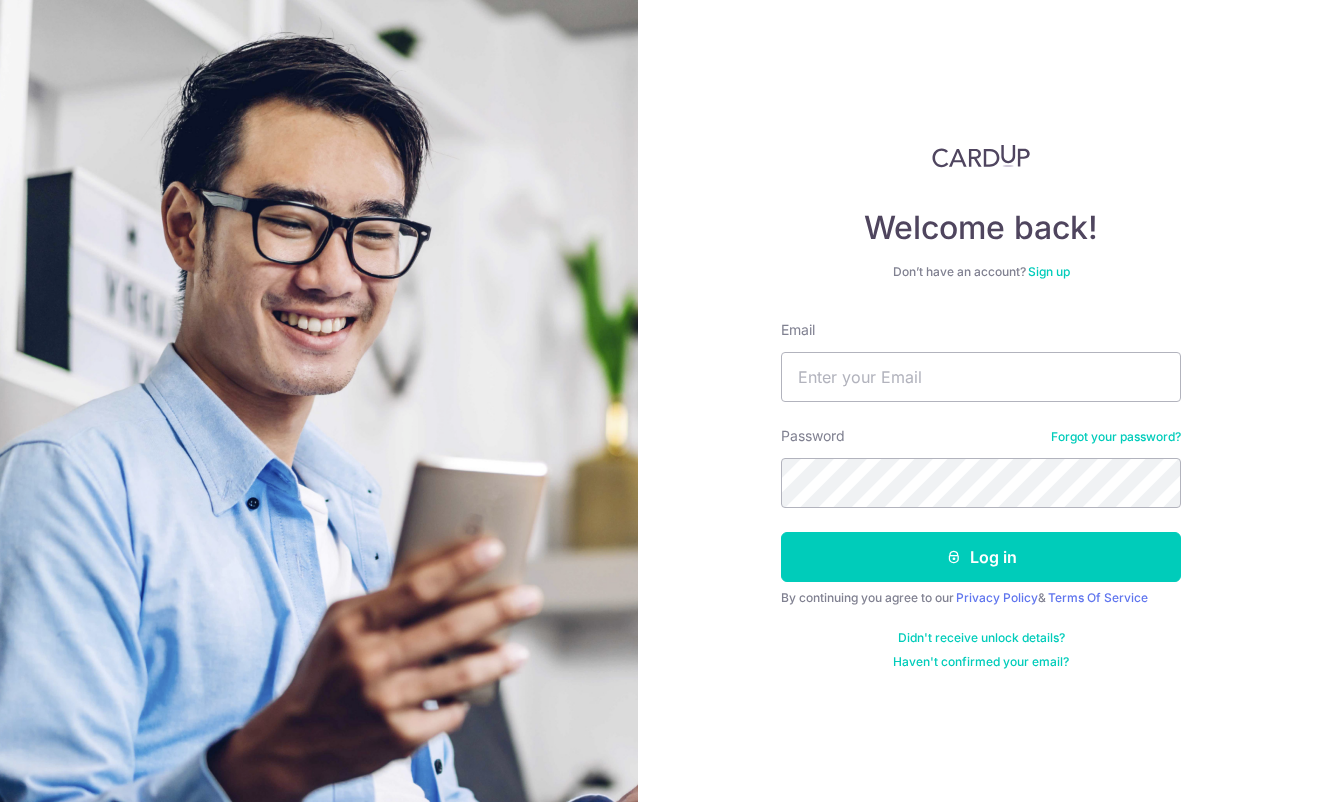scroll, scrollTop: 0, scrollLeft: 0, axis: both 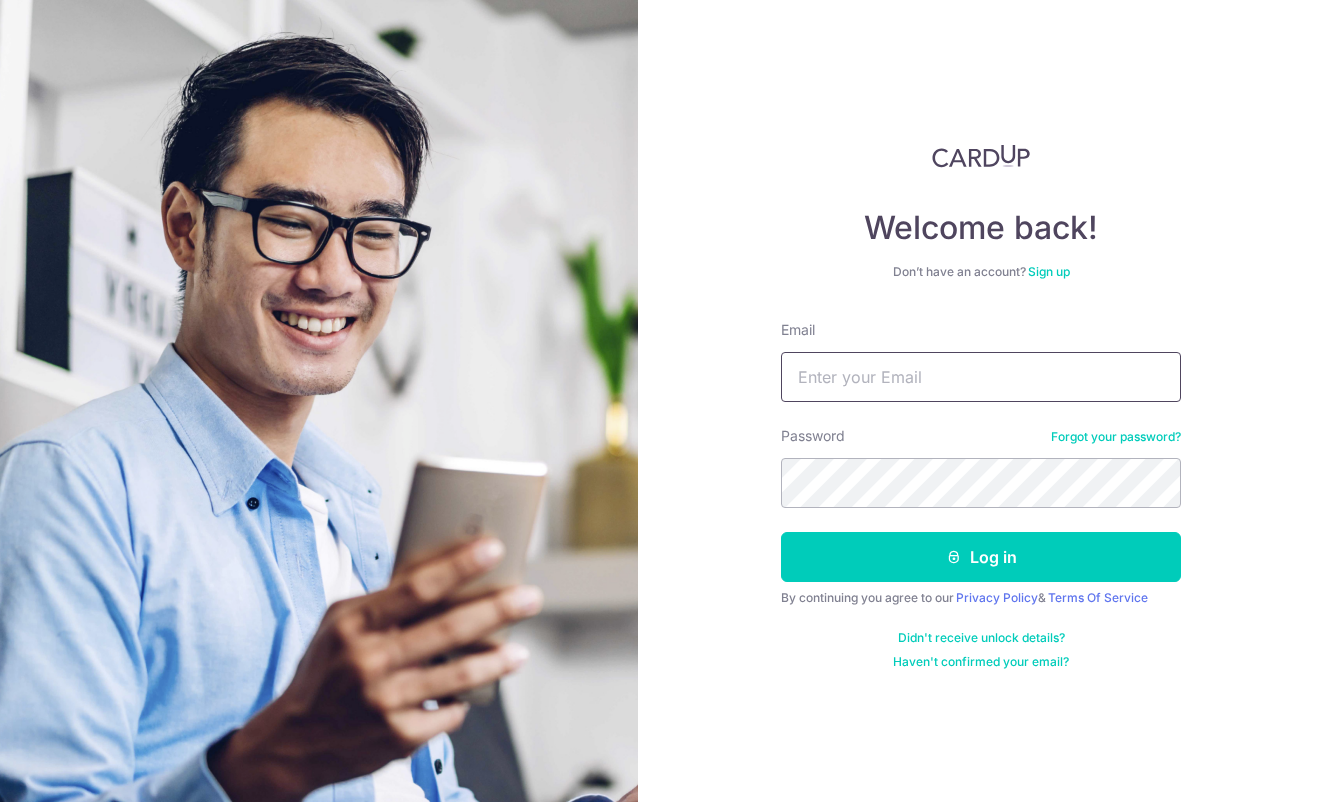 click on "Email" at bounding box center (981, 377) 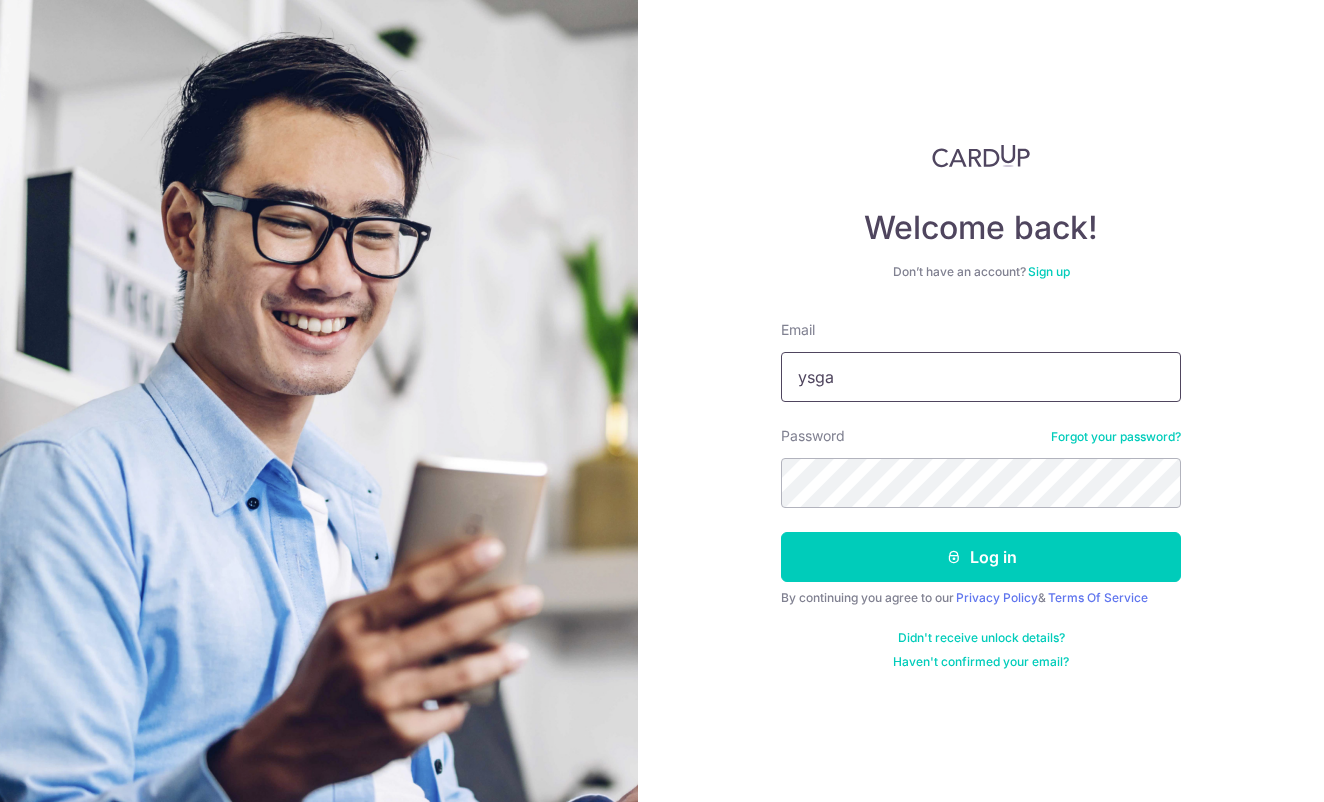 click on "ysga" at bounding box center (981, 377) 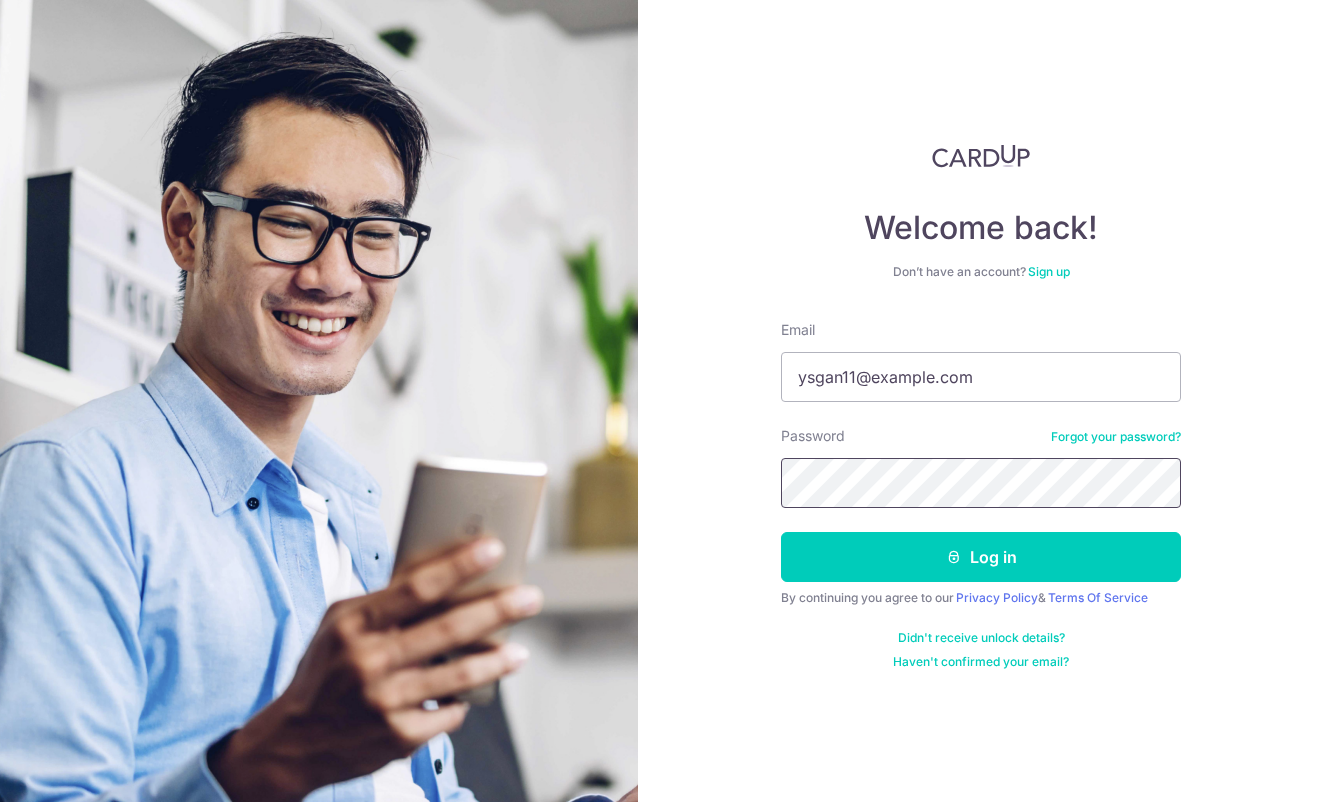 click on "Log in" at bounding box center [981, 557] 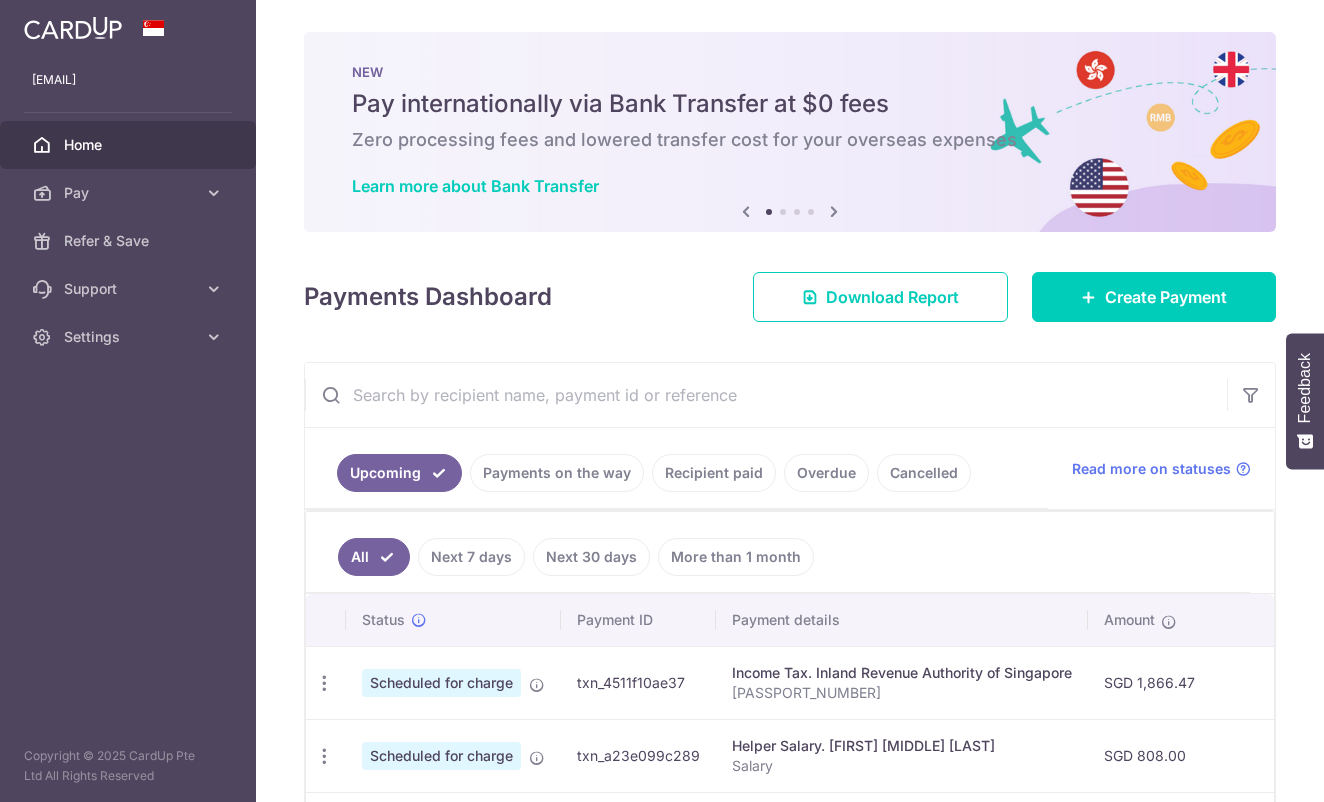 scroll, scrollTop: 0, scrollLeft: 0, axis: both 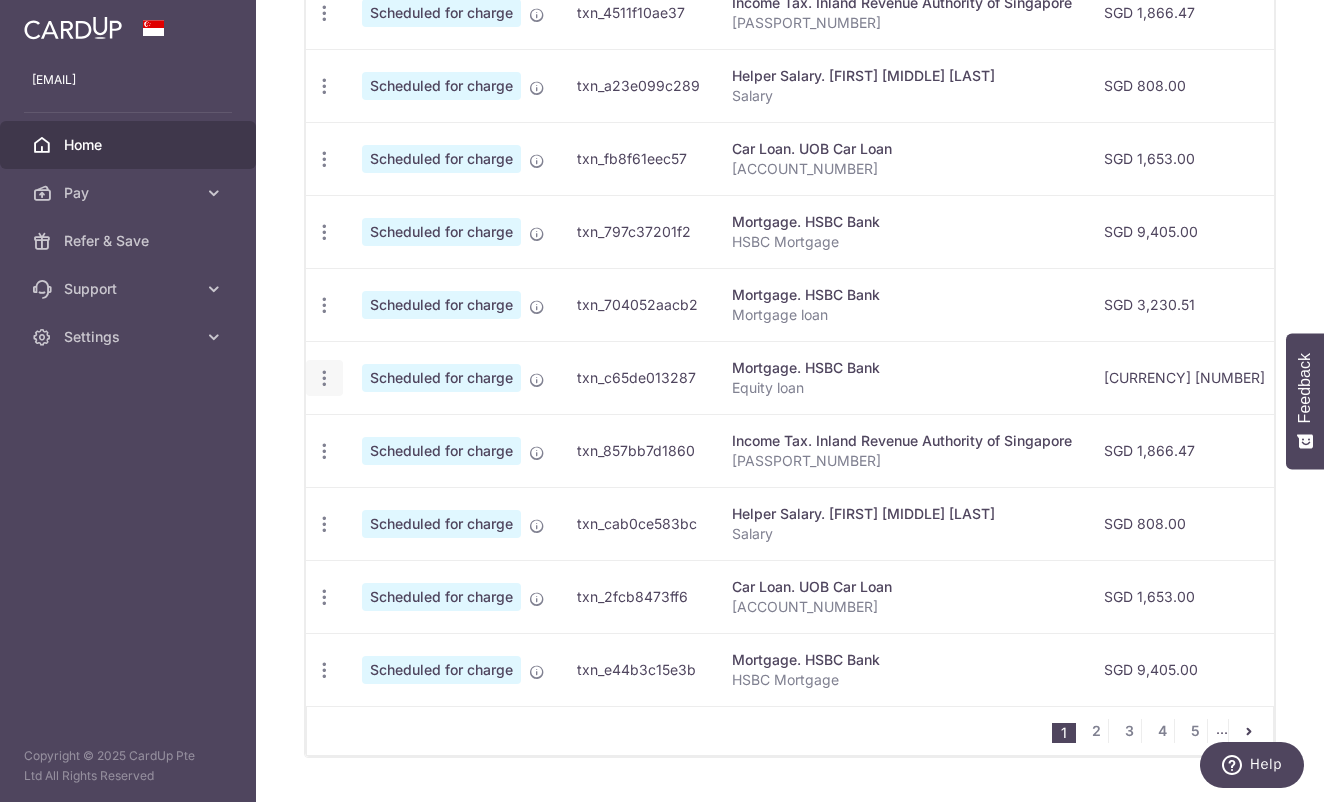 click at bounding box center [324, 13] 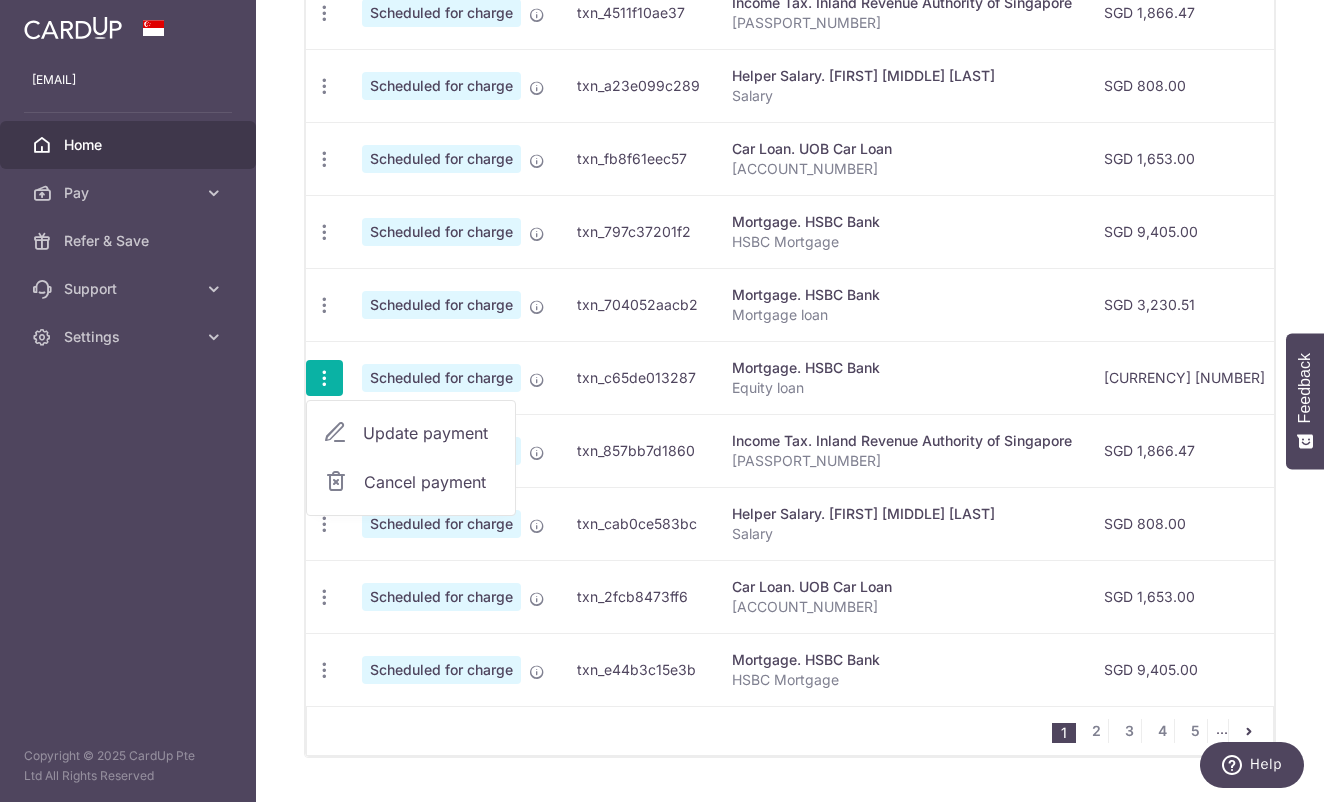 click on "Update payment" at bounding box center (411, 433) 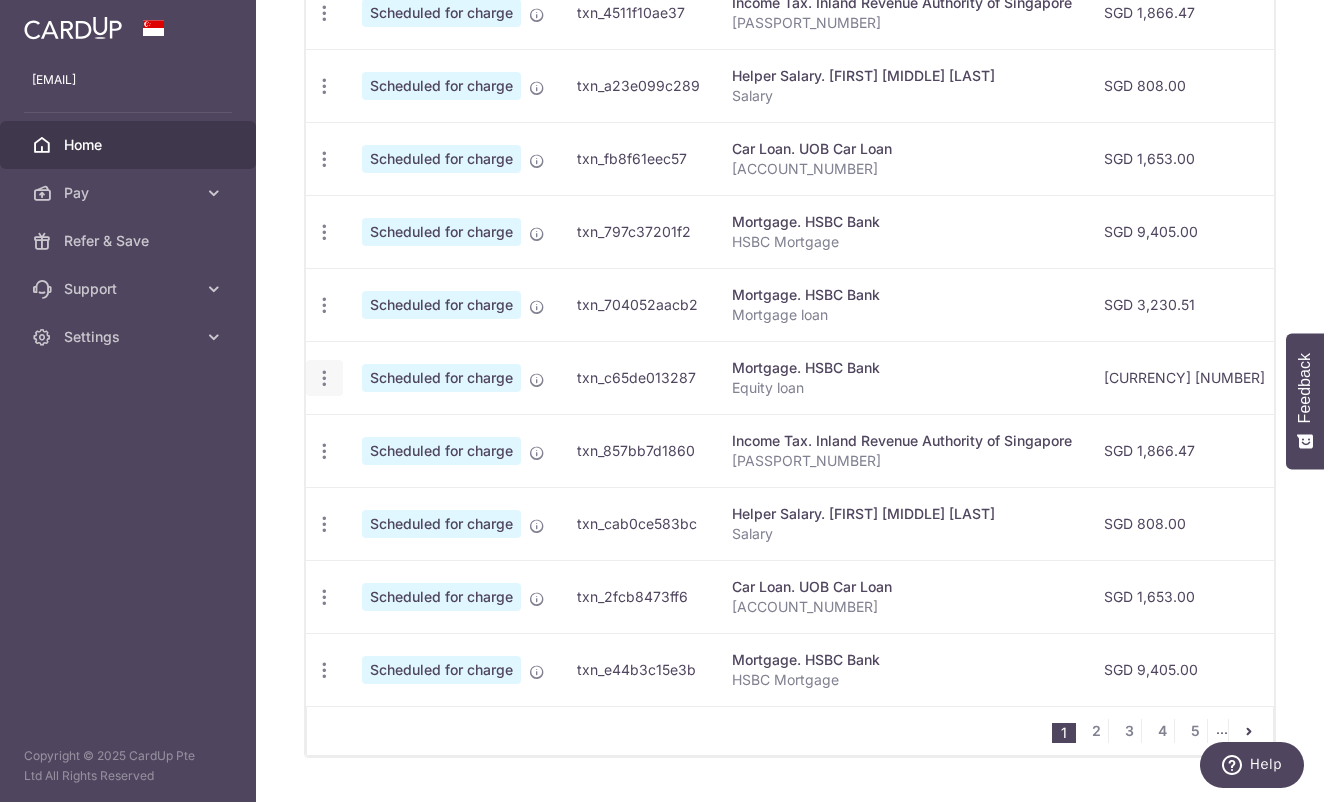 radio on "true" 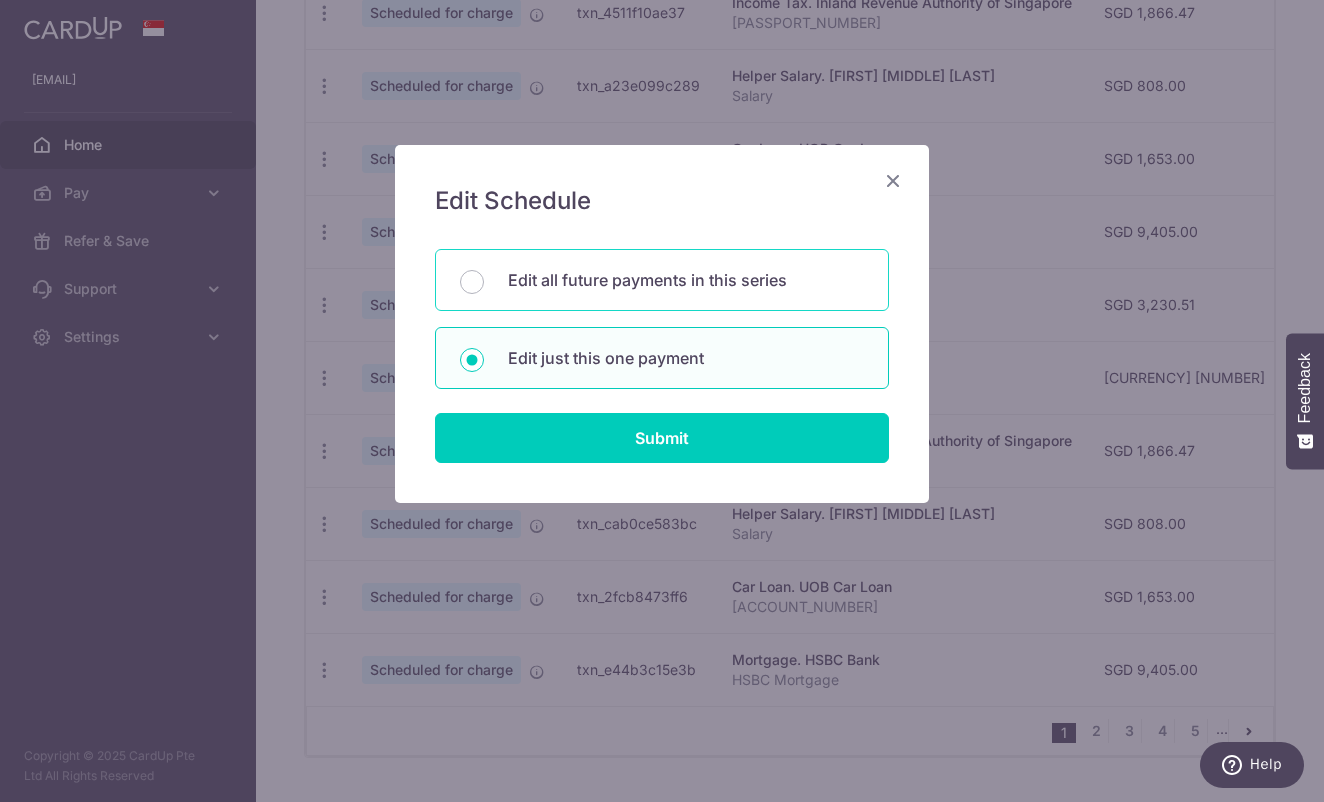 click on "Edit all future payments in this series" at bounding box center [686, 280] 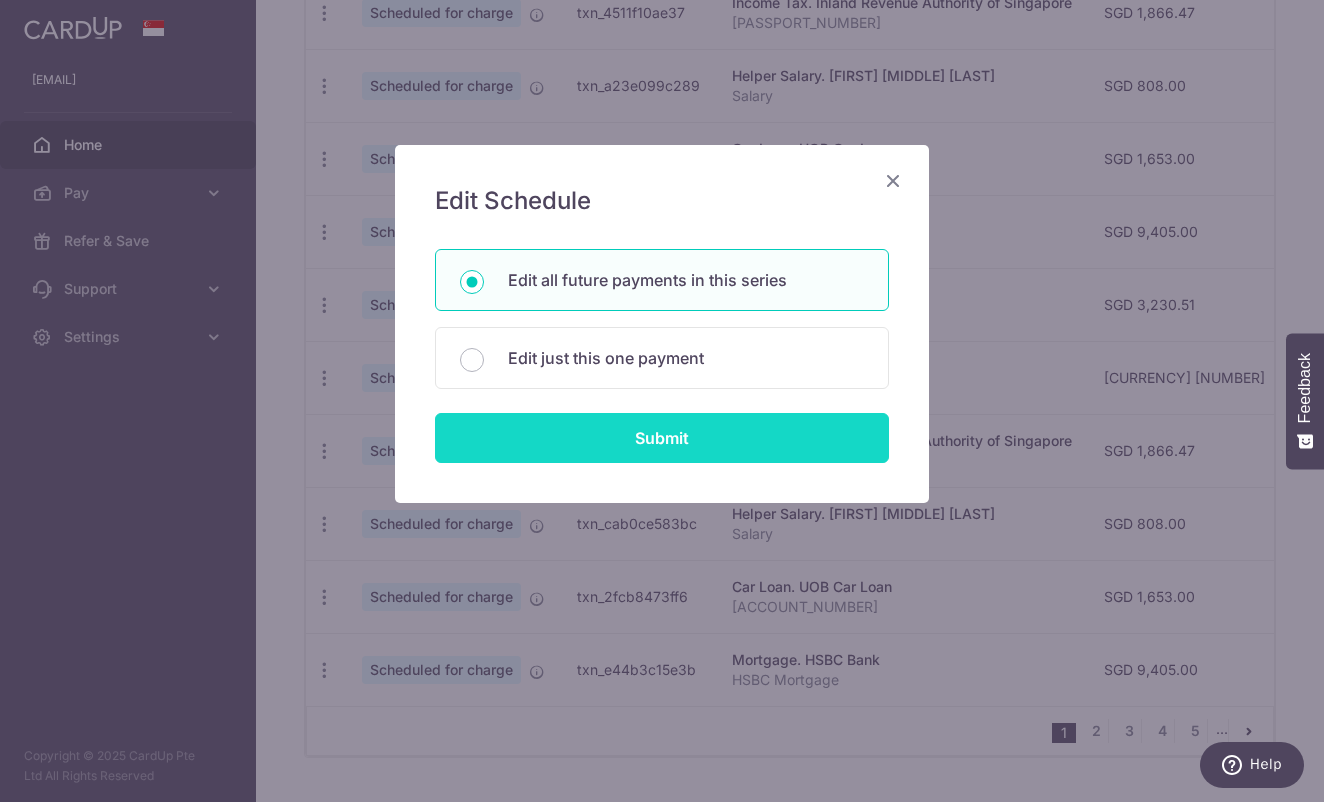 click on "Submit" at bounding box center [662, 438] 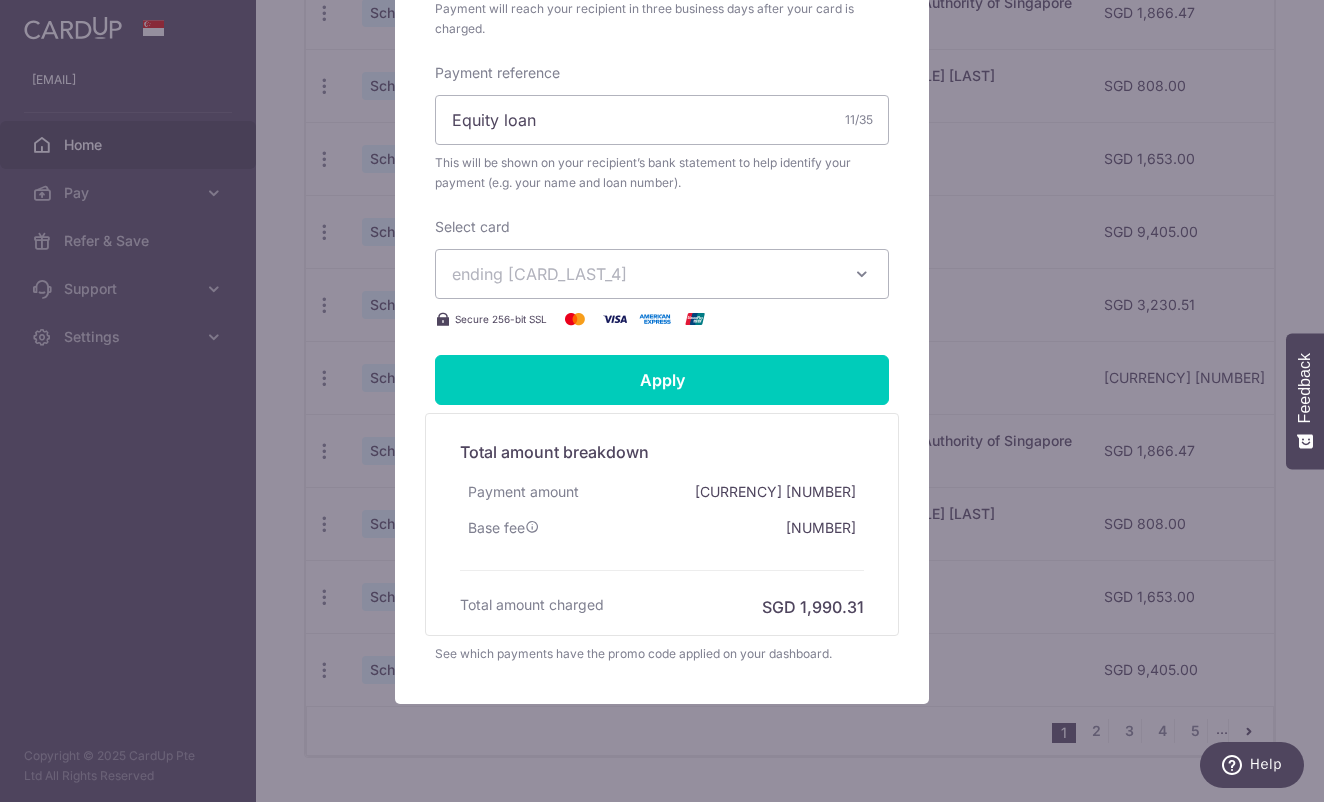 scroll, scrollTop: 672, scrollLeft: 0, axis: vertical 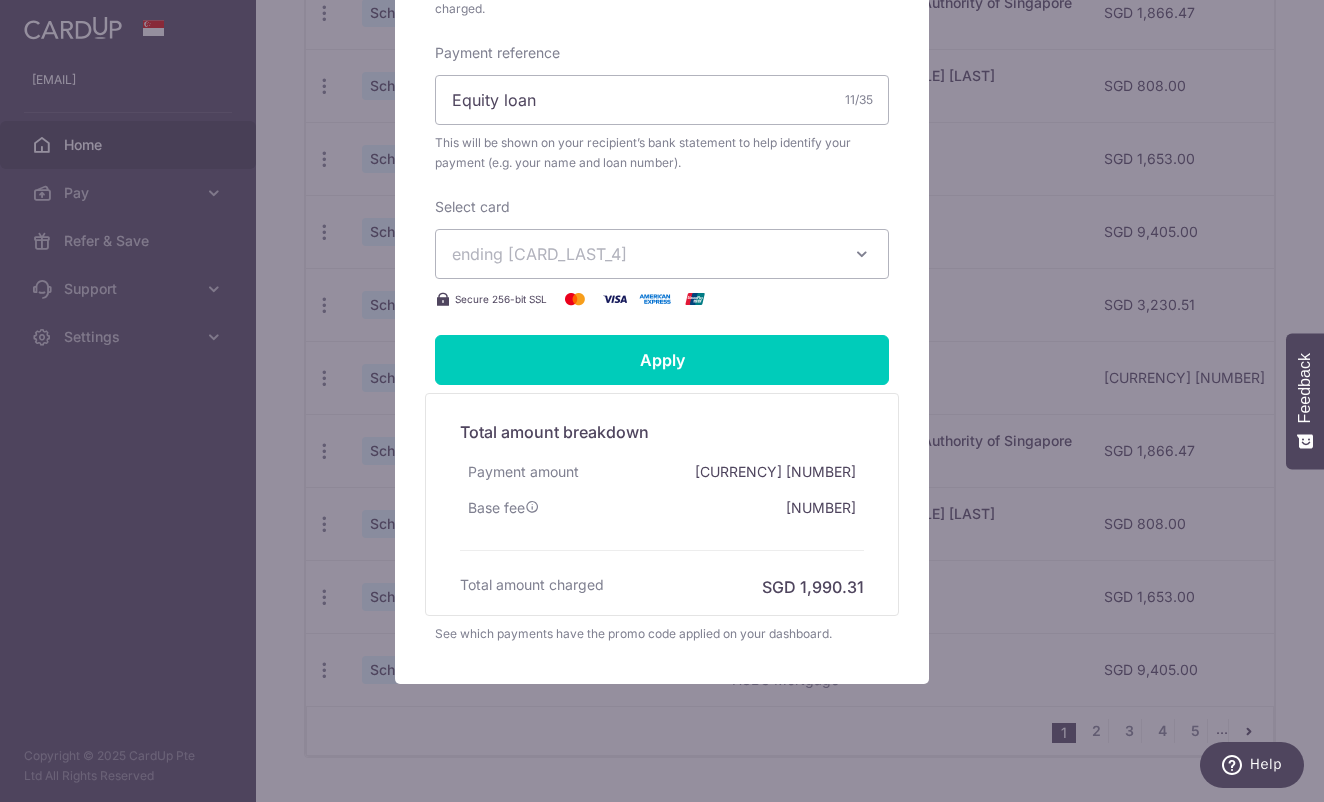 click on "ending 7324" at bounding box center (644, 254) 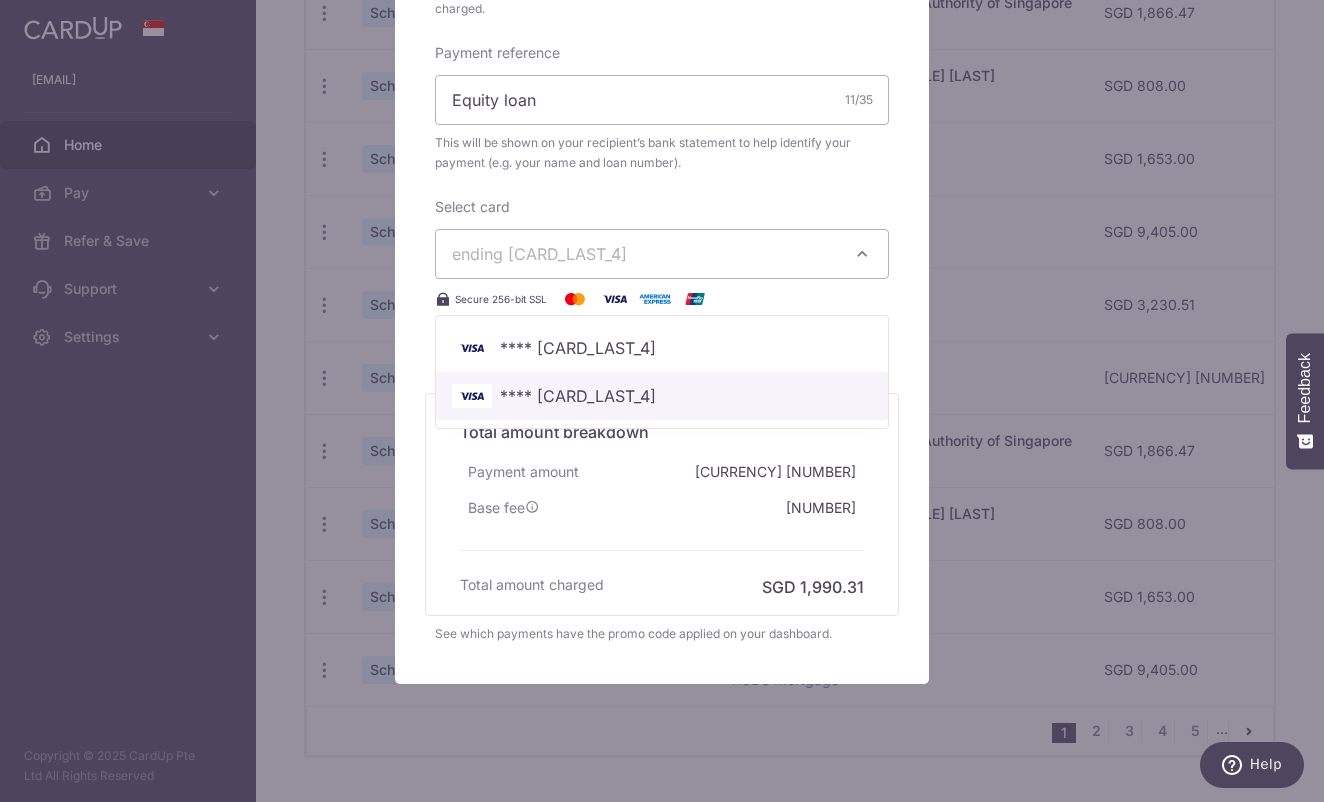 click on "**** [CREDIT_CARD_LAST_4]" at bounding box center [662, 396] 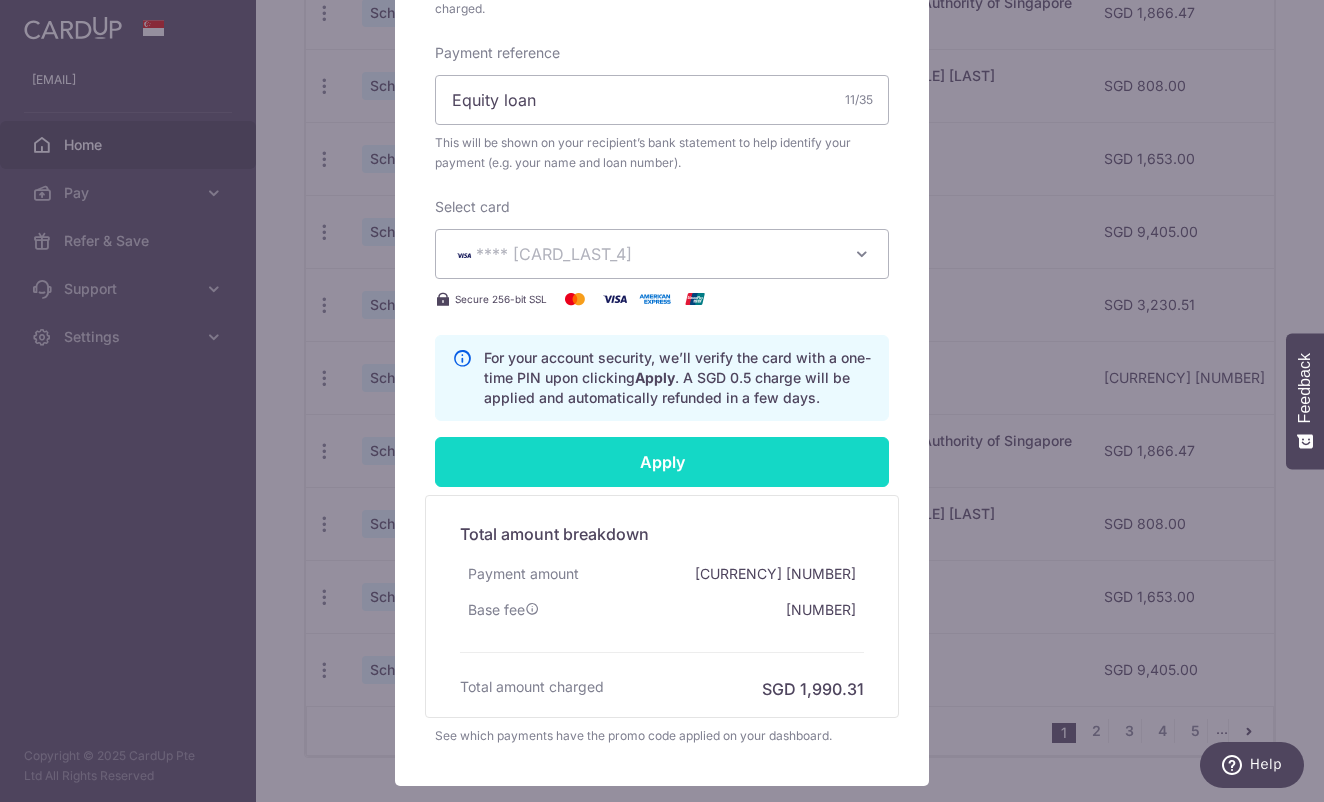 click on "Apply" at bounding box center (662, 462) 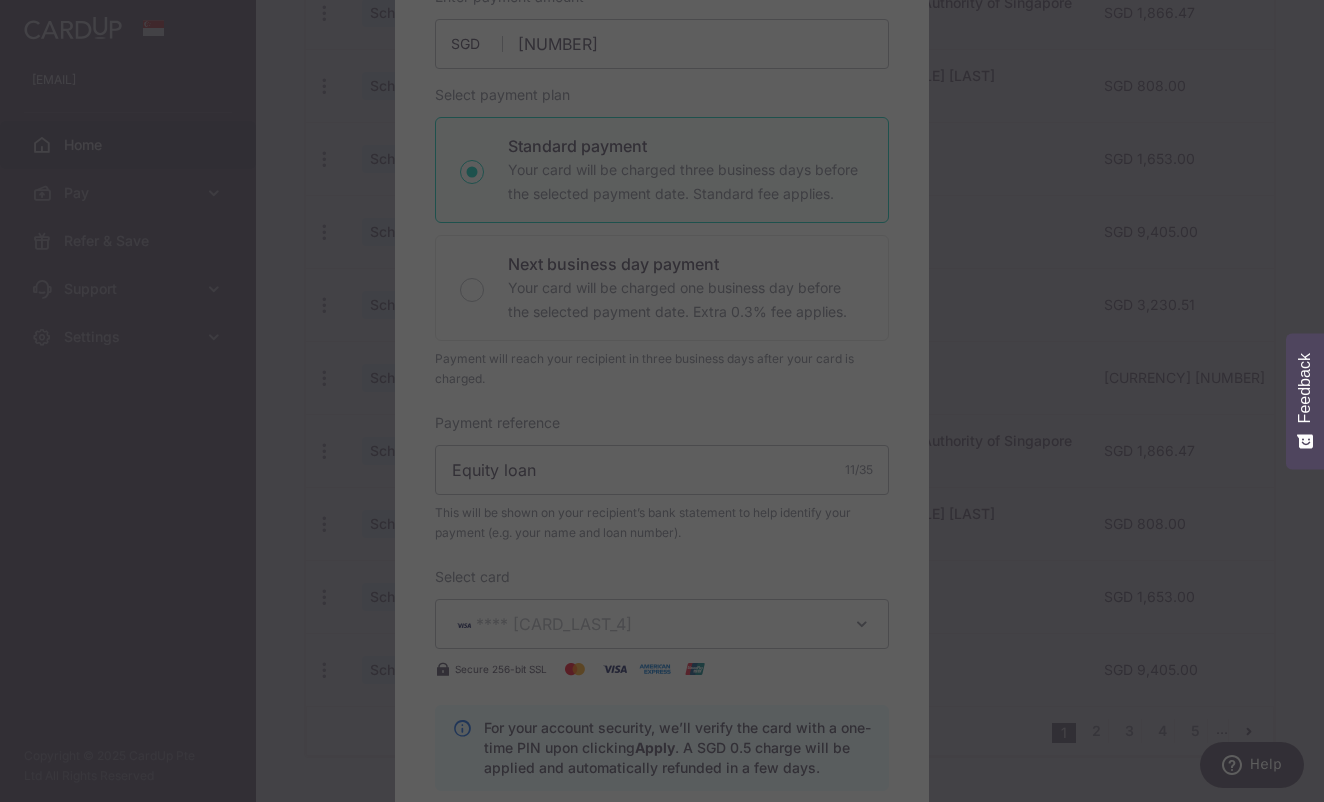 scroll, scrollTop: 301, scrollLeft: 0, axis: vertical 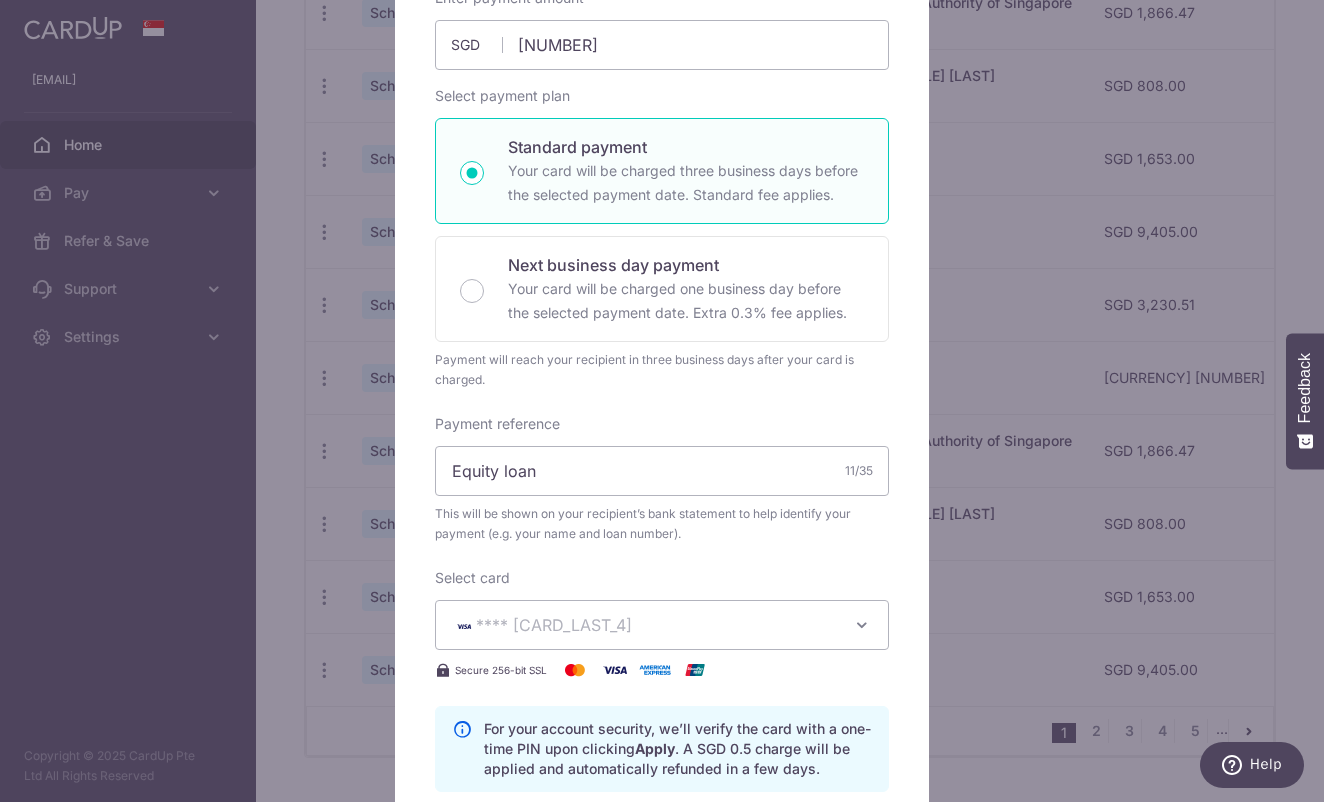 type on "Successfully Applied" 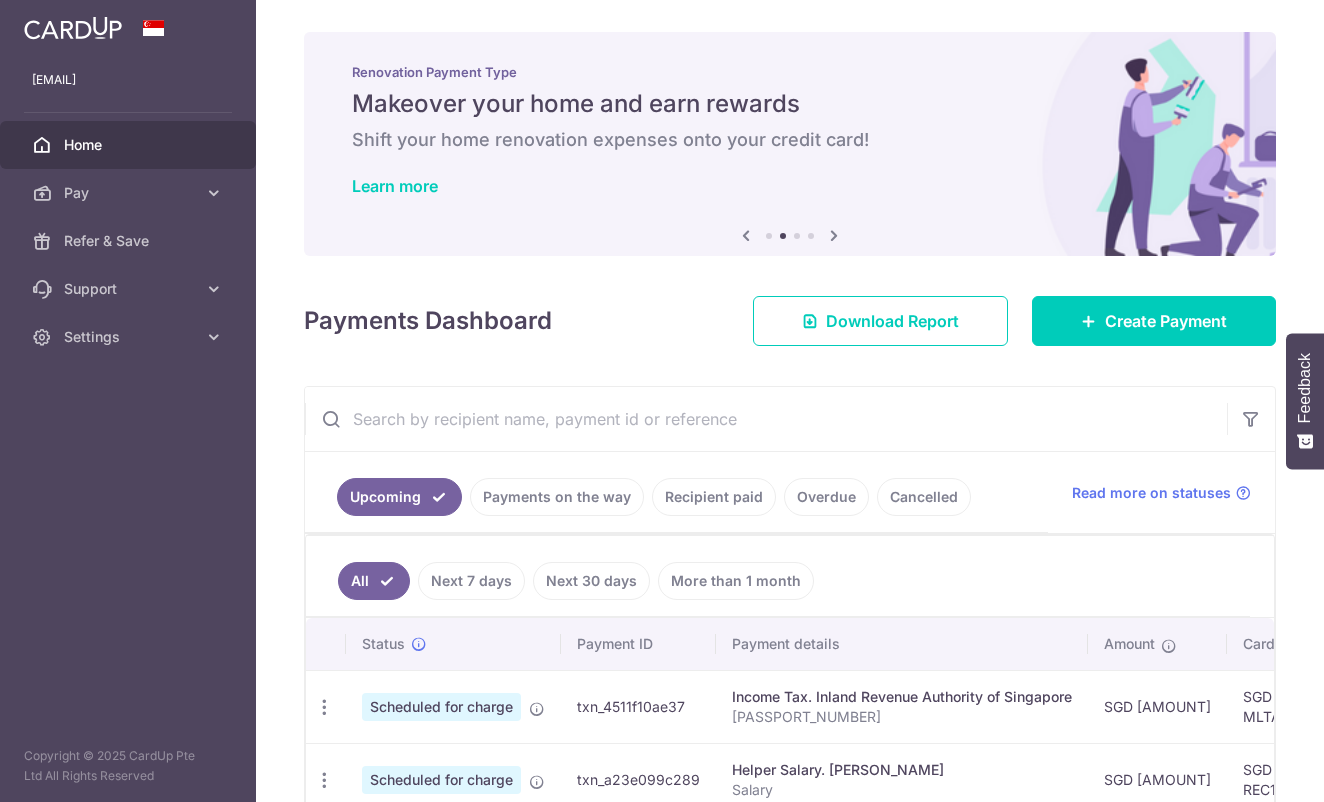 scroll, scrollTop: 0, scrollLeft: 0, axis: both 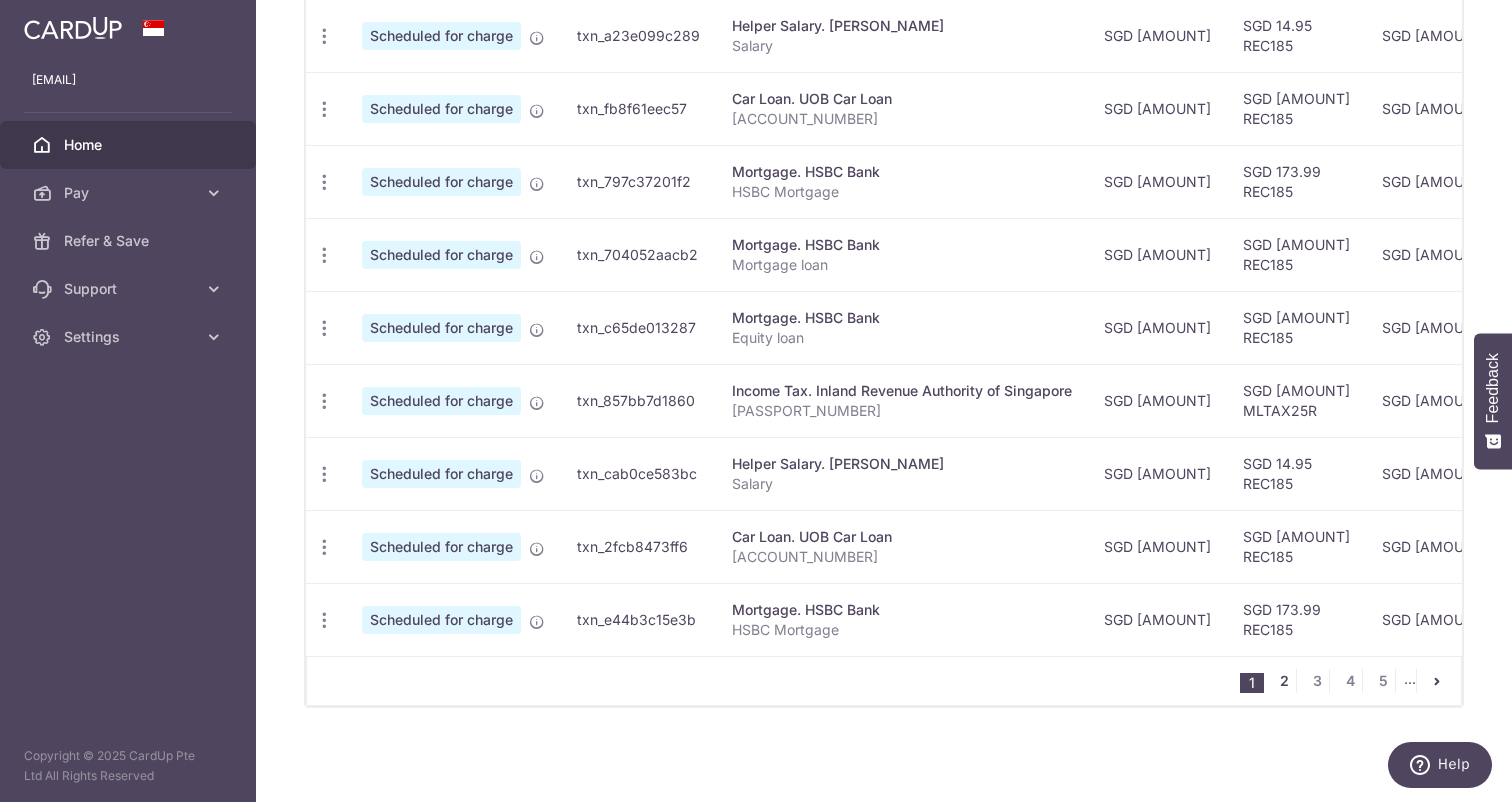 click on "2" at bounding box center (1284, 681) 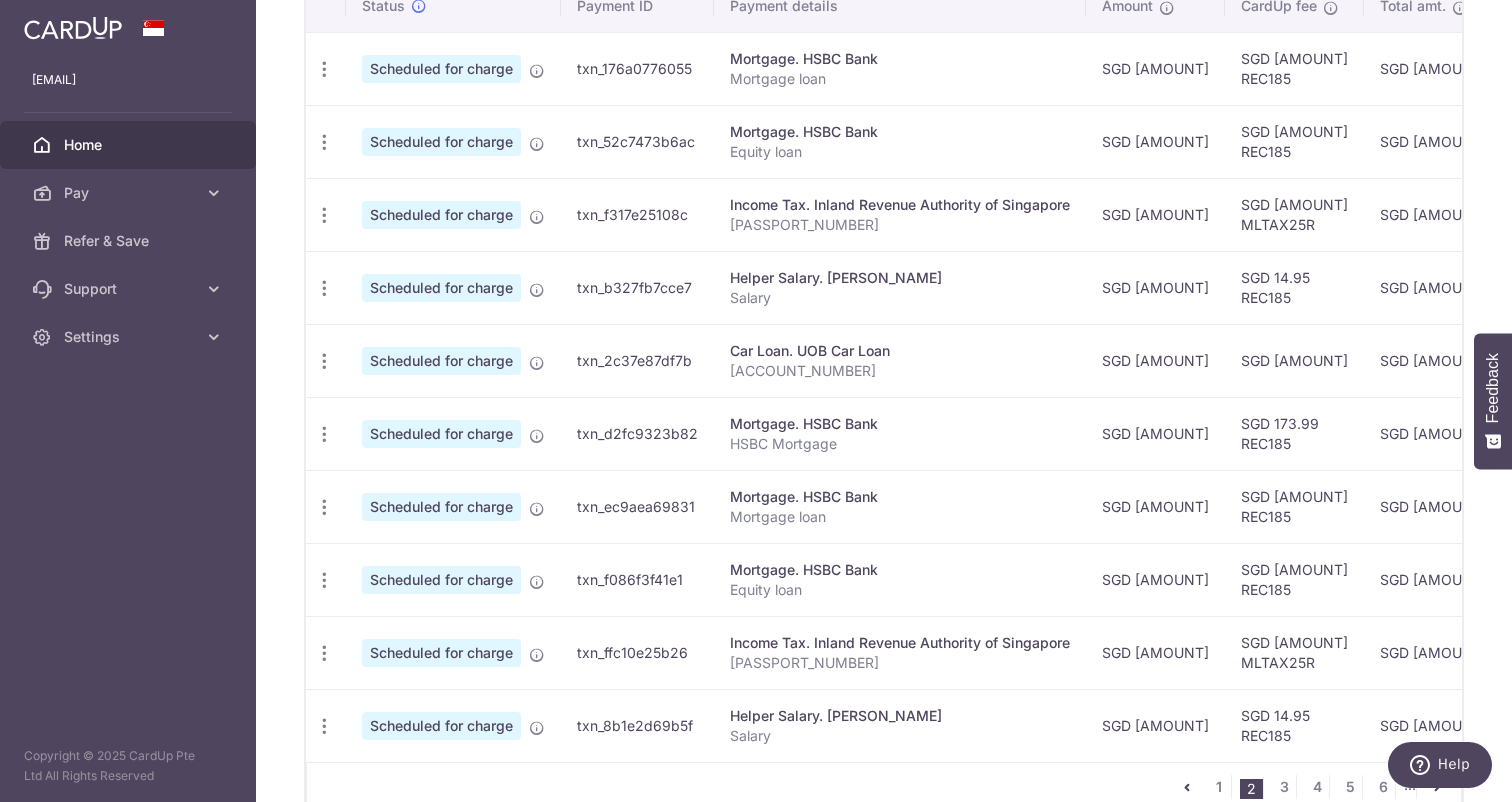 scroll, scrollTop: 518, scrollLeft: 0, axis: vertical 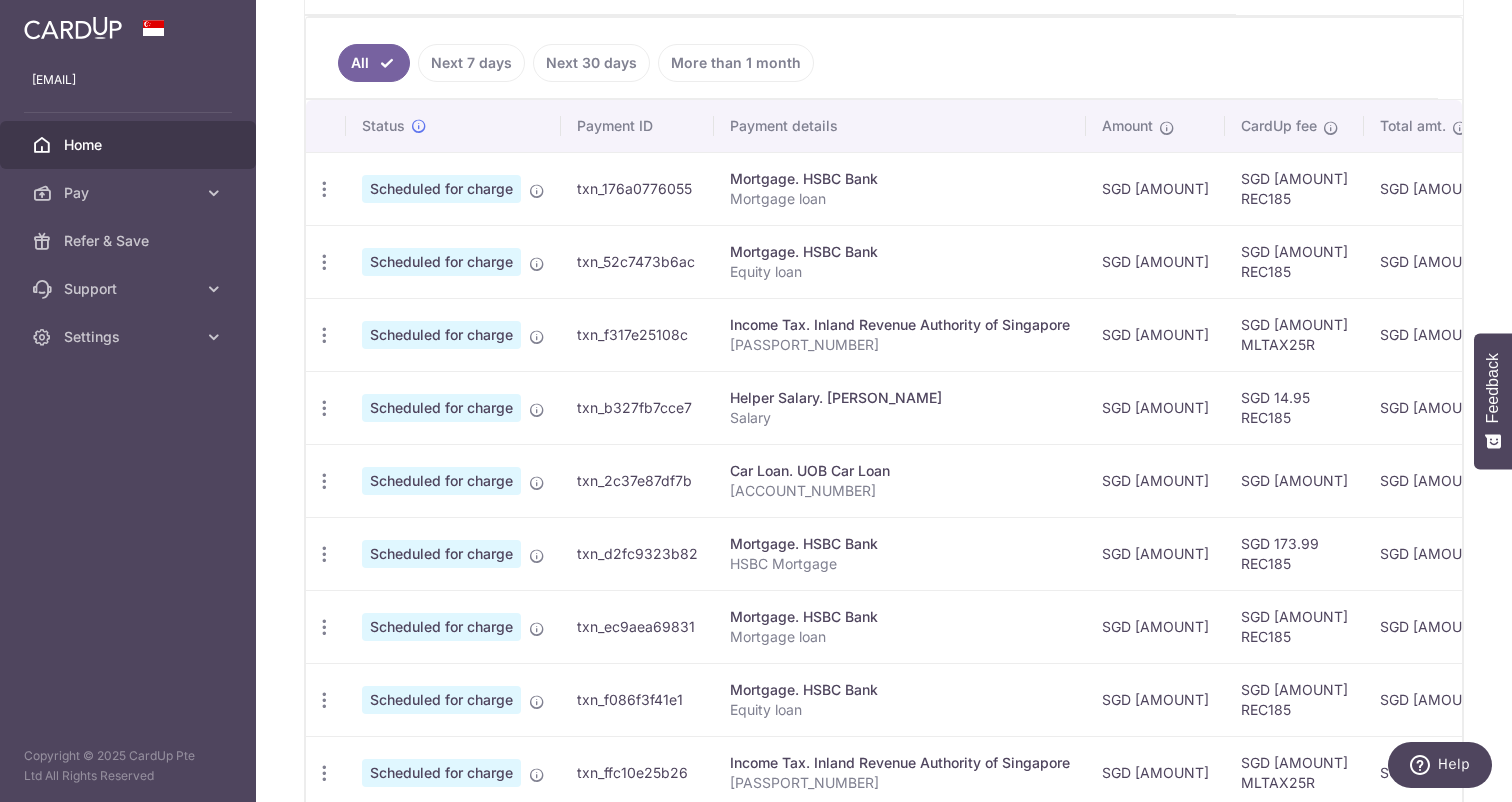 drag, startPoint x: 1234, startPoint y: 509, endPoint x: 343, endPoint y: 485, distance: 891.3232 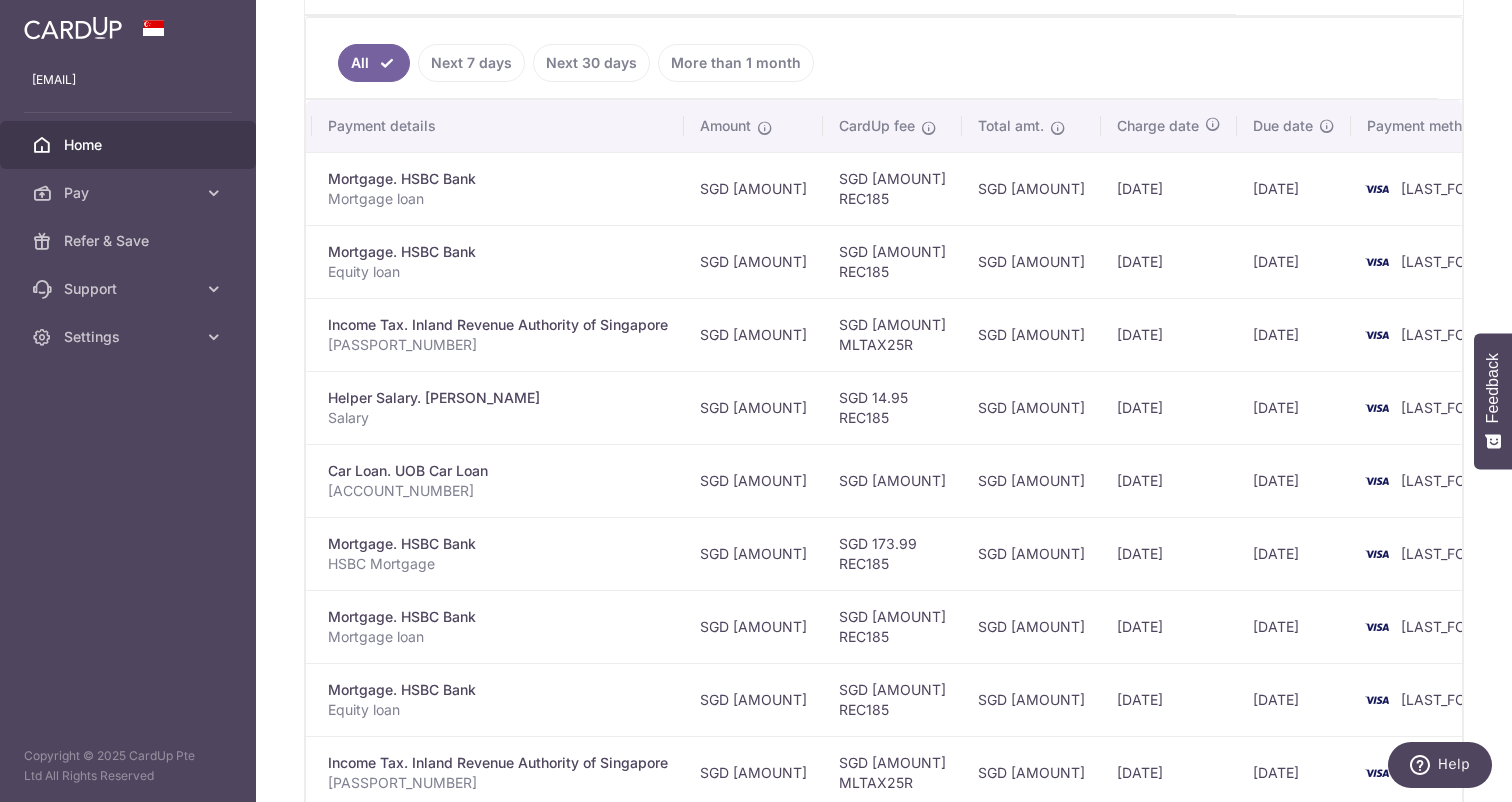 scroll, scrollTop: 0, scrollLeft: 401, axis: horizontal 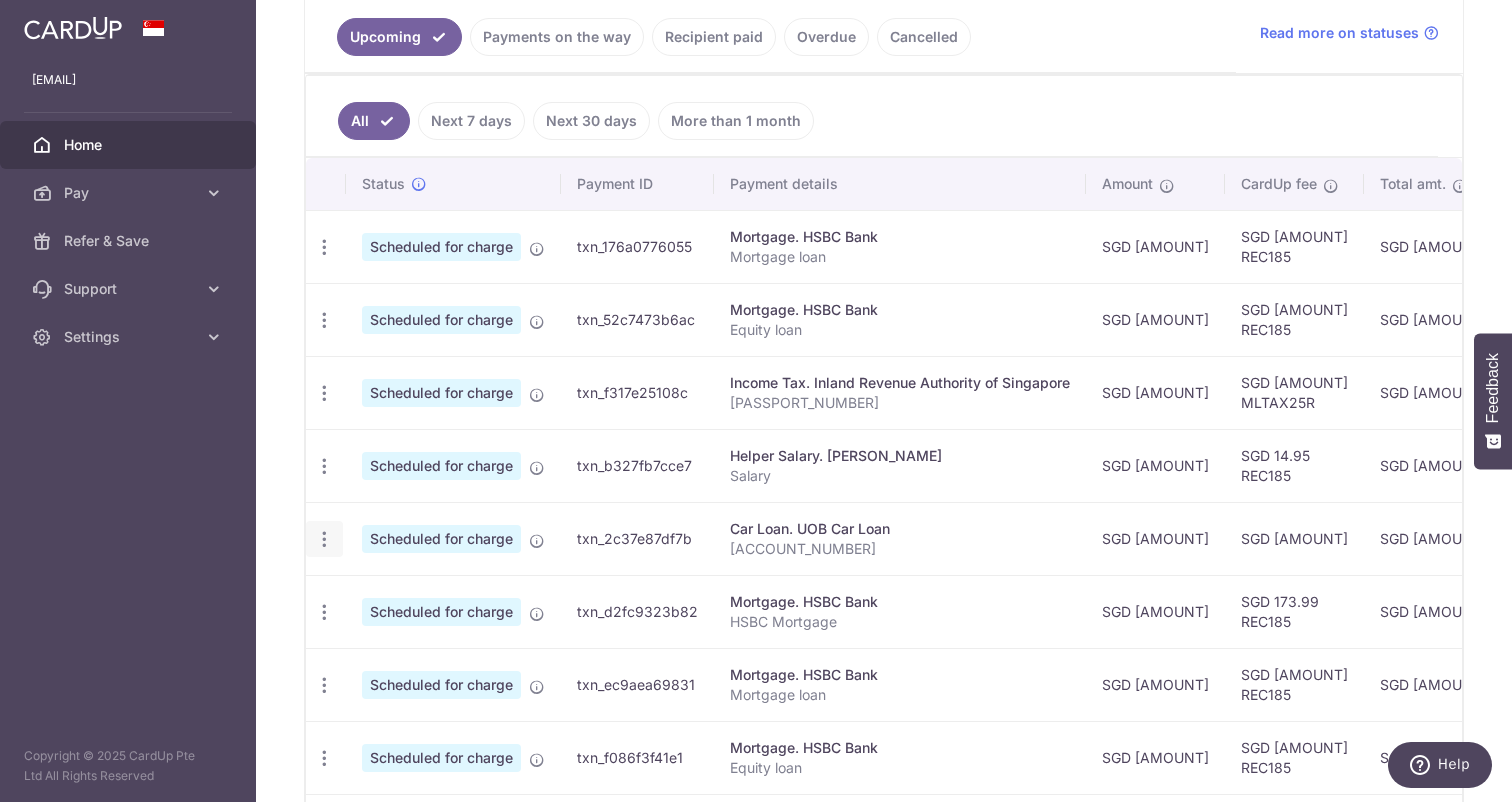 click at bounding box center [324, 247] 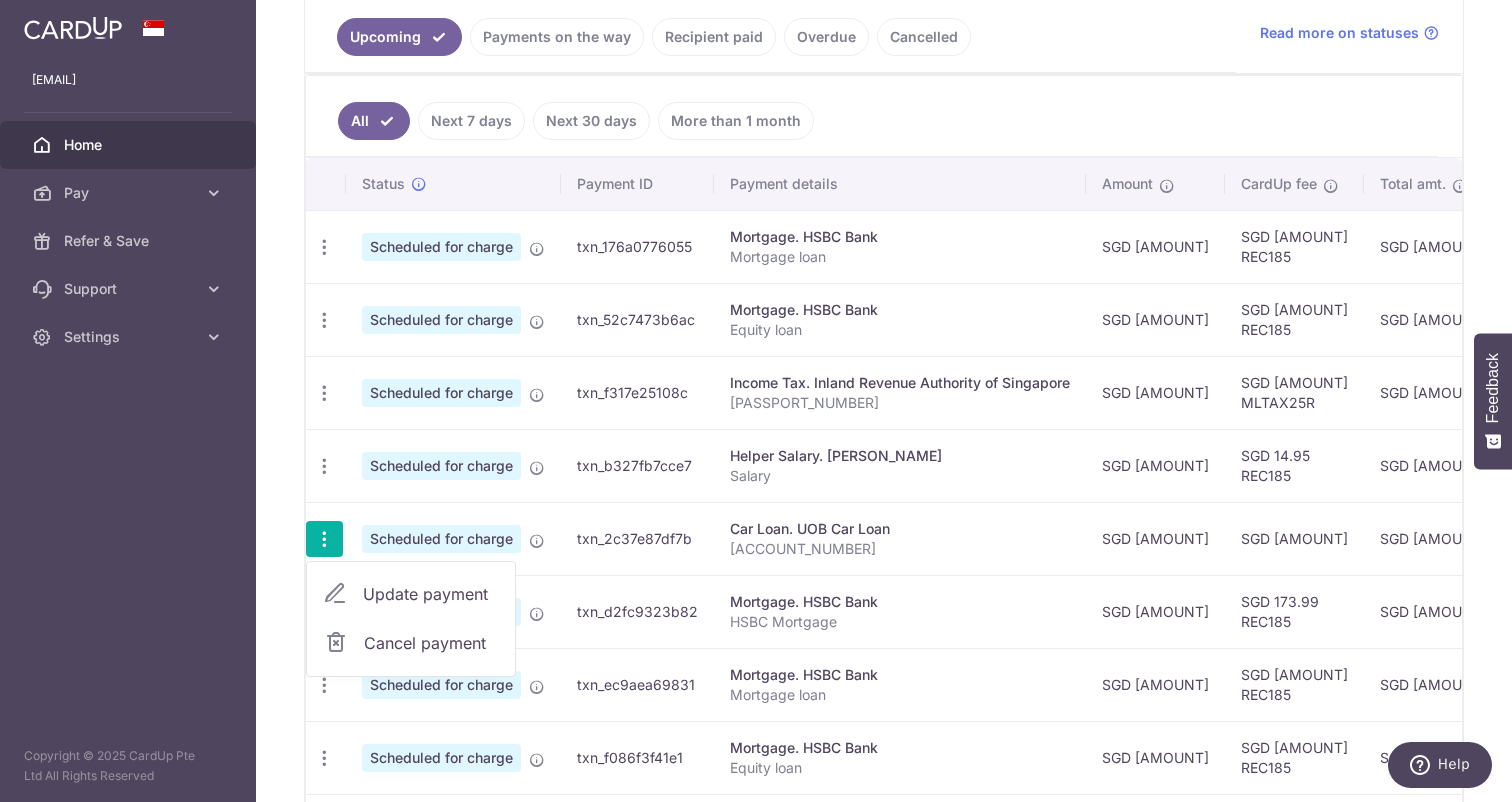 click on "Update payment" at bounding box center [431, 594] 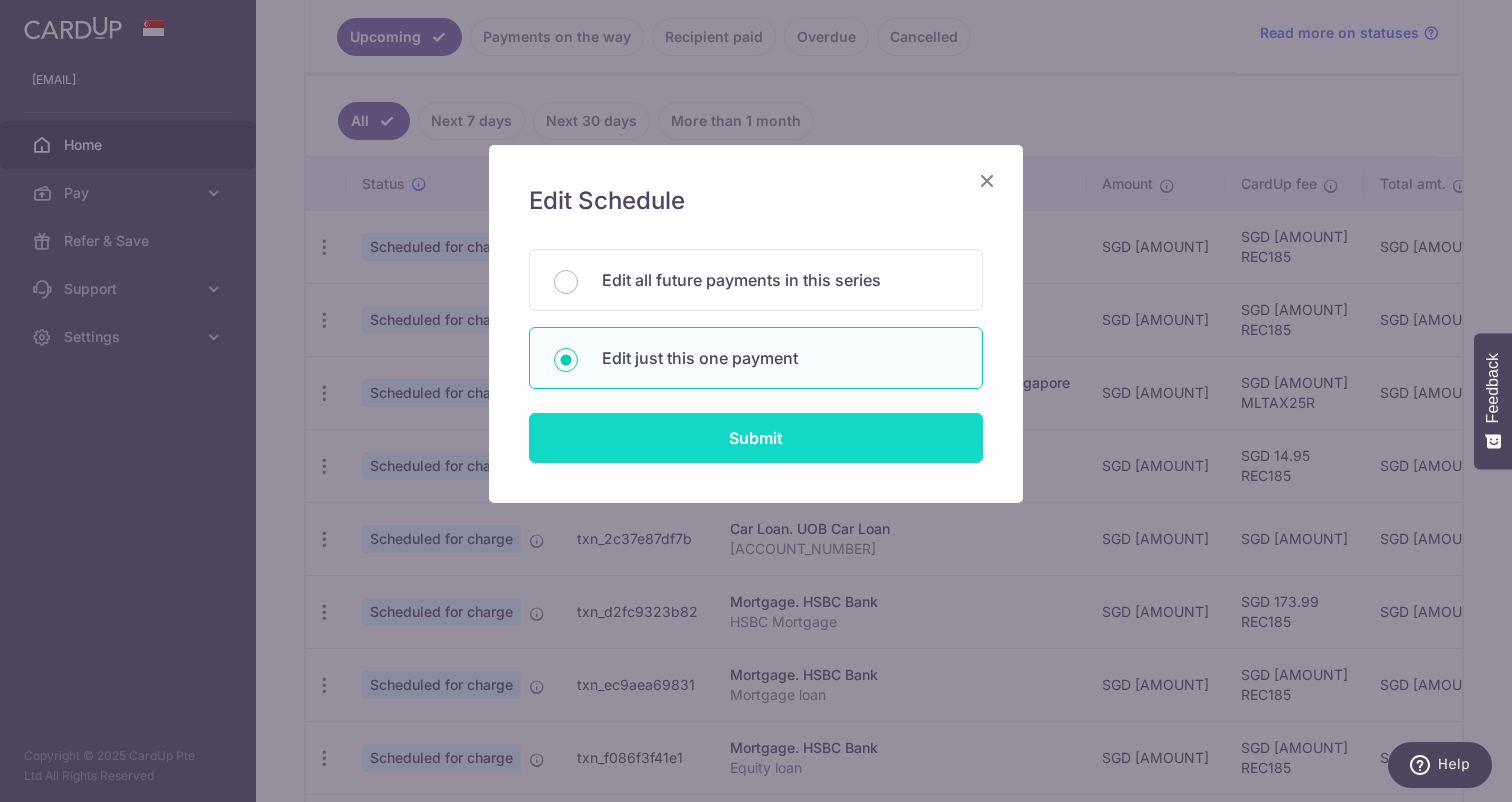 click on "Submit" at bounding box center [756, 438] 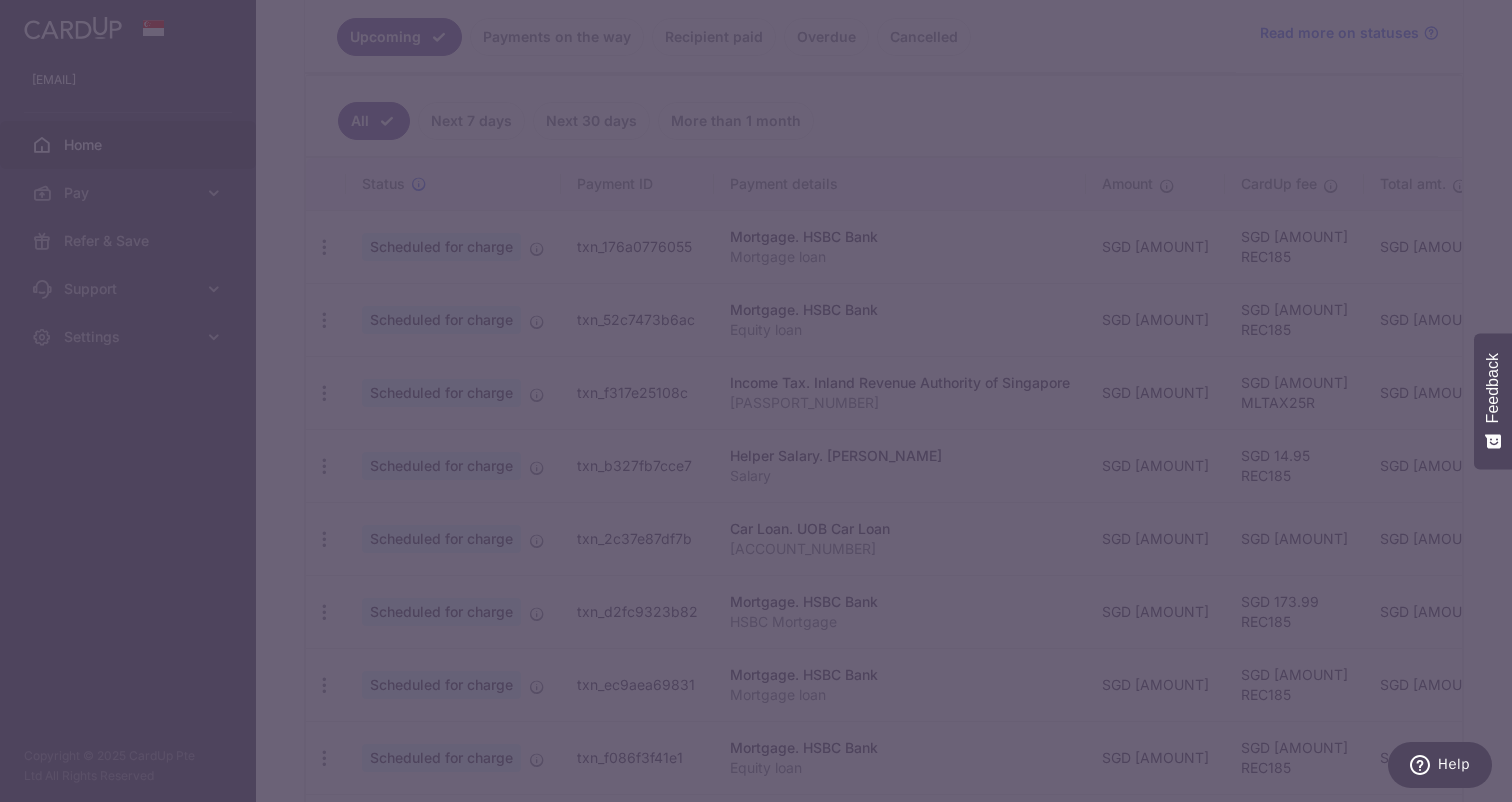 type on "1,653.00" 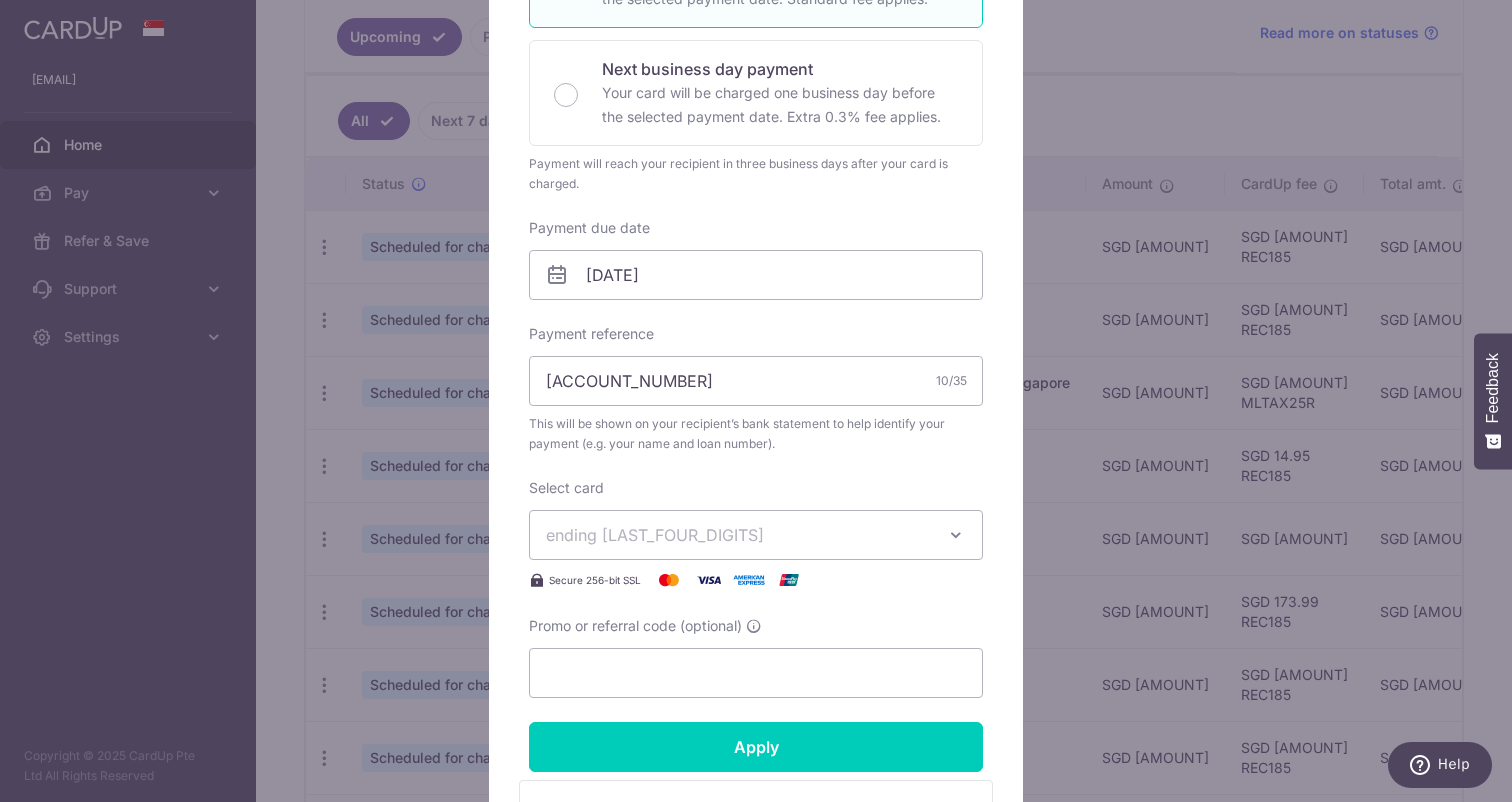 scroll, scrollTop: 523, scrollLeft: 0, axis: vertical 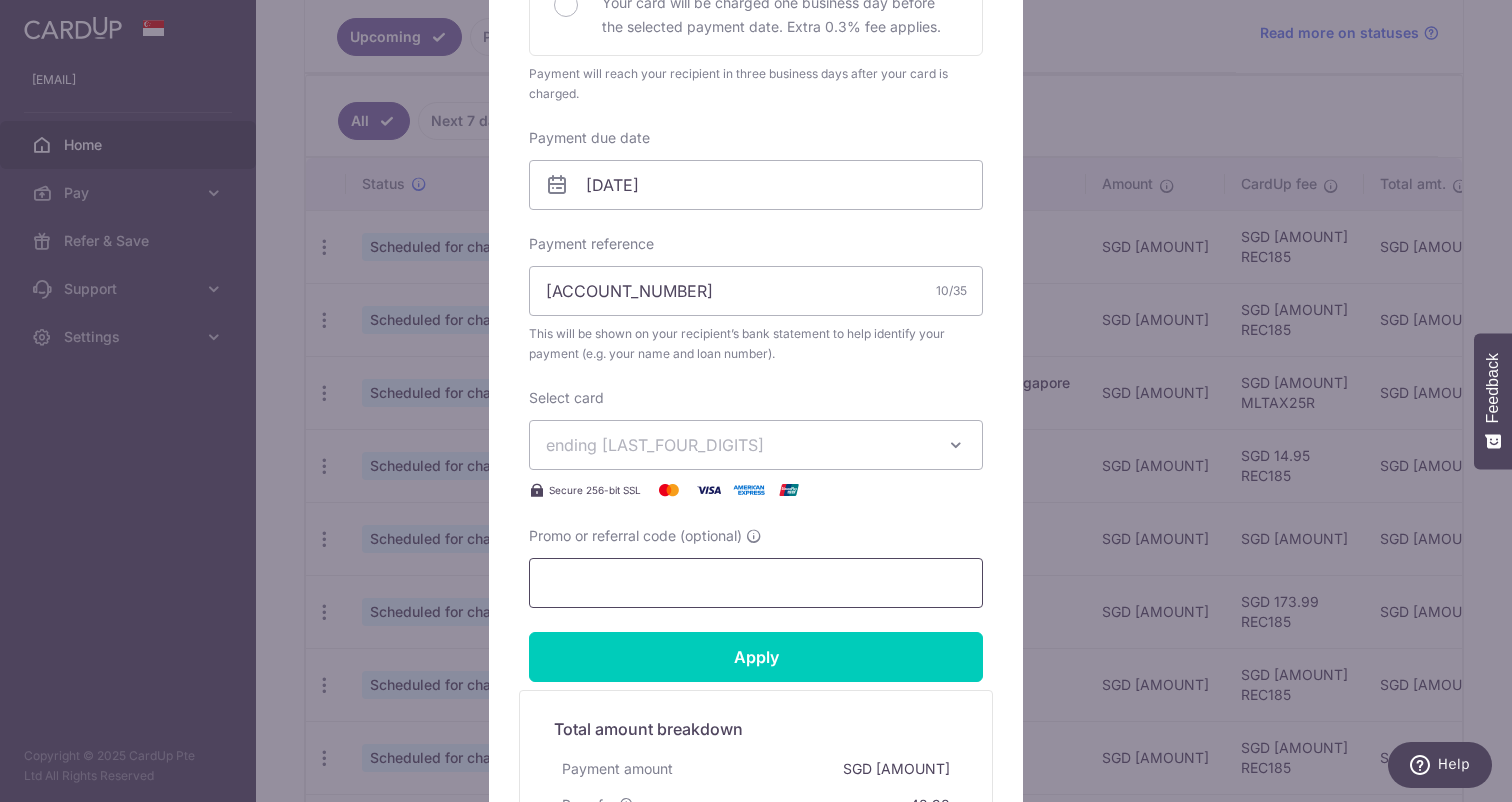 click on "Promo or referral code (optional)" at bounding box center (756, 583) 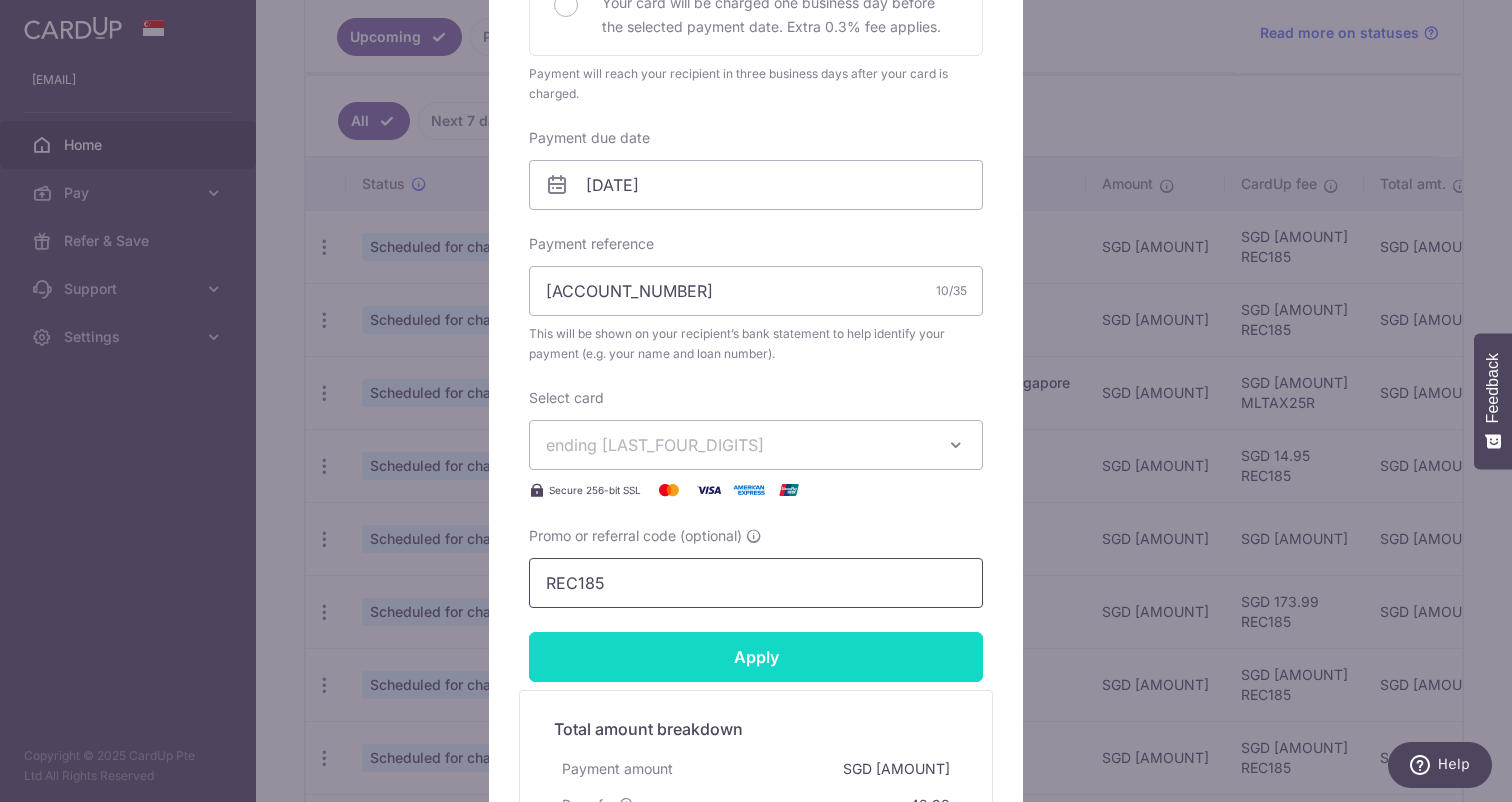 type on "REC185" 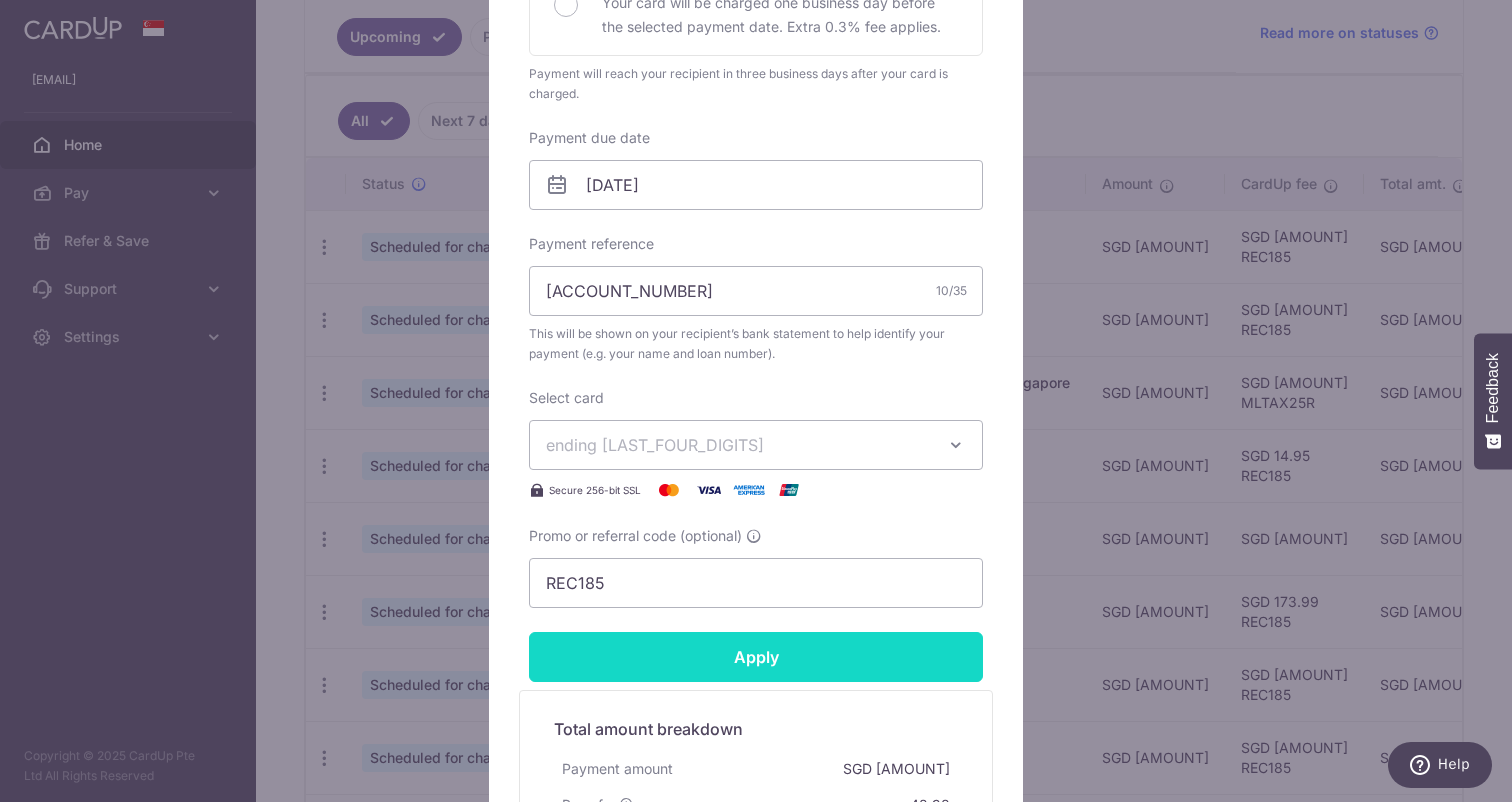 click on "Apply" at bounding box center (756, 657) 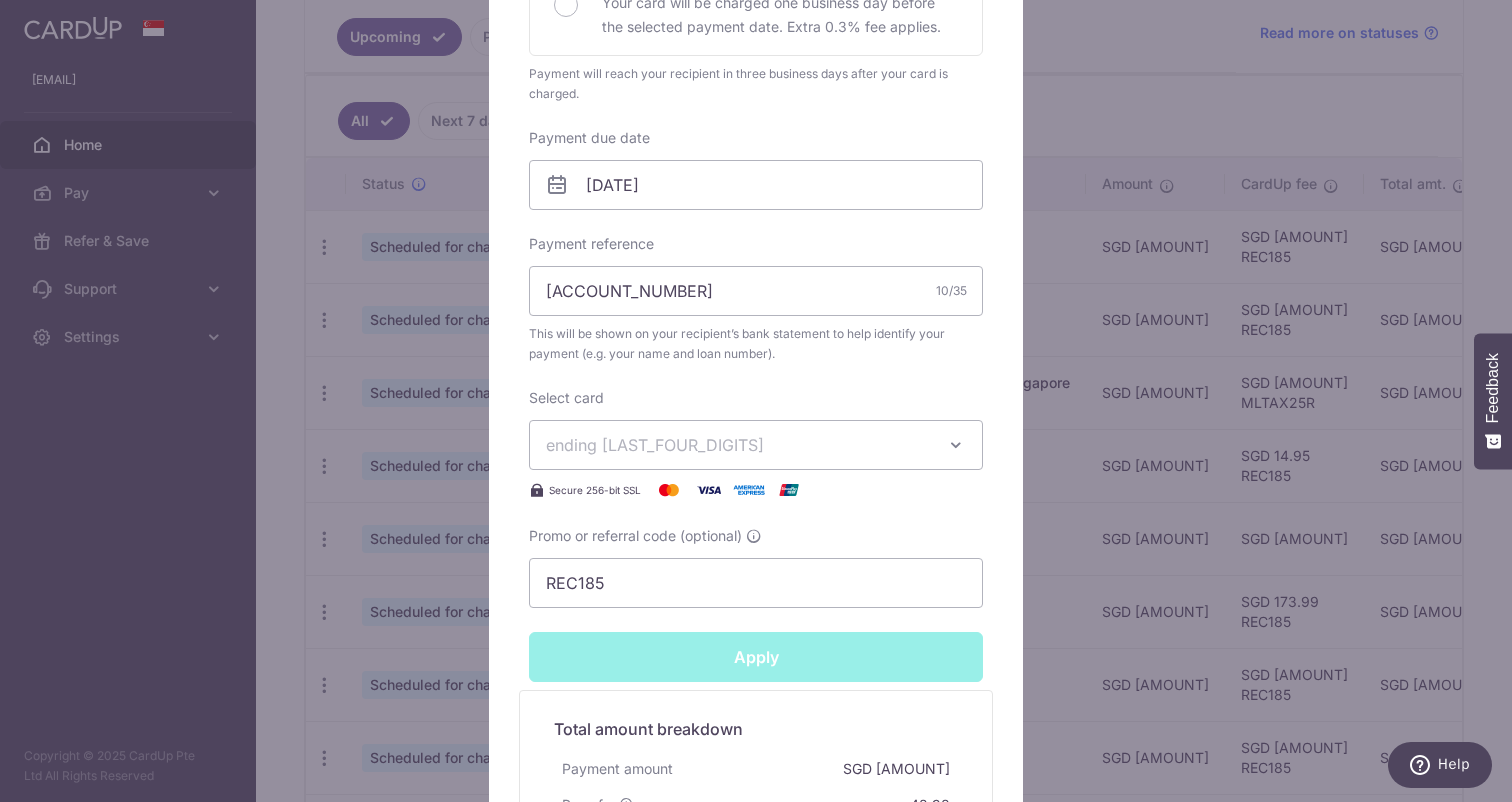 type on "Successfully Applied" 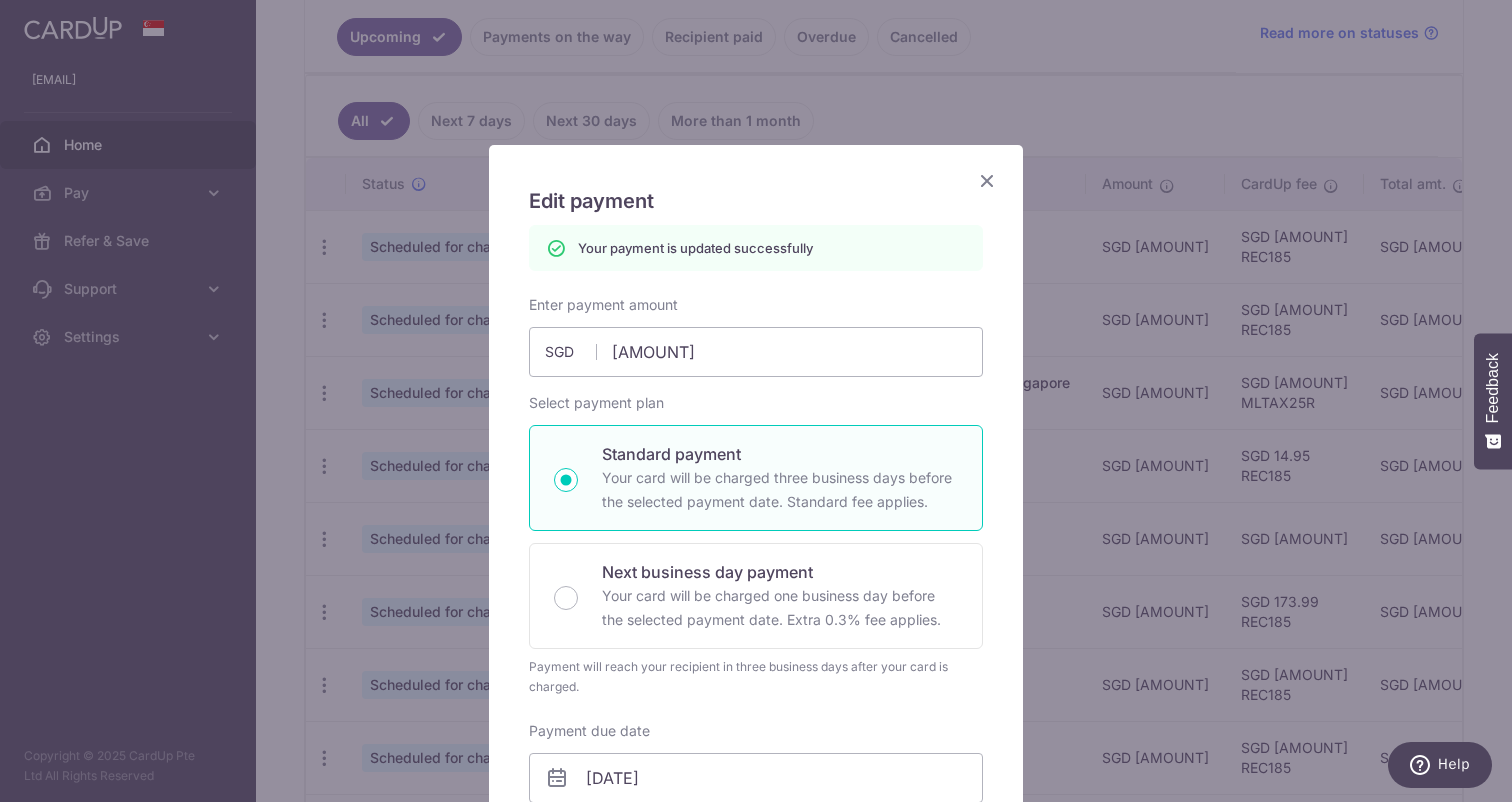 scroll, scrollTop: 0, scrollLeft: 0, axis: both 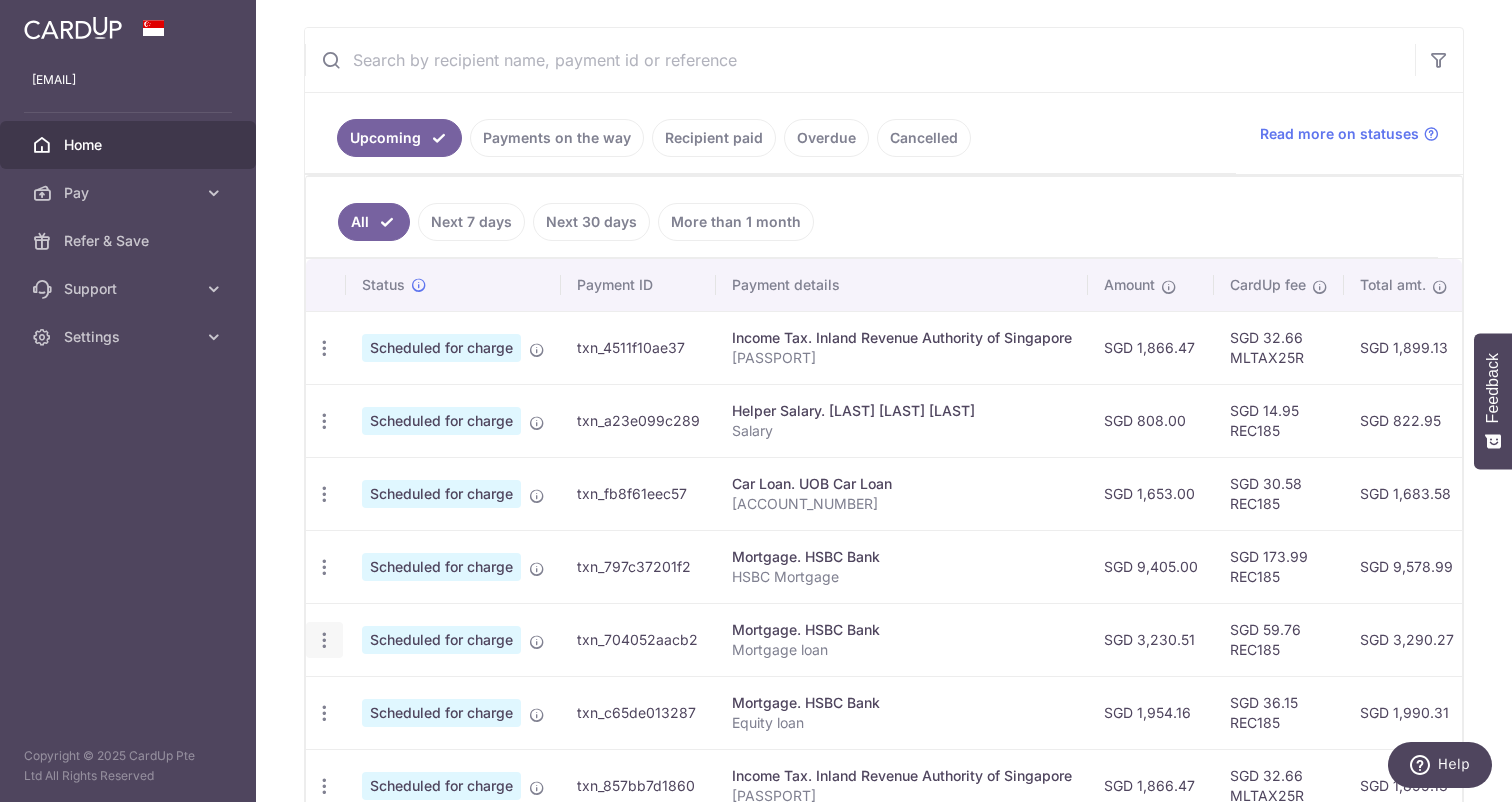 click at bounding box center (324, 348) 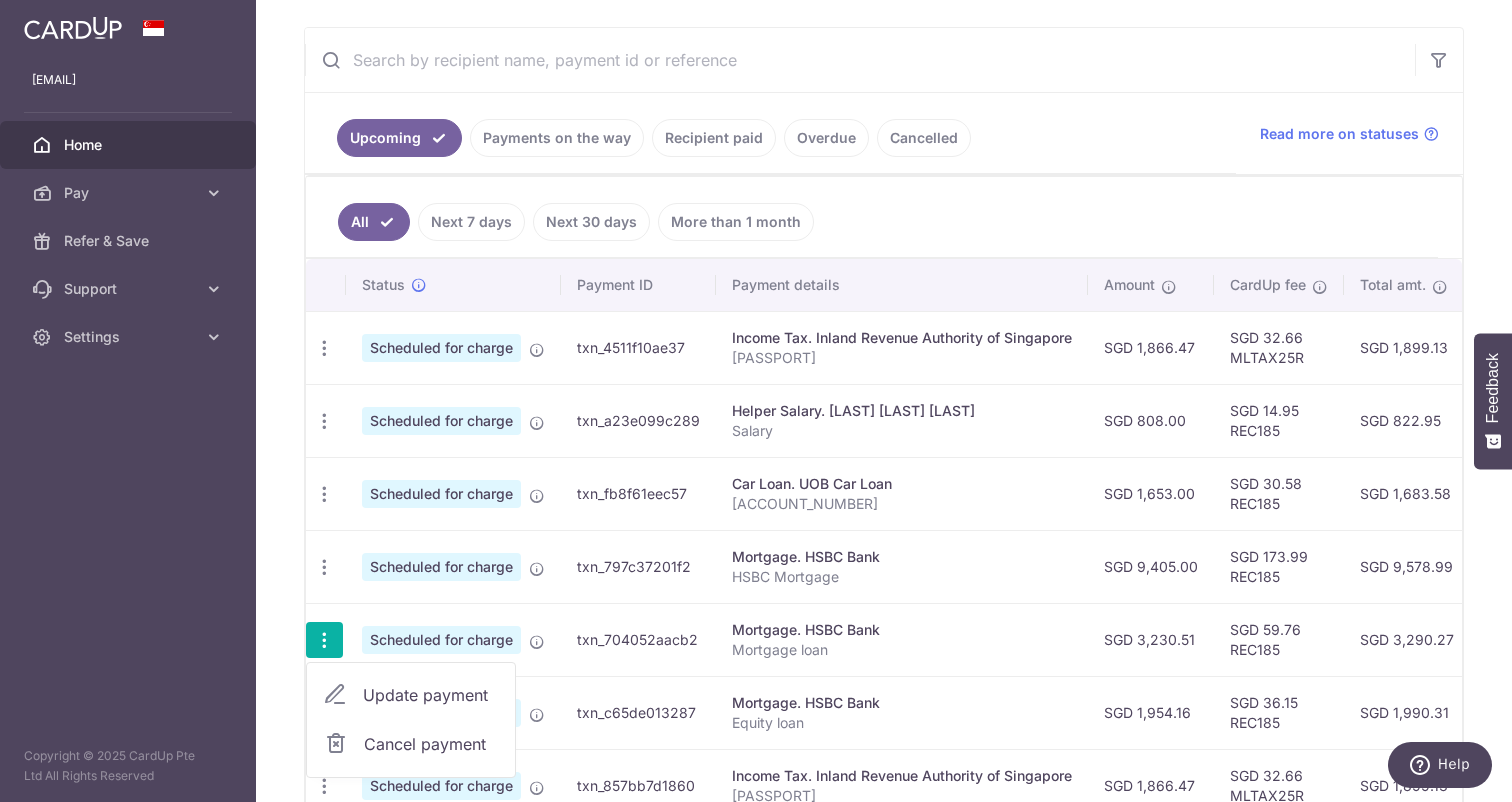 click on "Update payment" at bounding box center (431, 695) 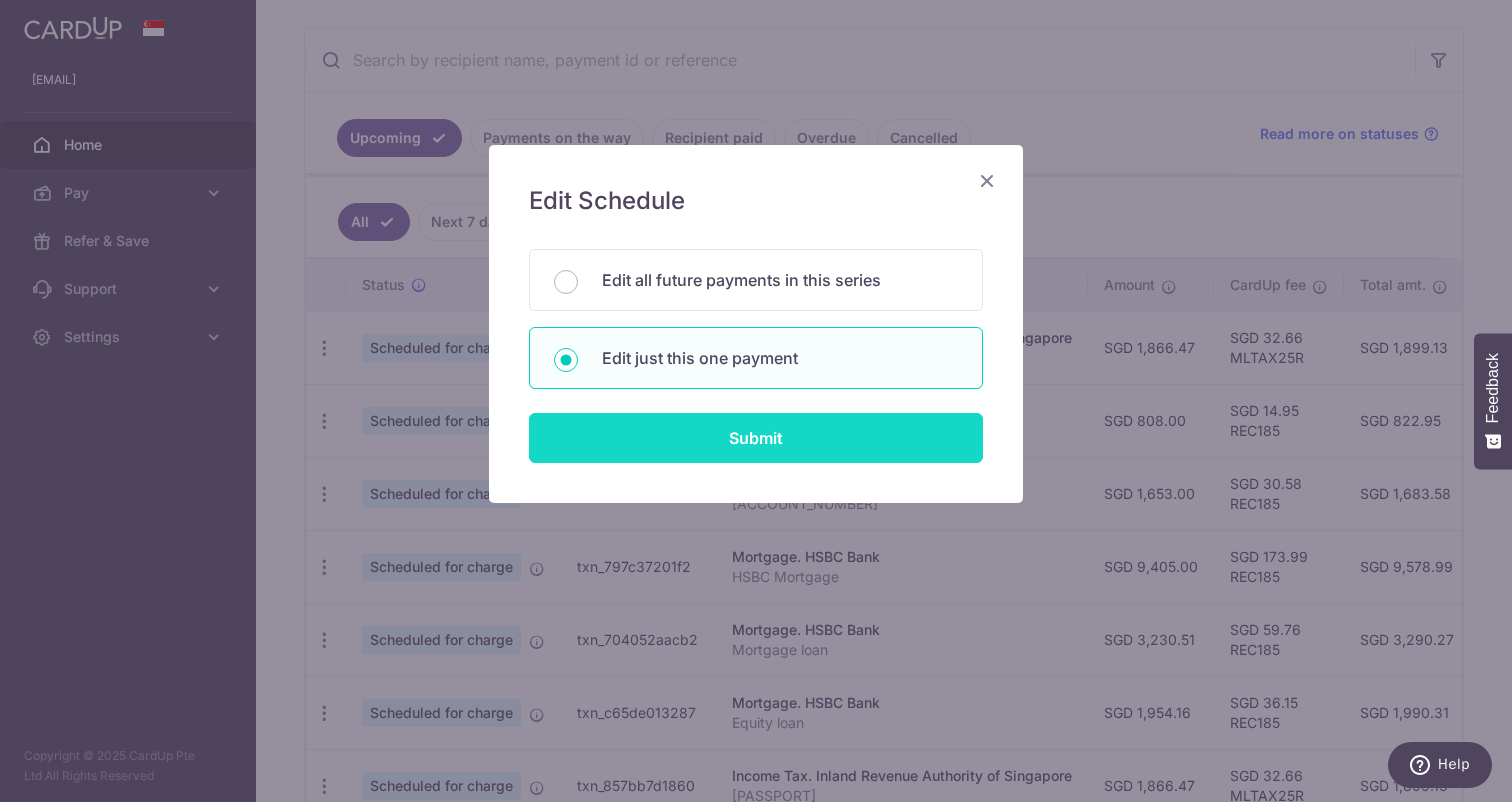 click on "Submit" at bounding box center [756, 438] 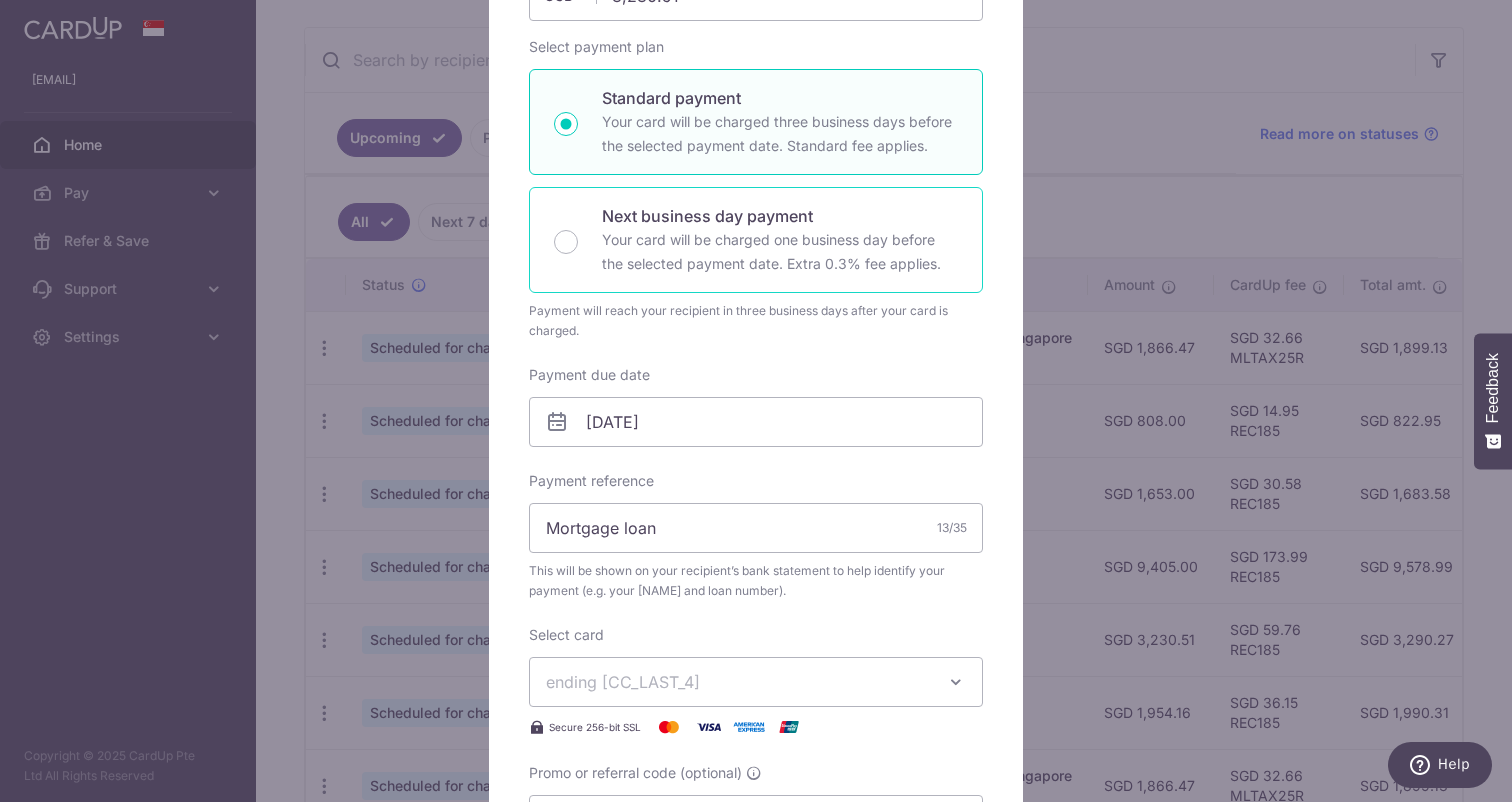 scroll, scrollTop: 379, scrollLeft: 0, axis: vertical 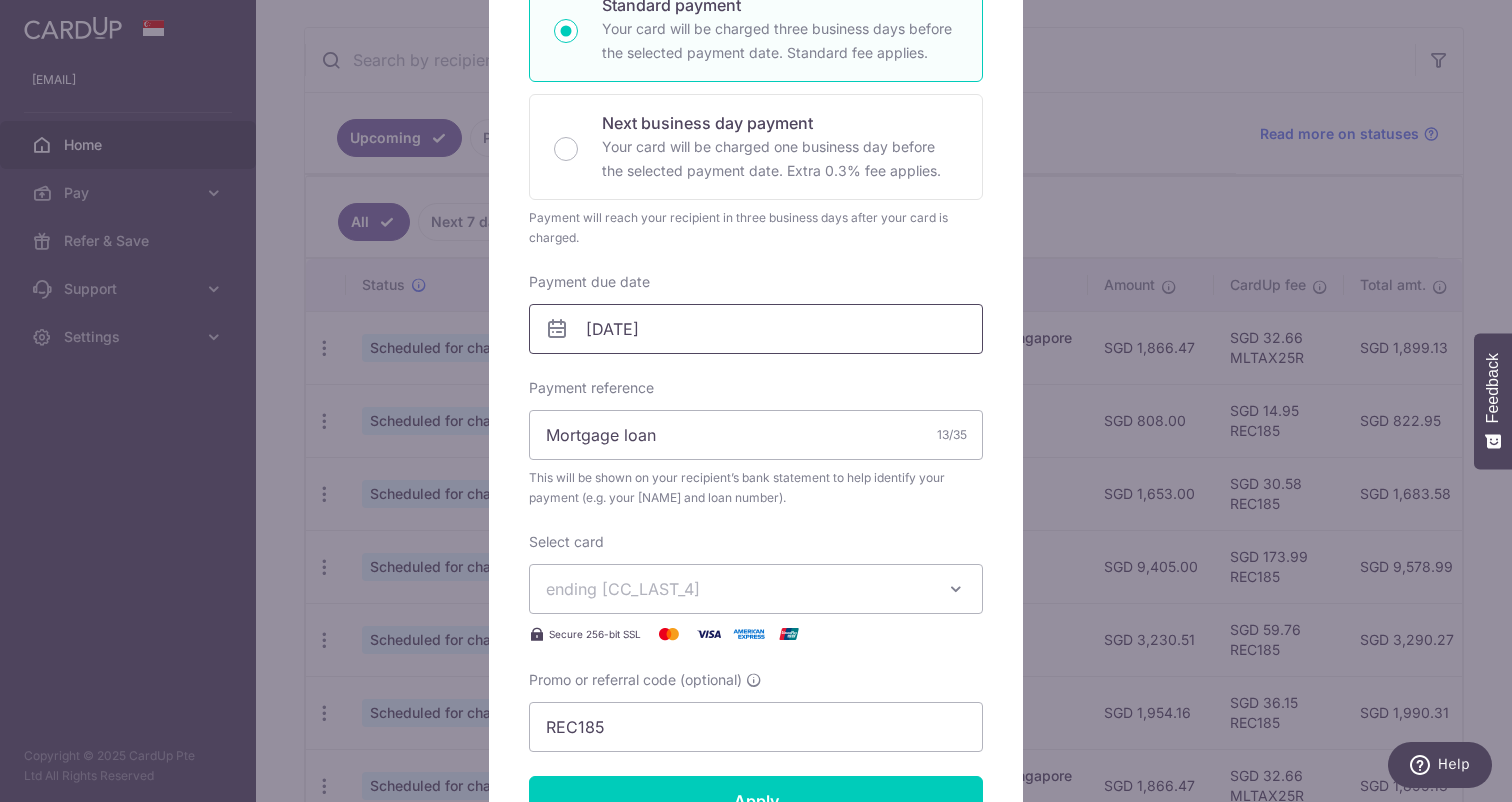click on "04/09/2025" at bounding box center (756, 329) 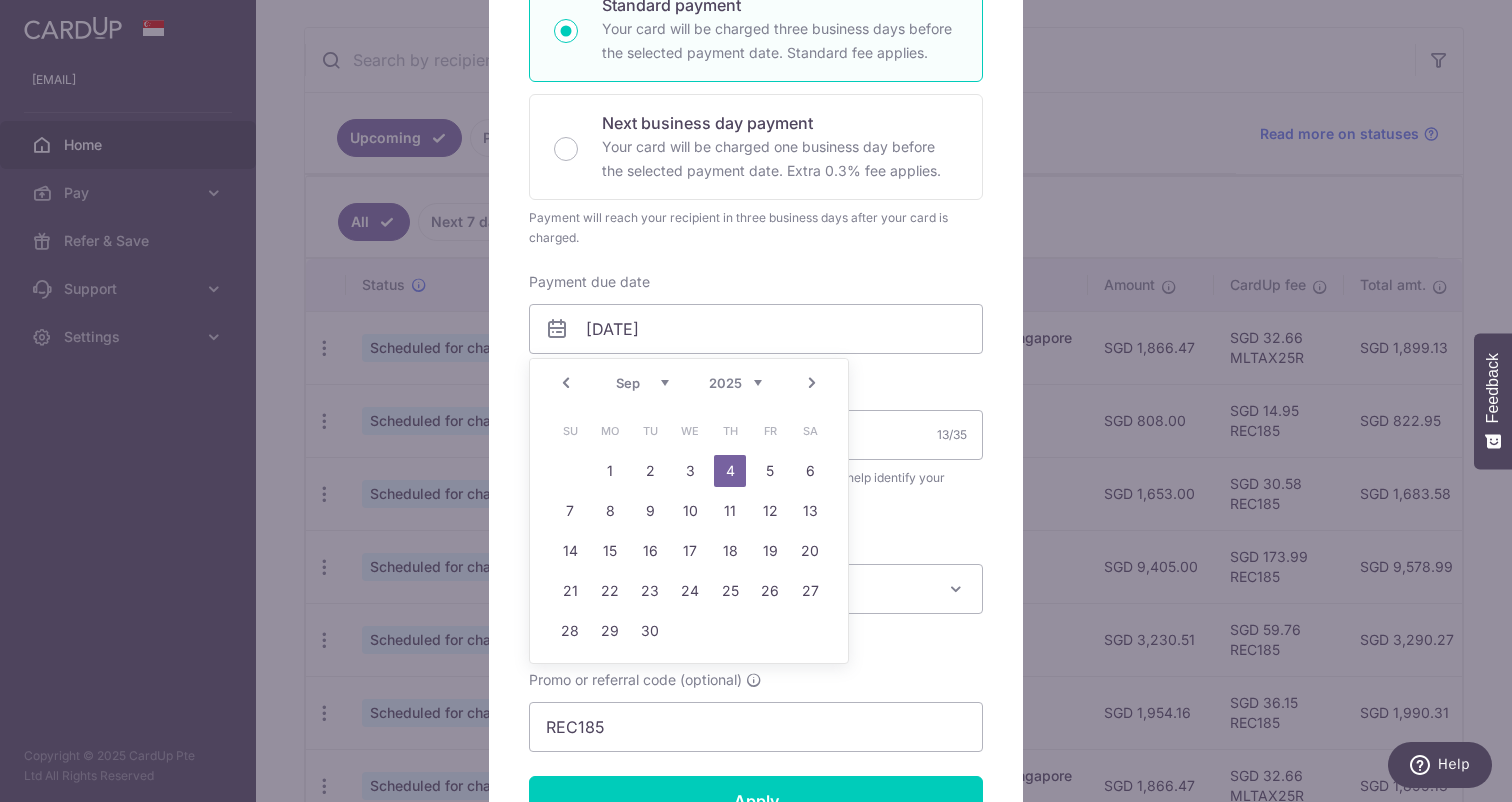 click on "Prev" at bounding box center [566, 383] 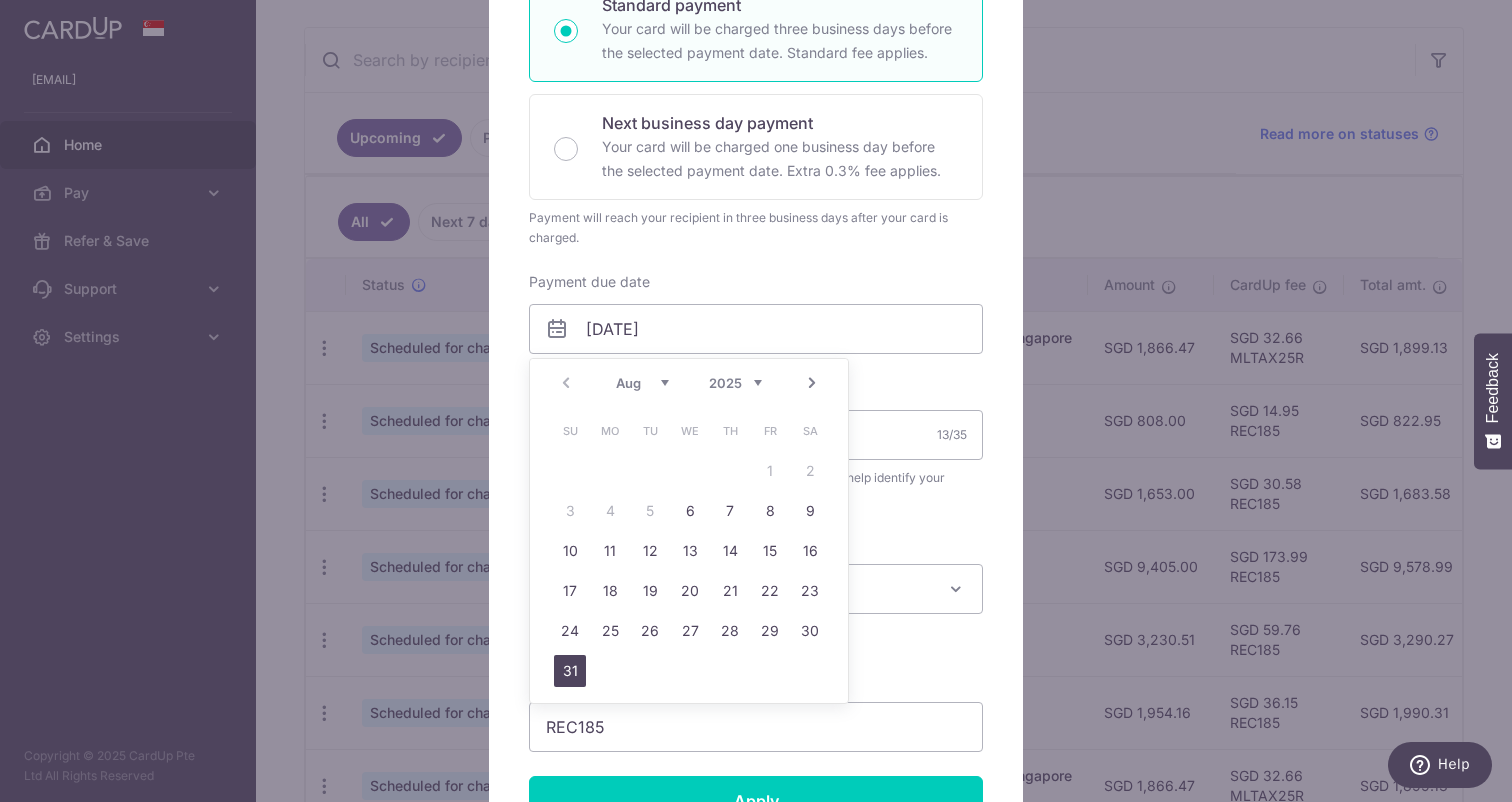 click on "31" at bounding box center (570, 671) 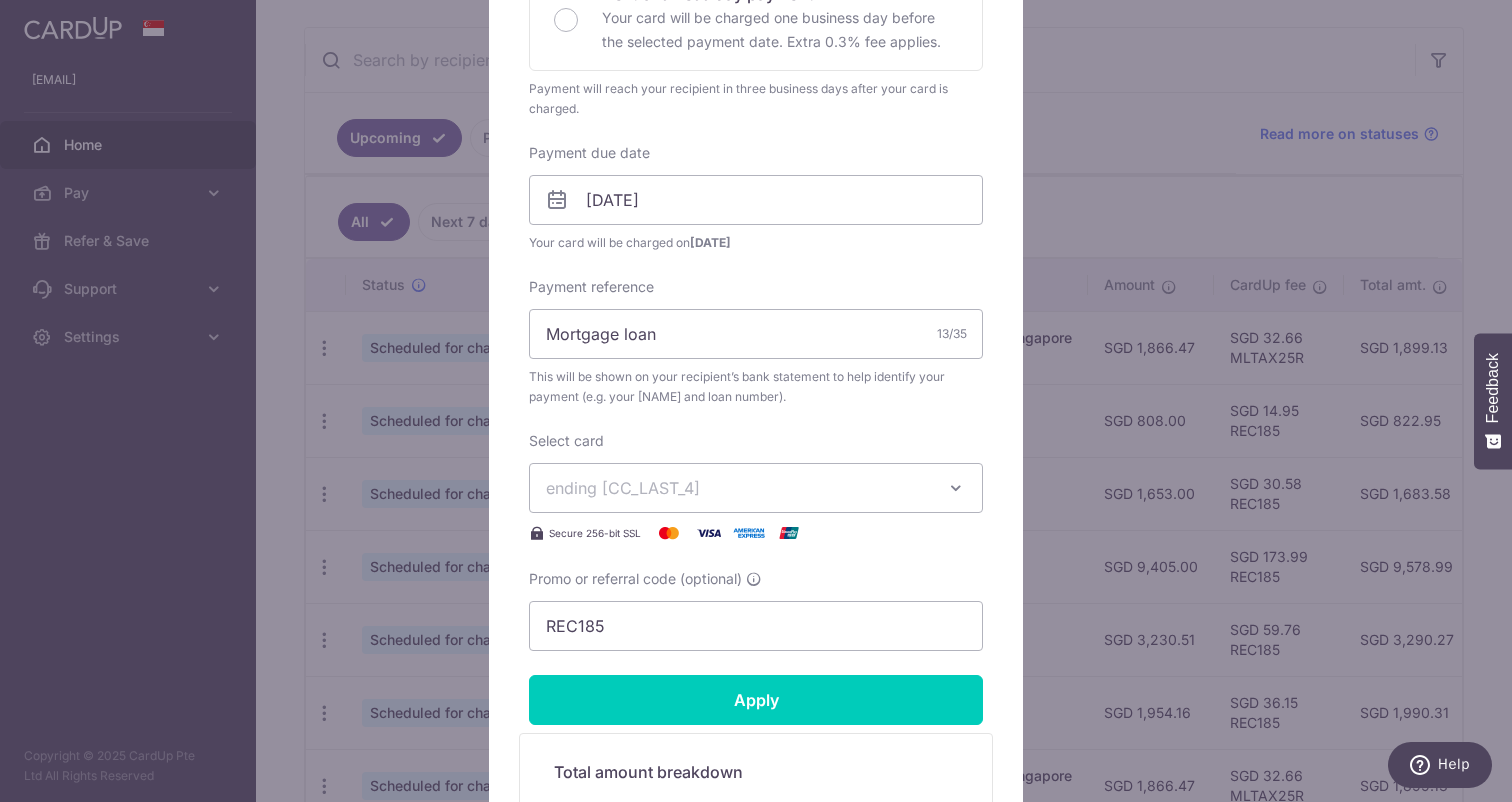 scroll, scrollTop: 414, scrollLeft: 0, axis: vertical 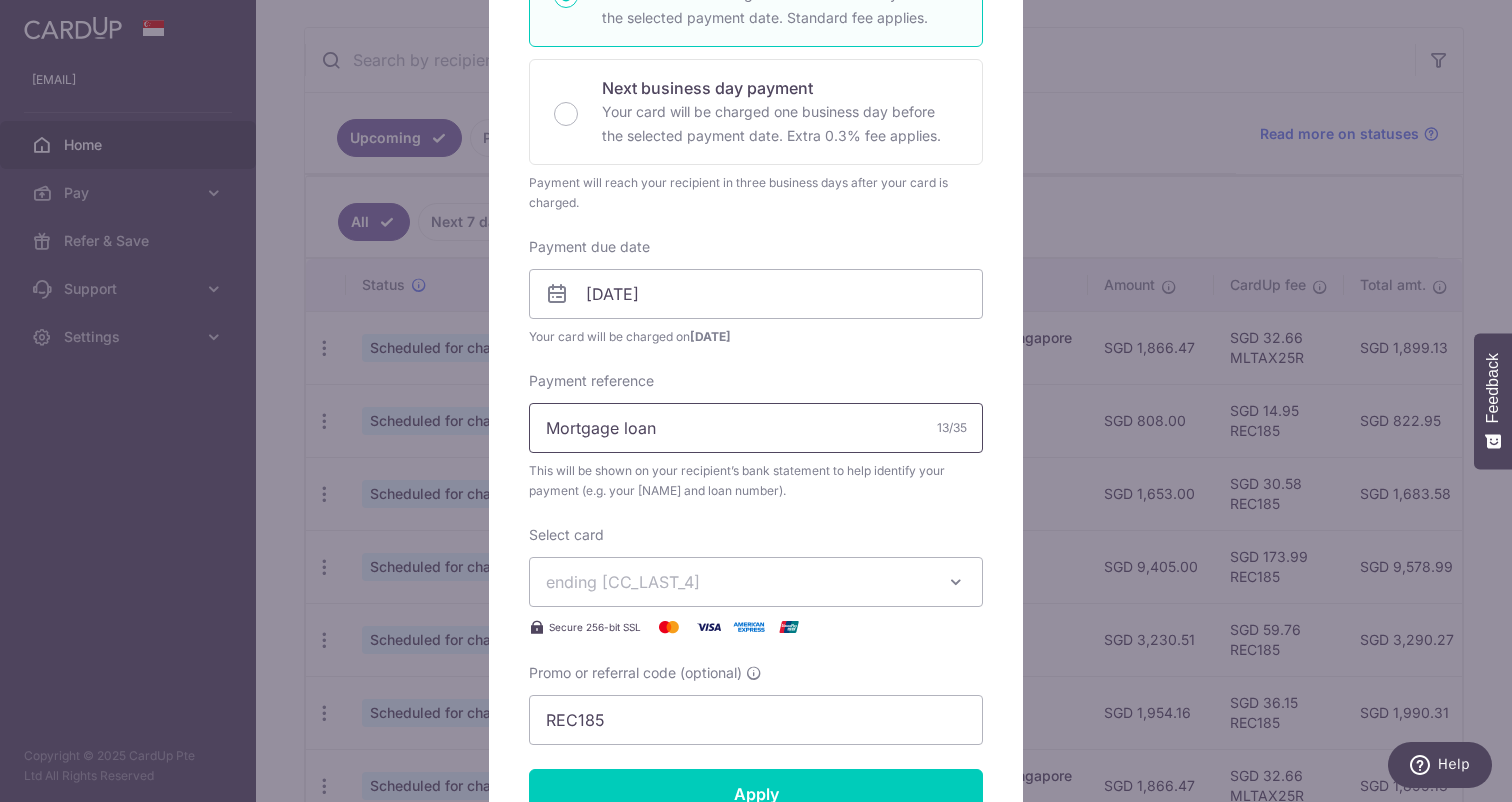 click on "Mortgage loan" at bounding box center (756, 428) 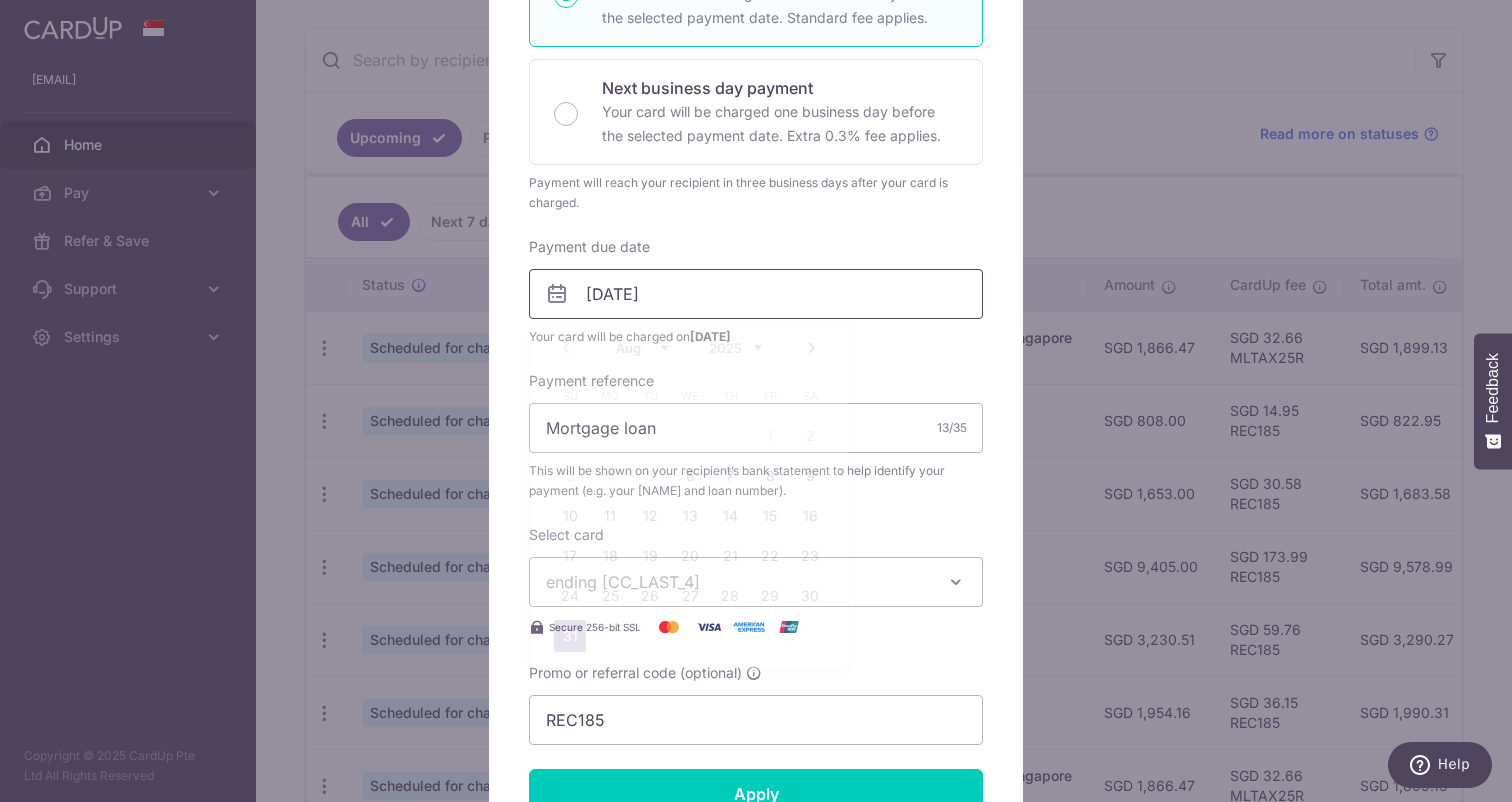 click on "31/08/2025" at bounding box center [756, 294] 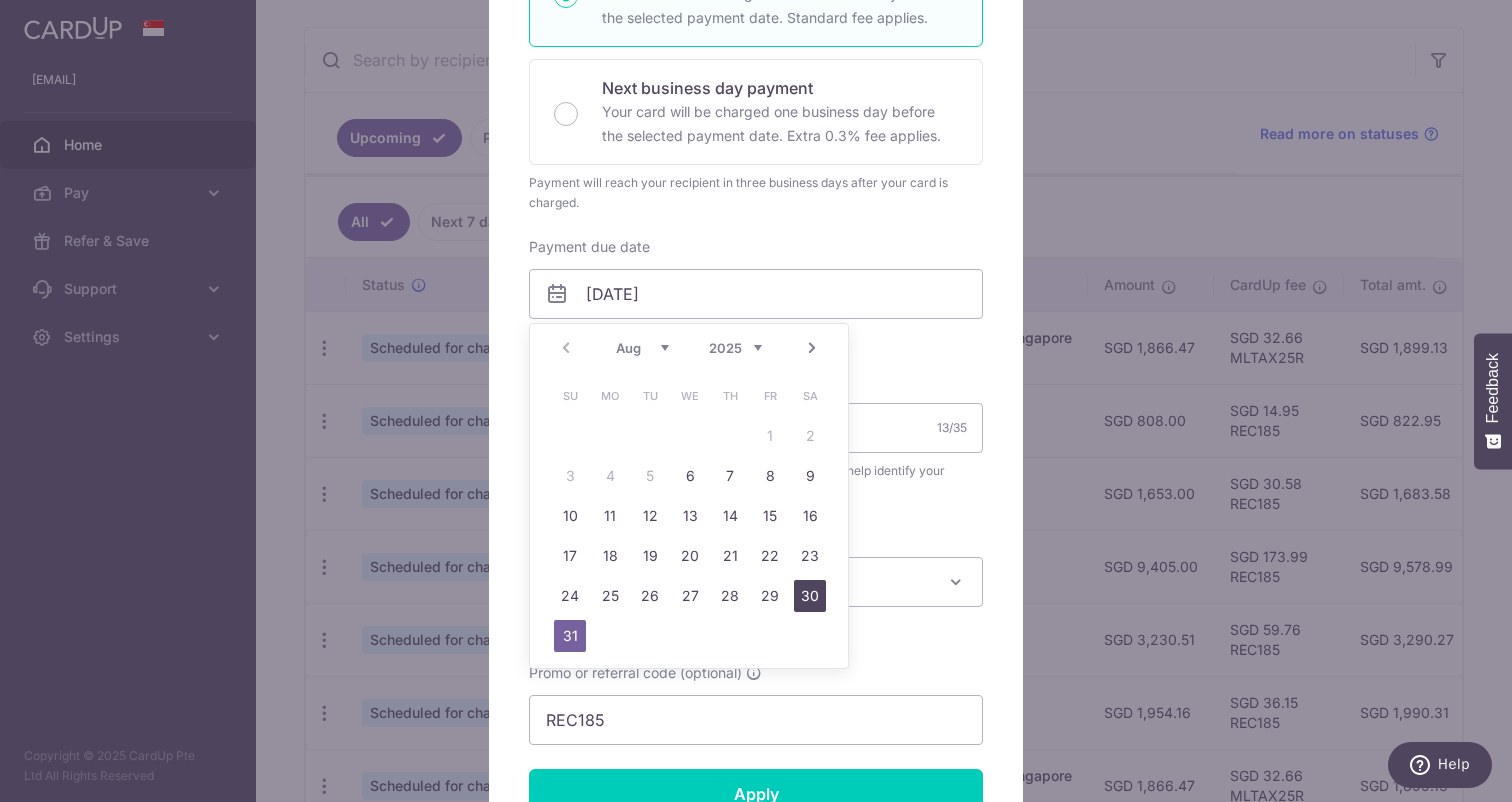 click on "30" at bounding box center (810, 596) 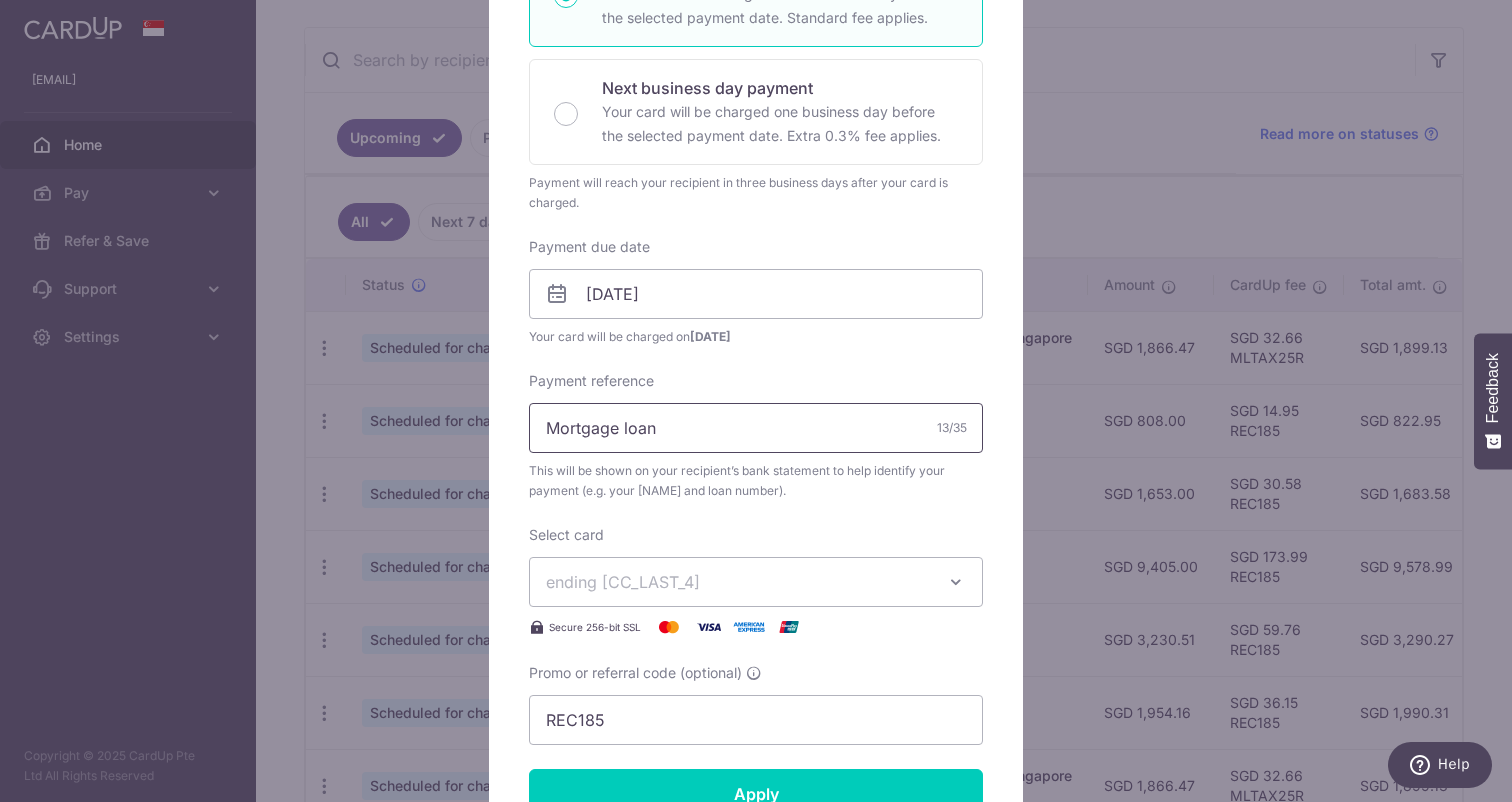 click on "Mortgage loan" at bounding box center (756, 428) 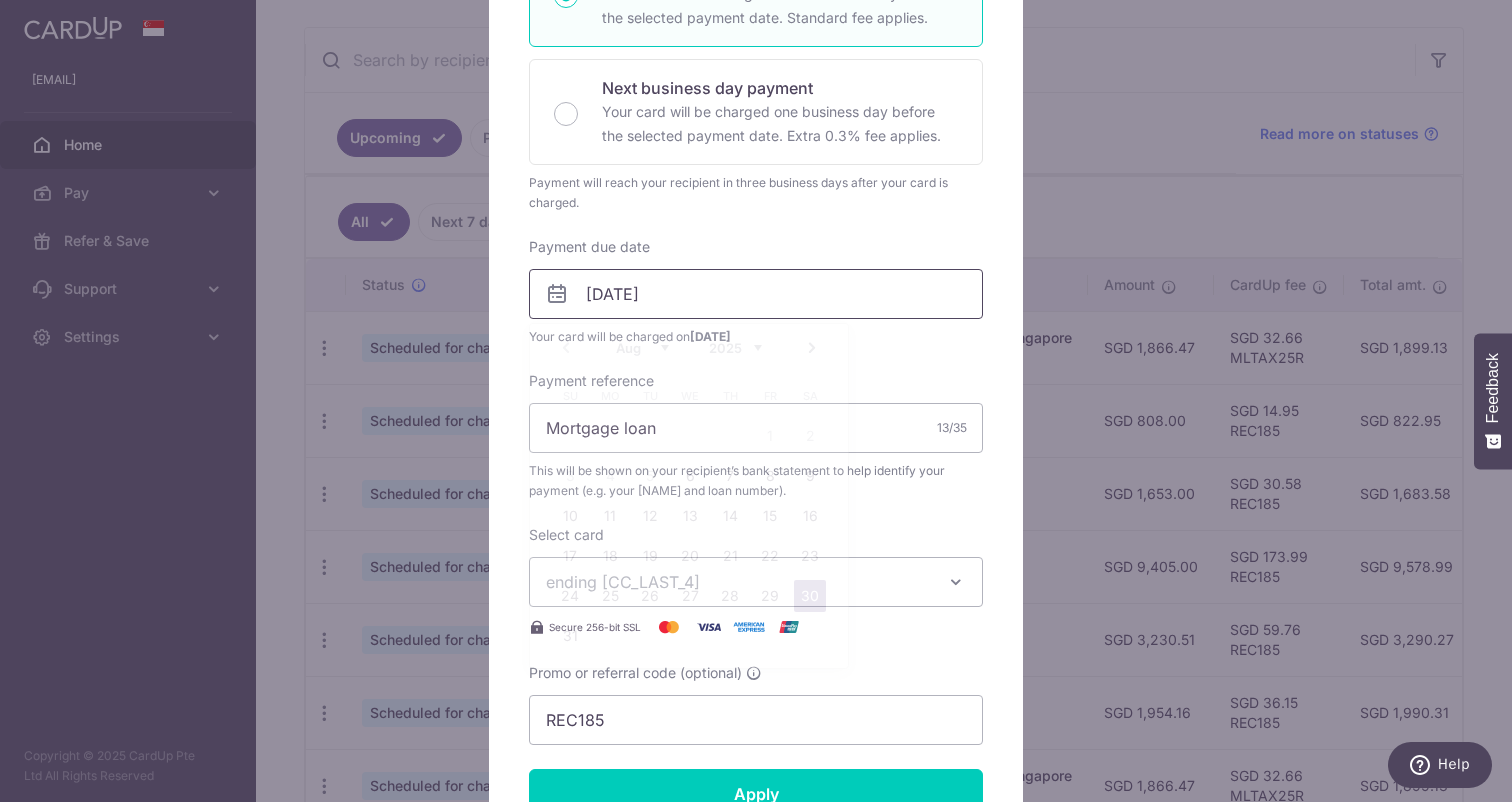 click on "30/08/2025" at bounding box center [756, 294] 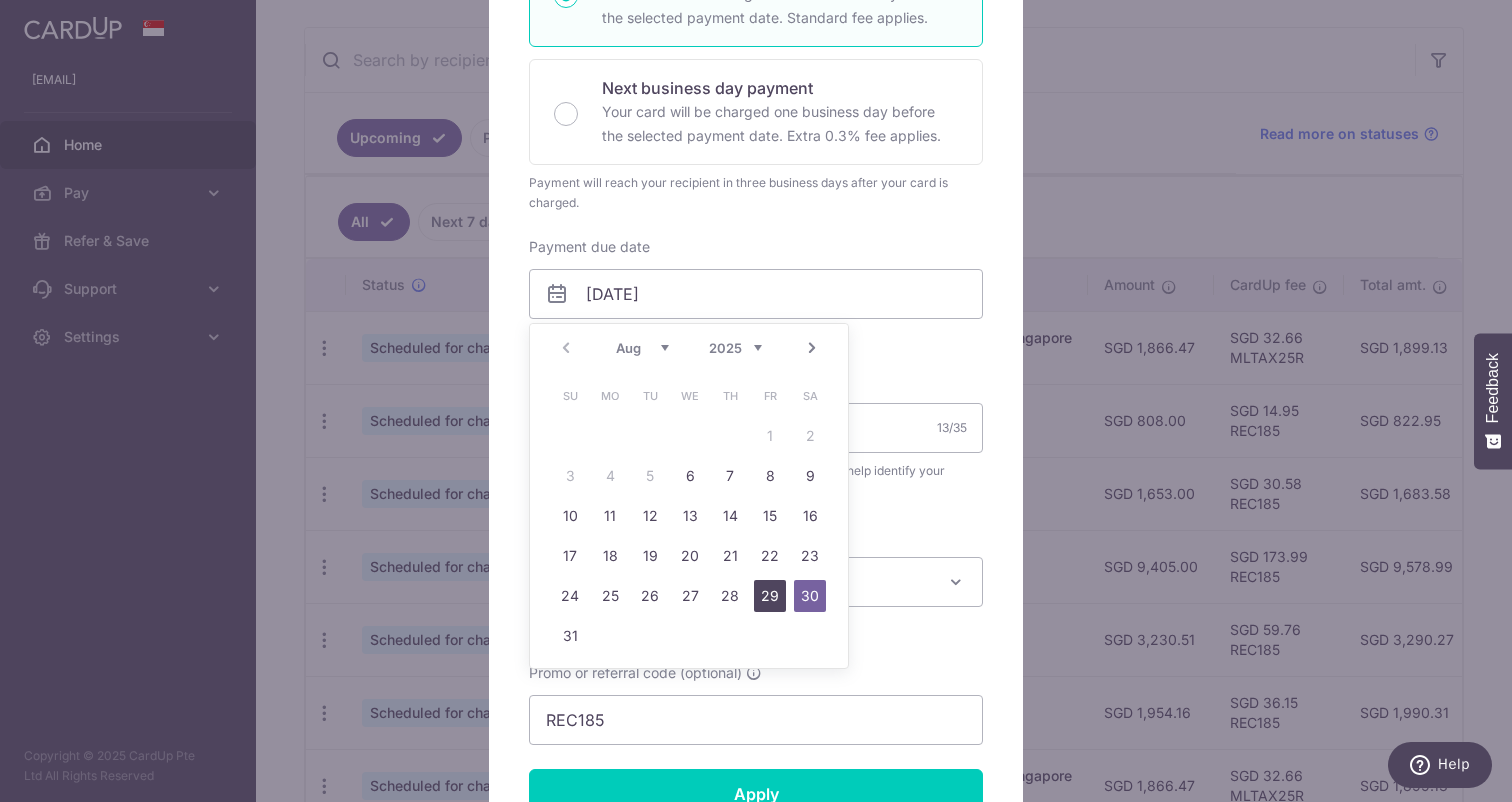 click on "29" at bounding box center [770, 596] 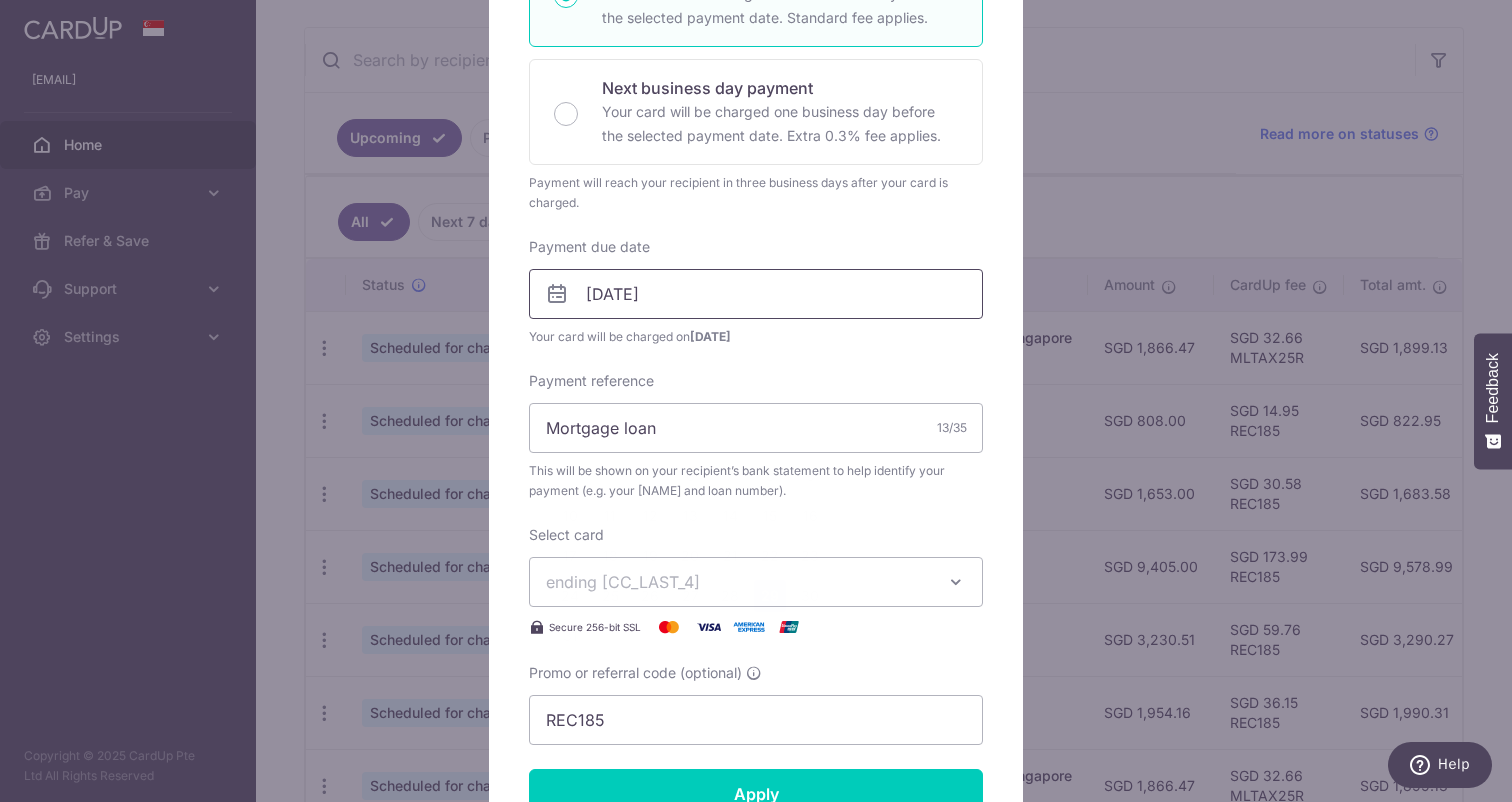 click on "29/08/2025" at bounding box center (756, 294) 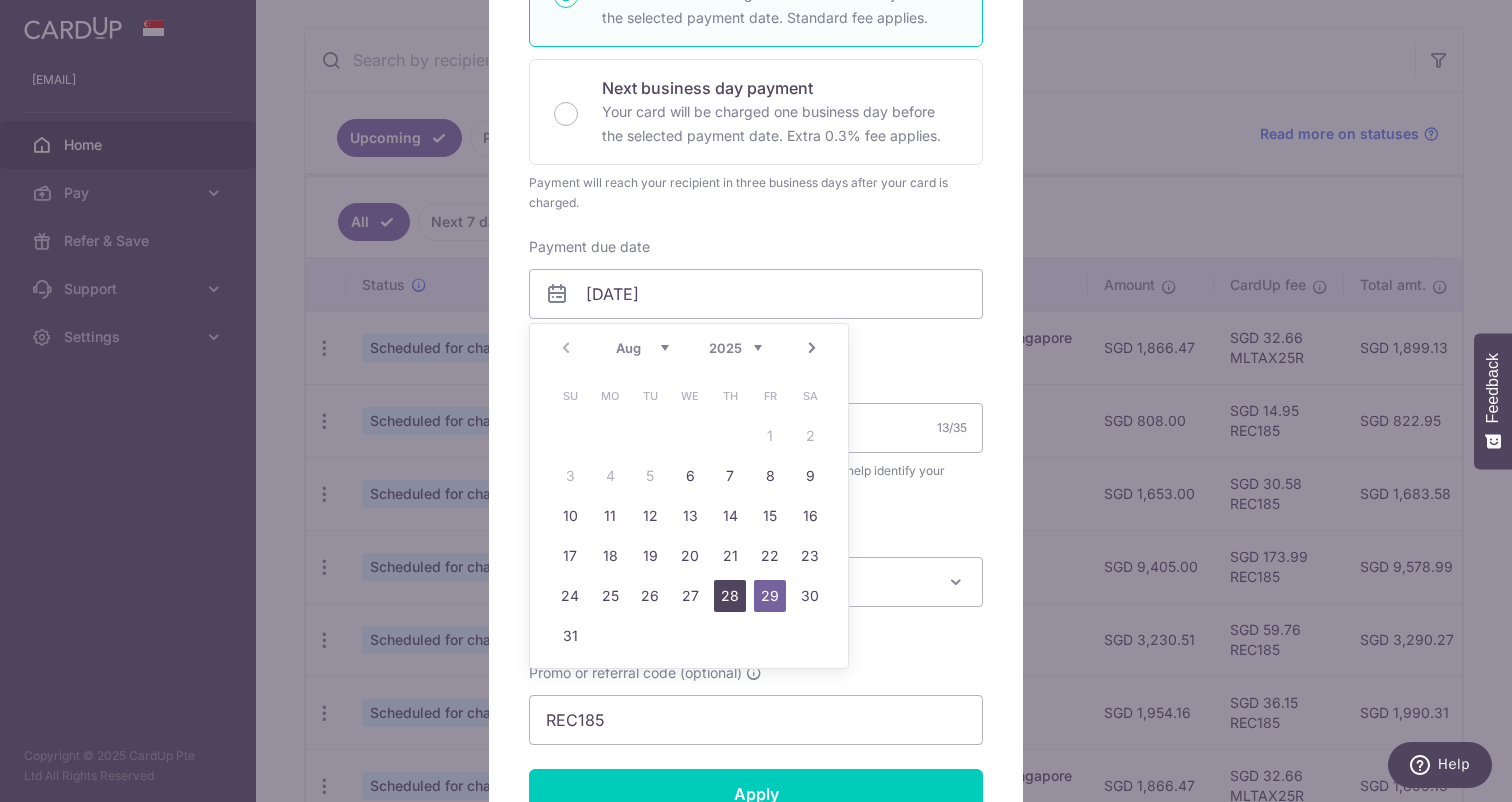 click on "28" at bounding box center [730, 596] 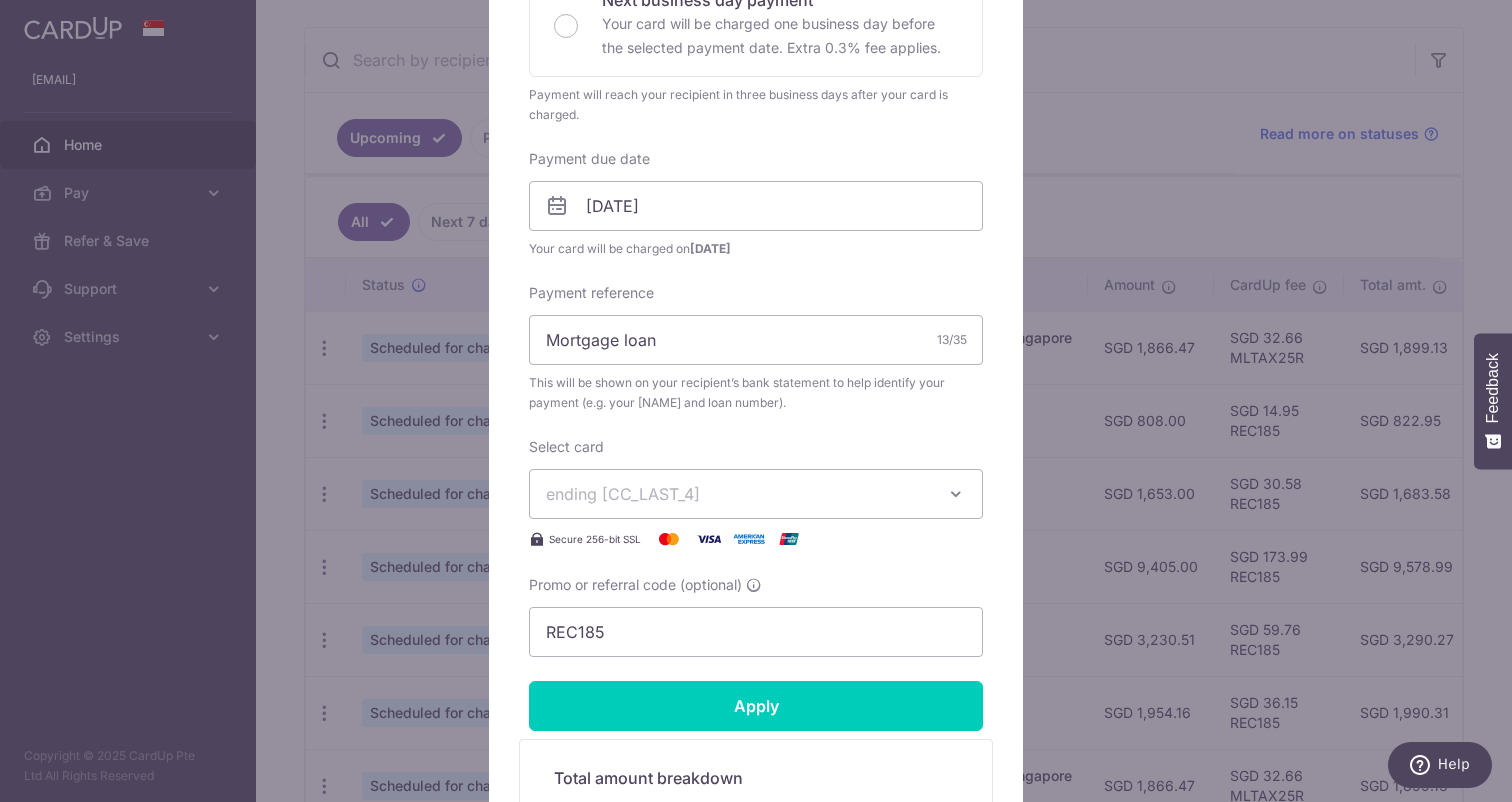 scroll, scrollTop: 544, scrollLeft: 0, axis: vertical 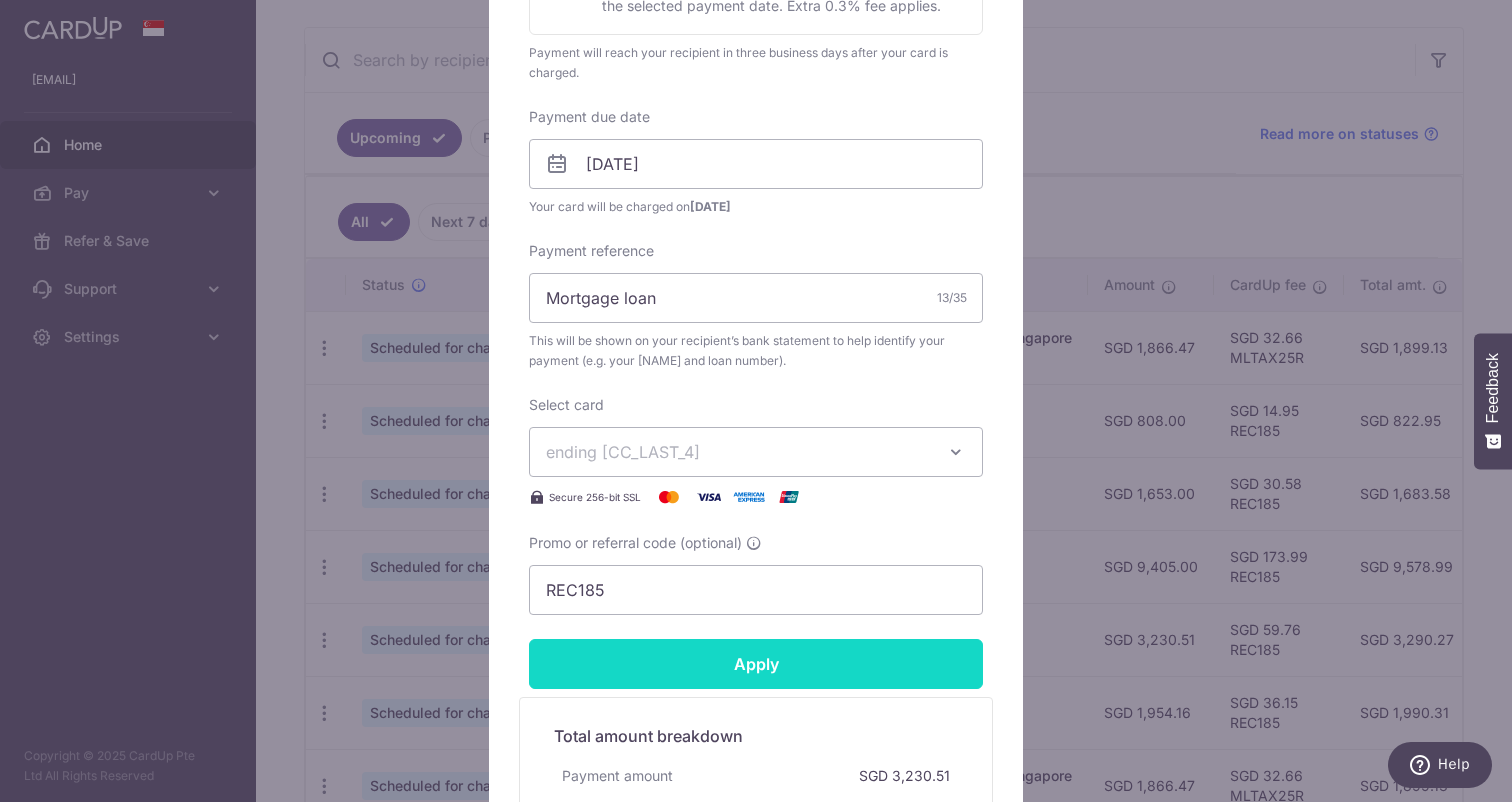click on "Apply" at bounding box center [756, 664] 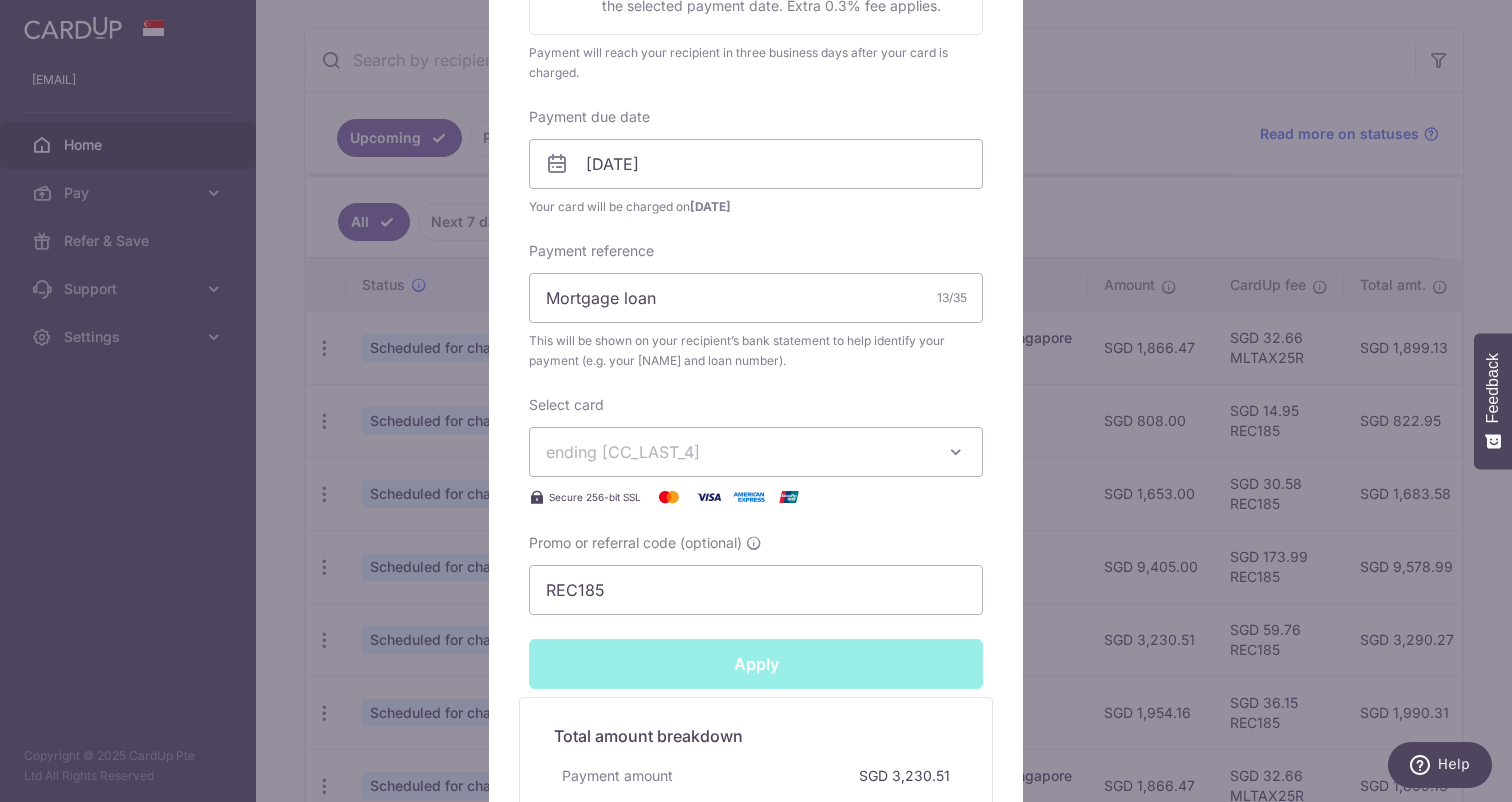 type on "Successfully Applied" 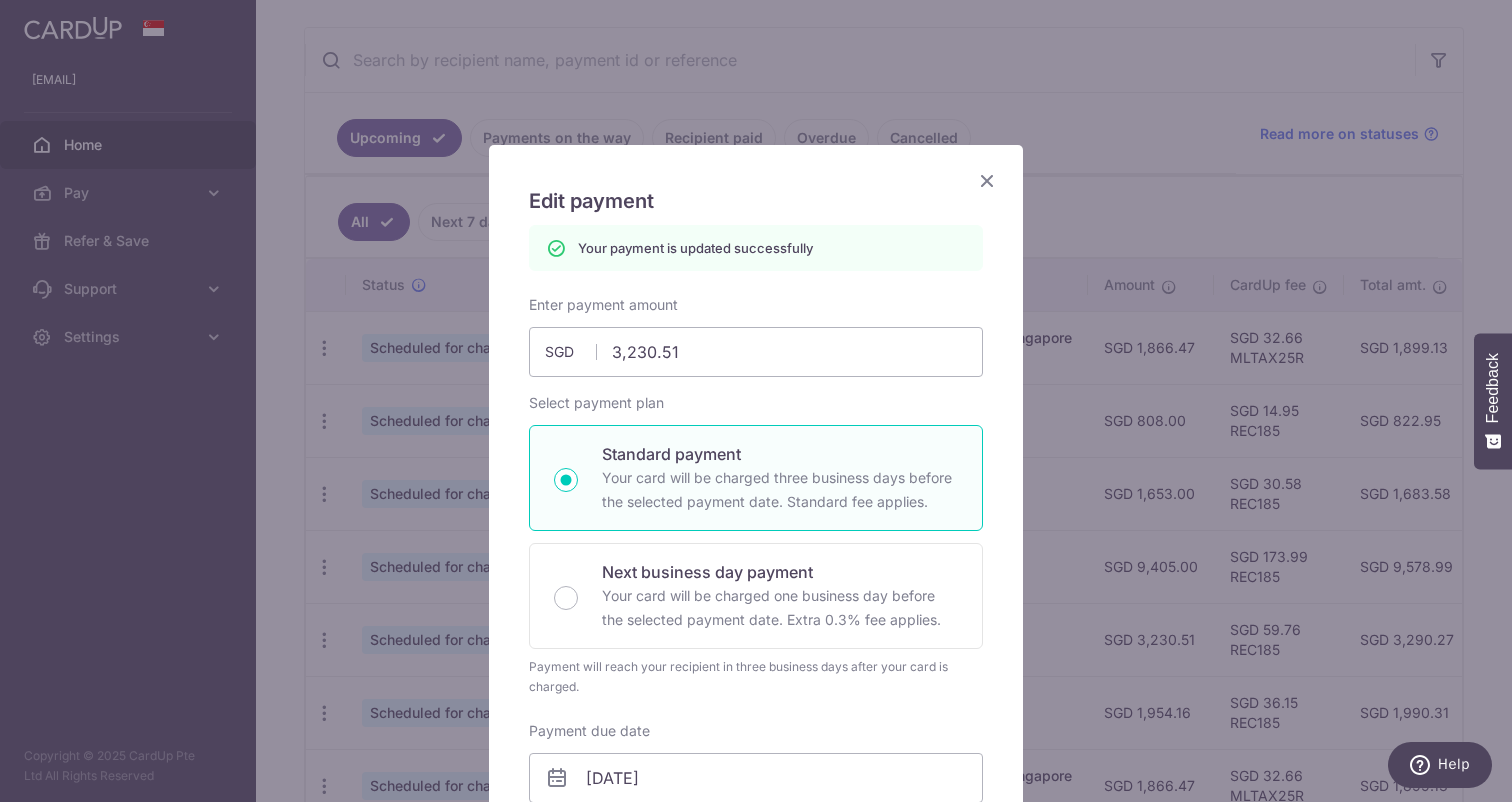 scroll, scrollTop: 0, scrollLeft: 0, axis: both 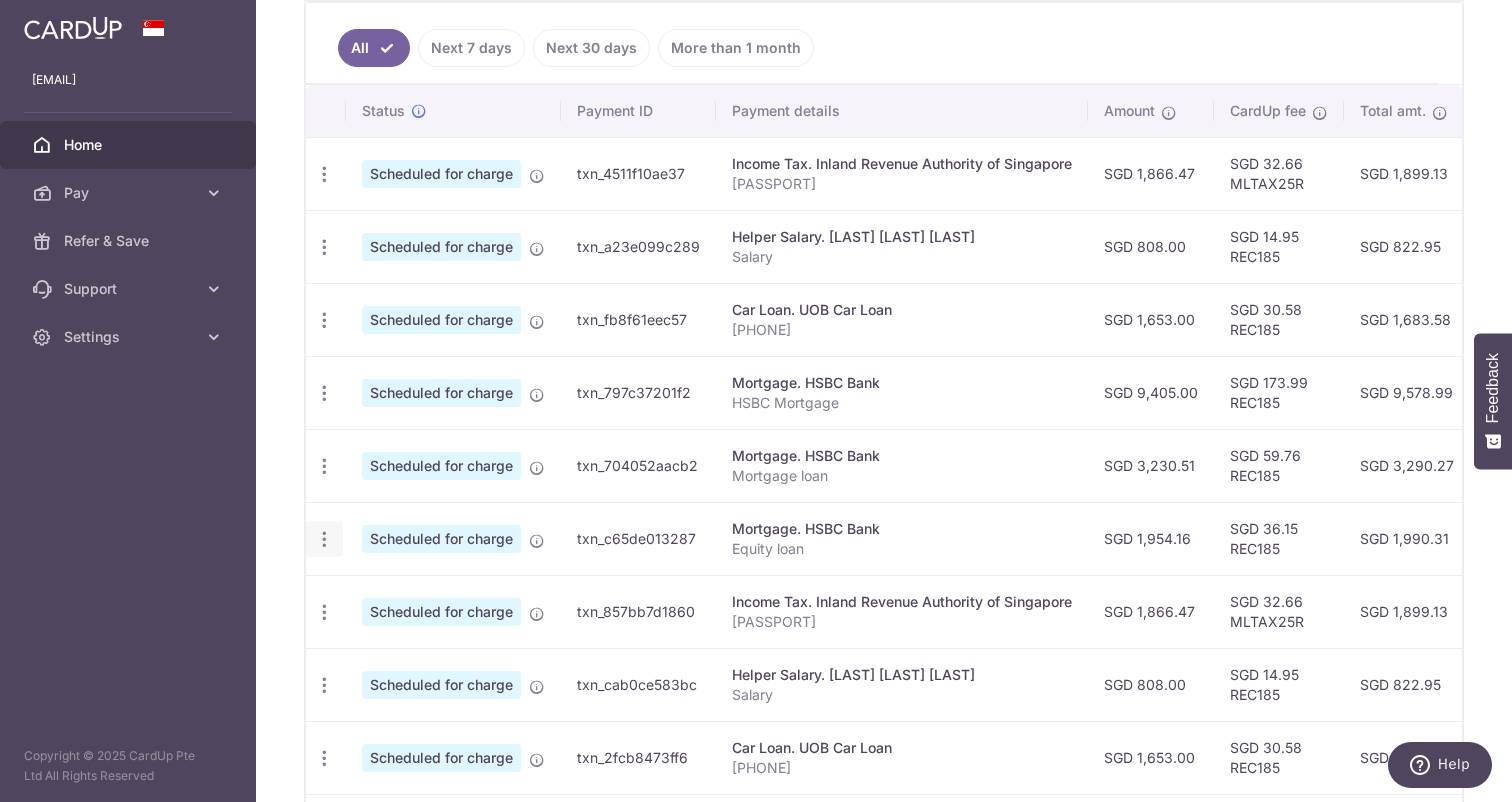 click at bounding box center (324, 174) 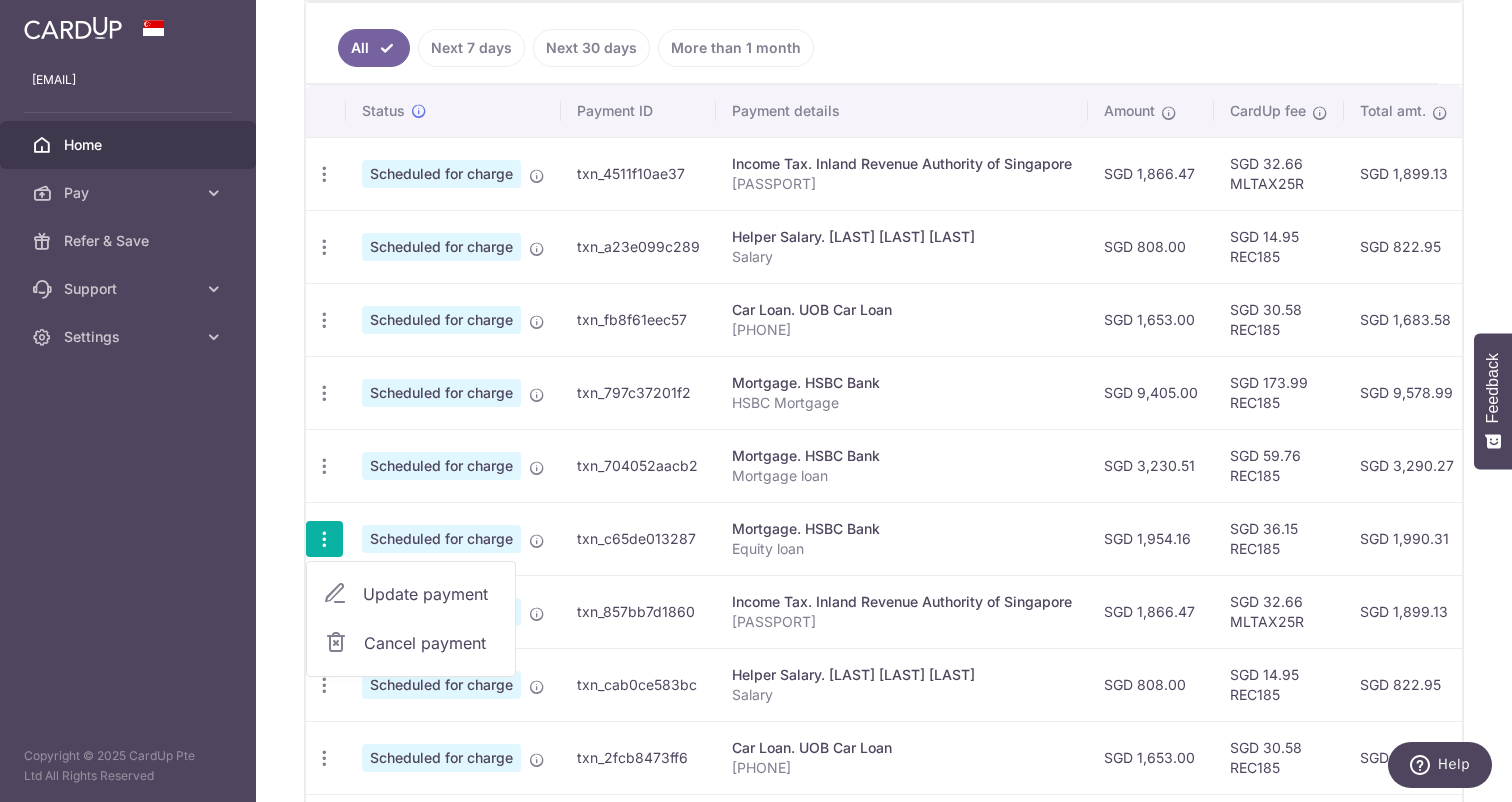 click on "Update payment" at bounding box center [431, 594] 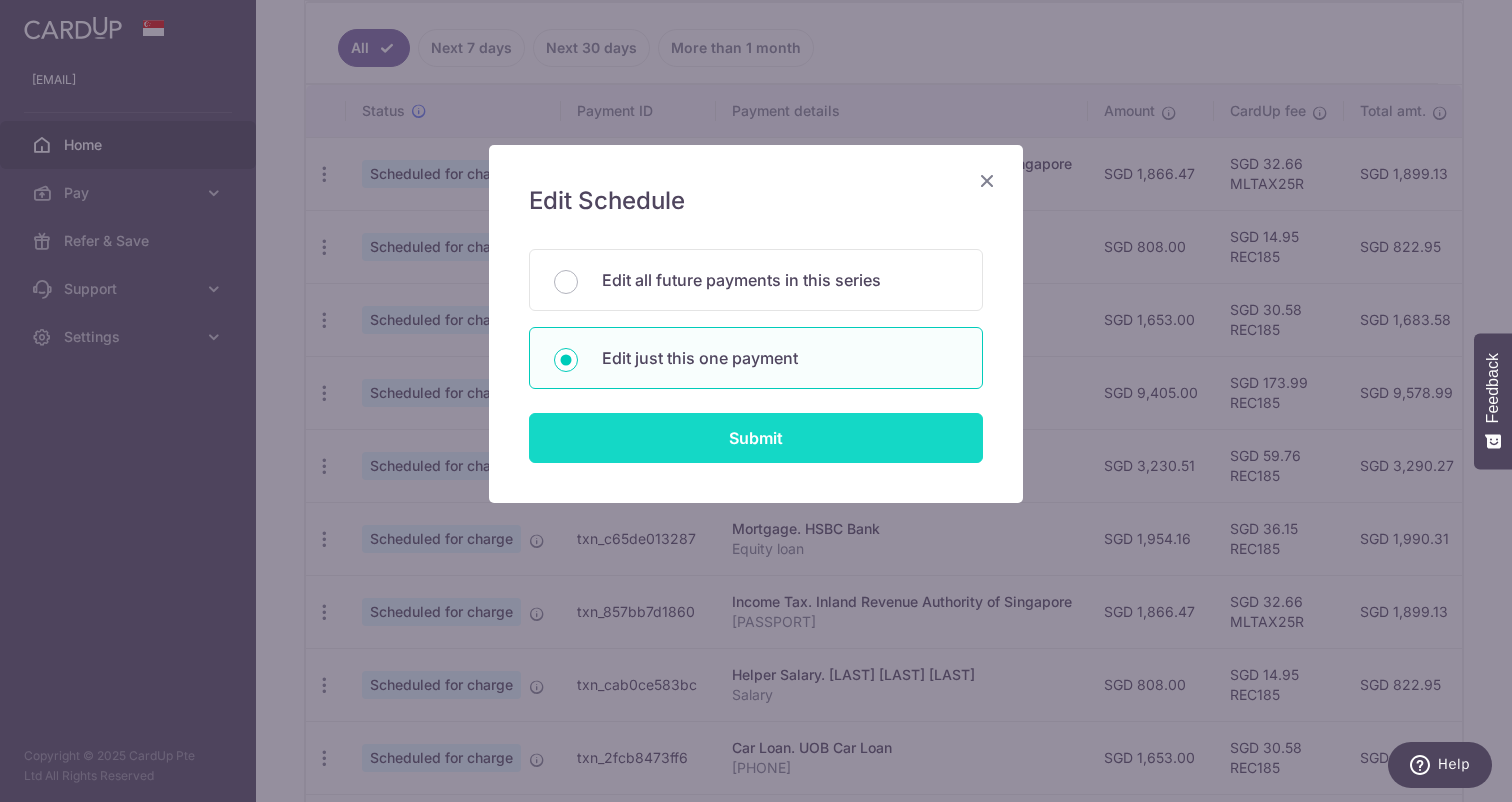 click on "Submit" at bounding box center [756, 438] 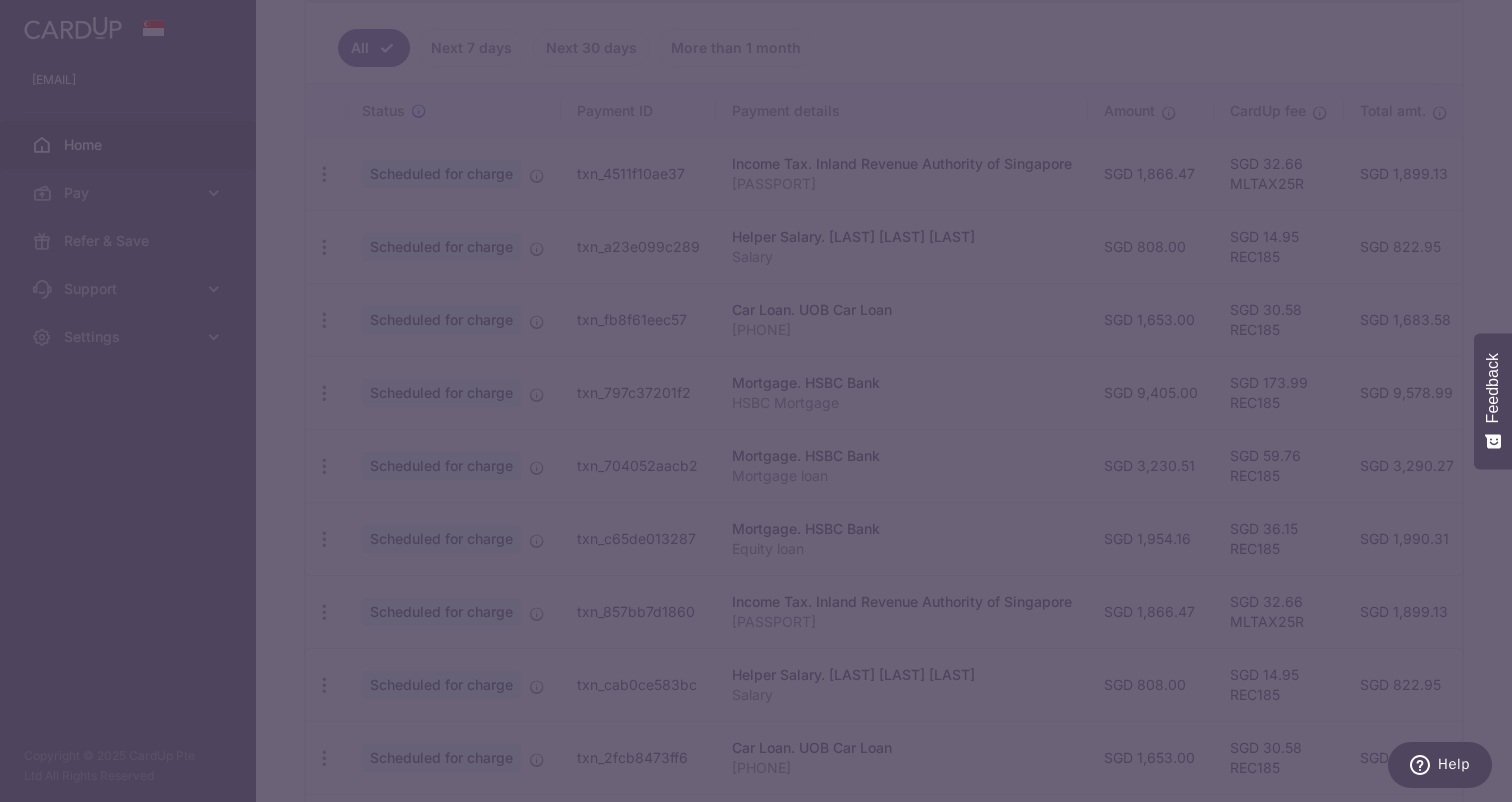 type on "REC185" 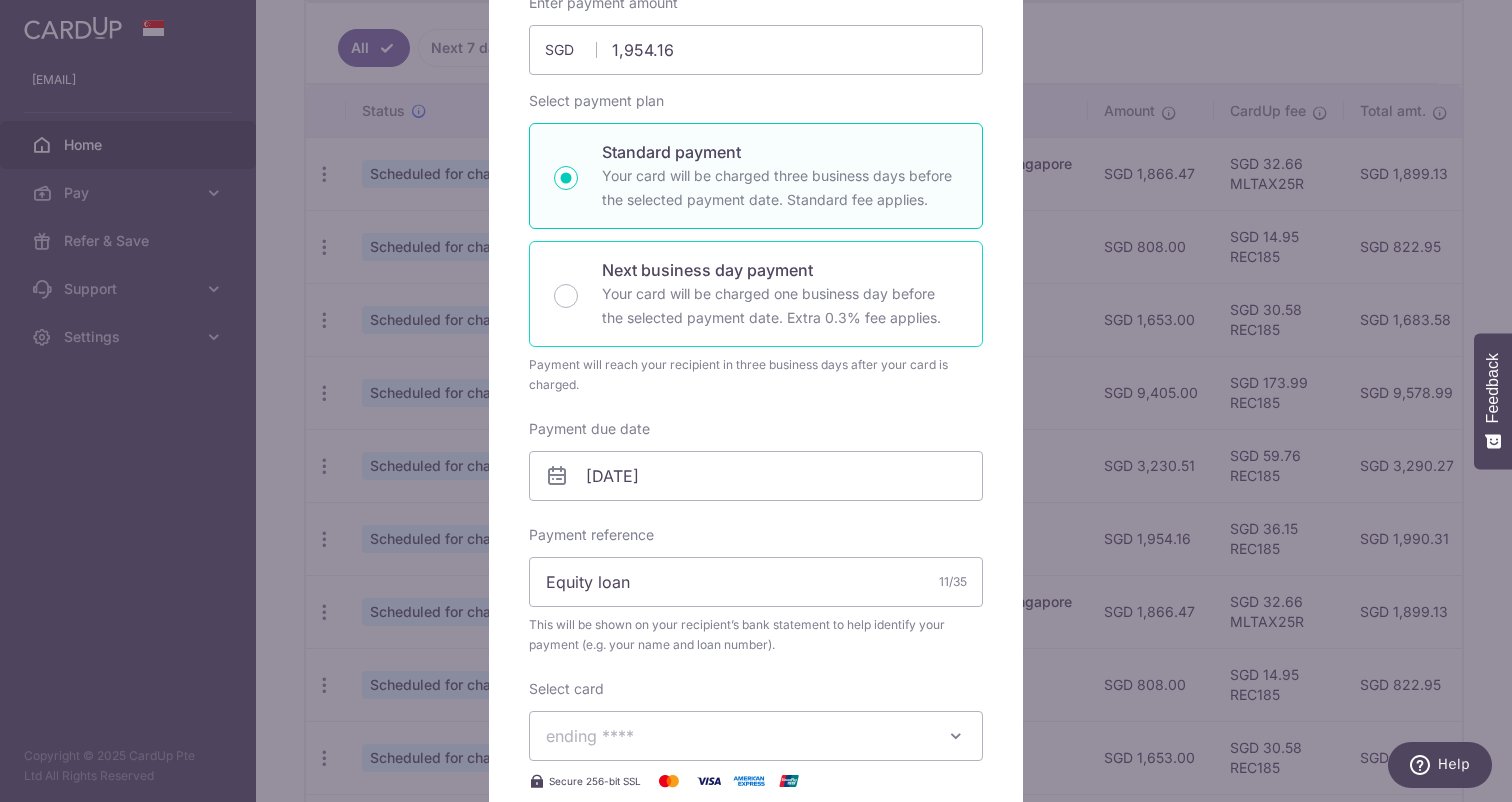 scroll, scrollTop: 307, scrollLeft: 0, axis: vertical 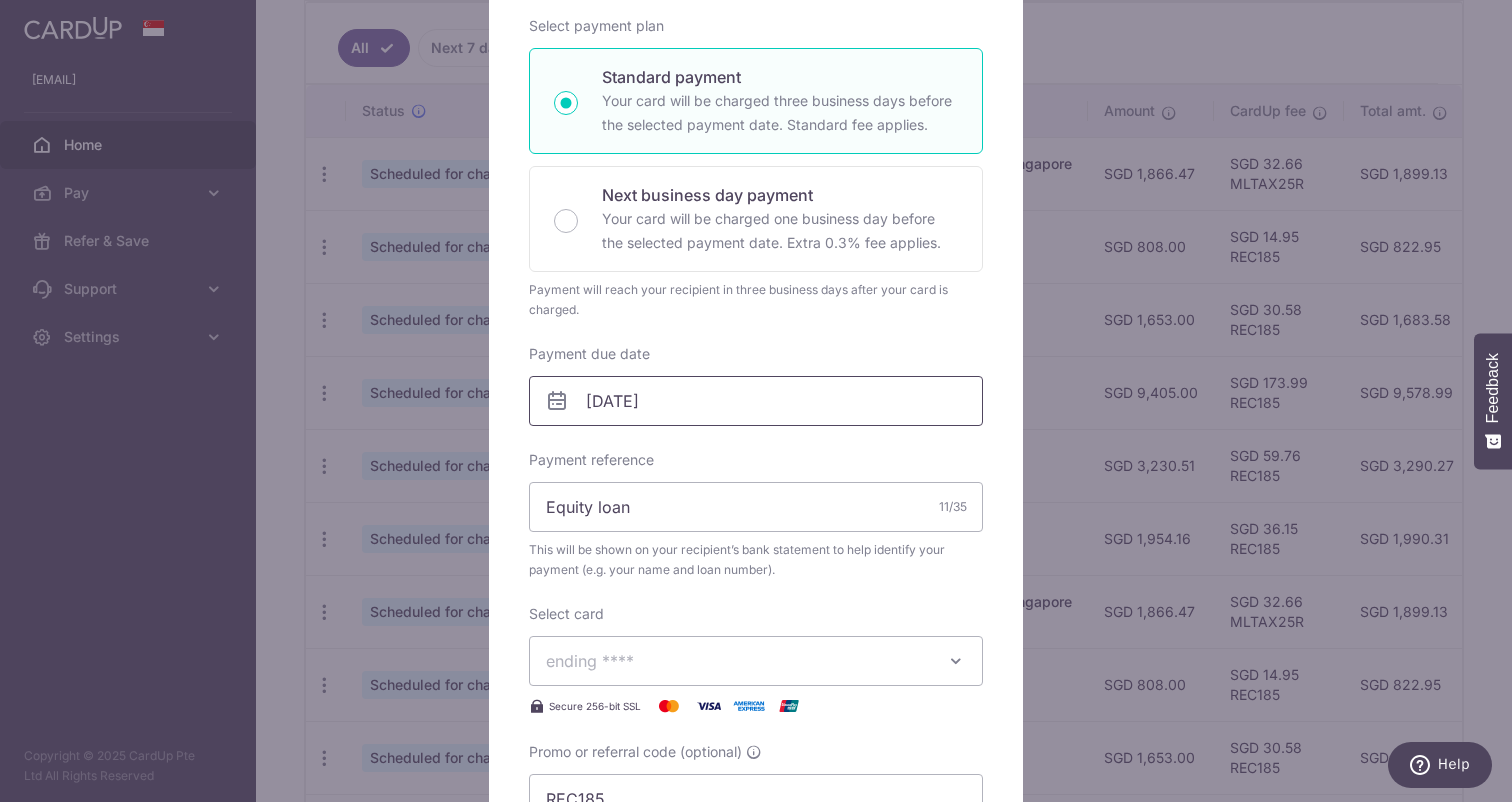 click on "[DATE]" at bounding box center [756, 401] 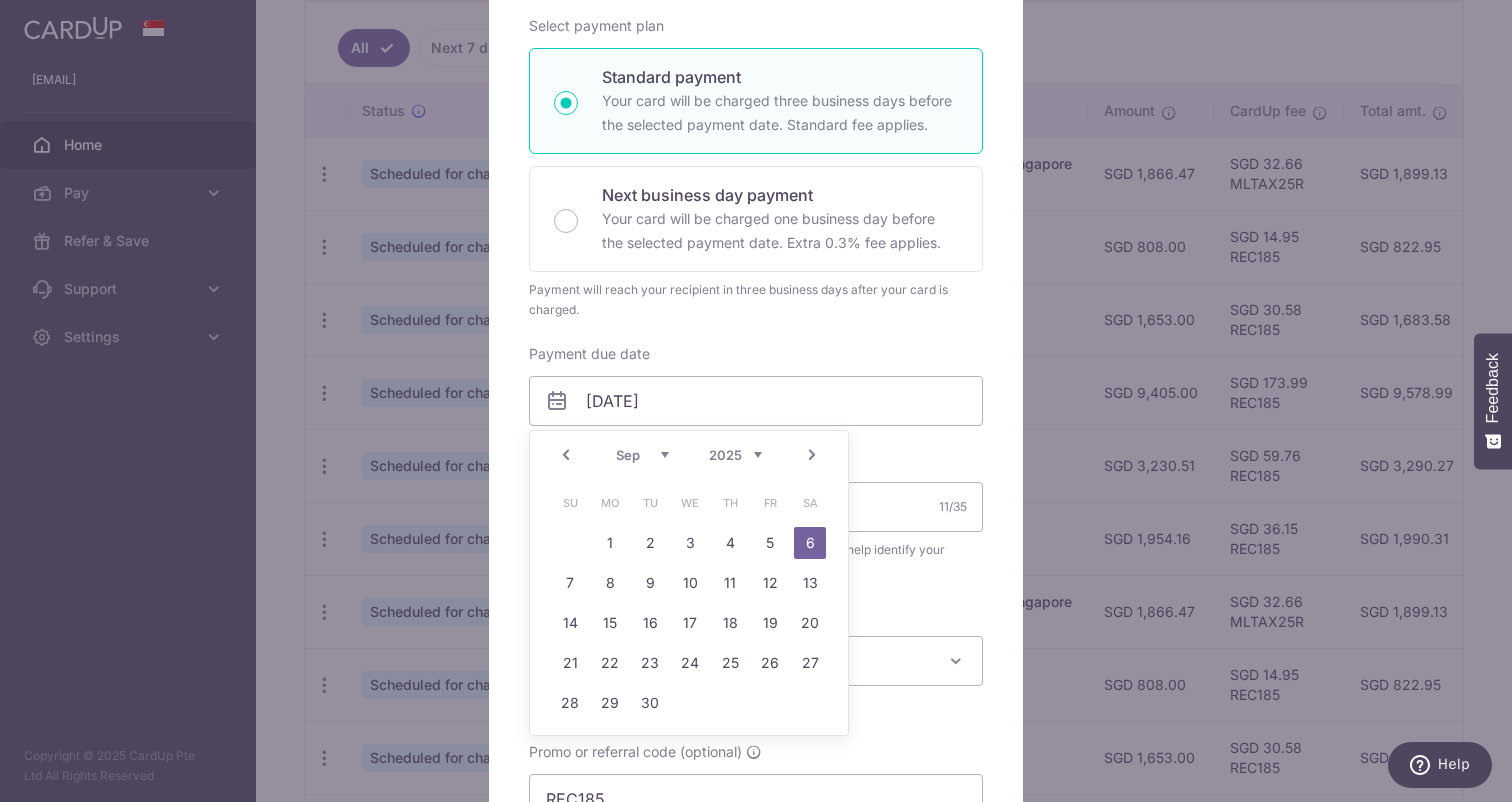 click on "Prev" at bounding box center (566, 455) 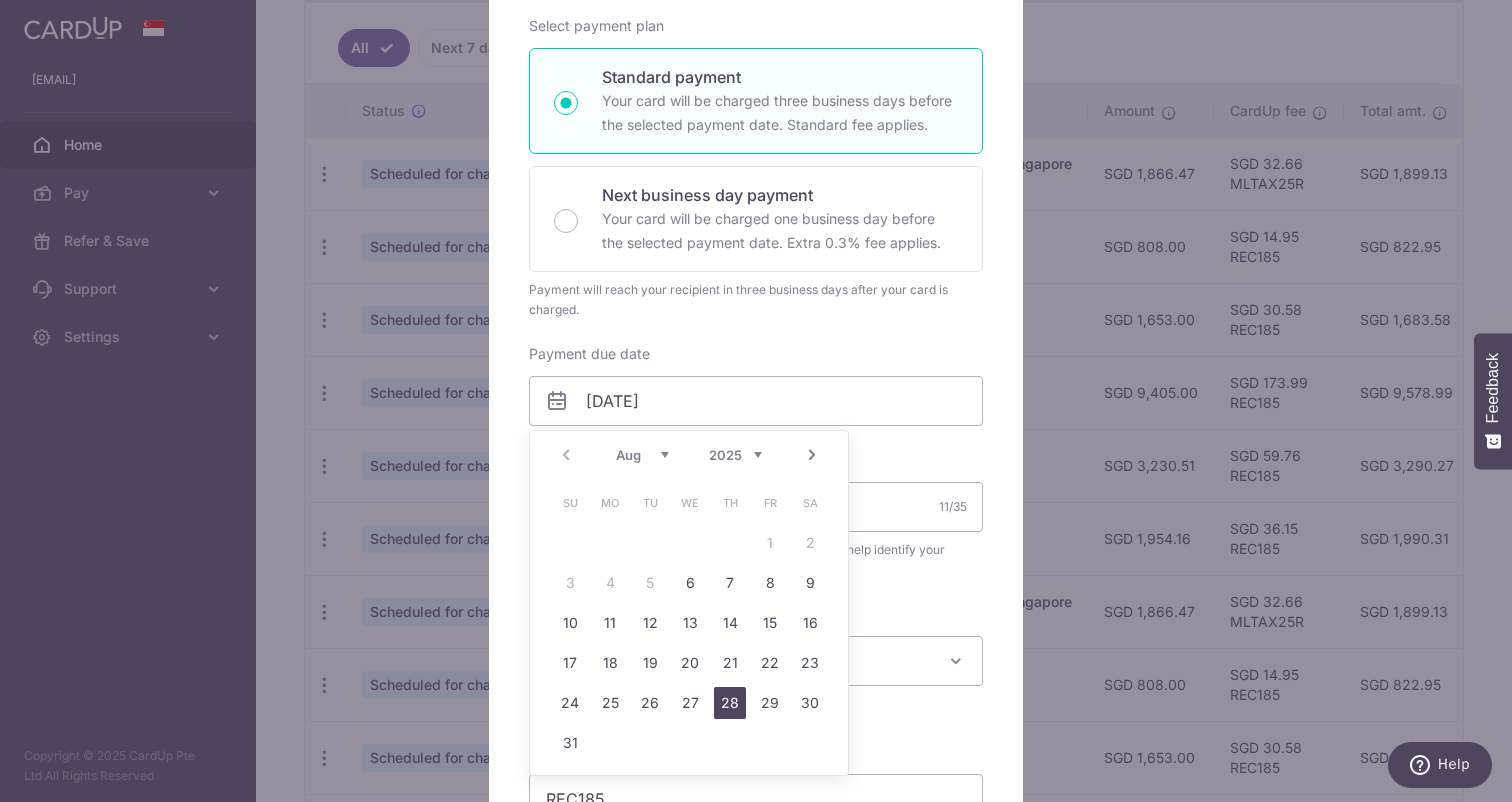 click on "28" at bounding box center (730, 703) 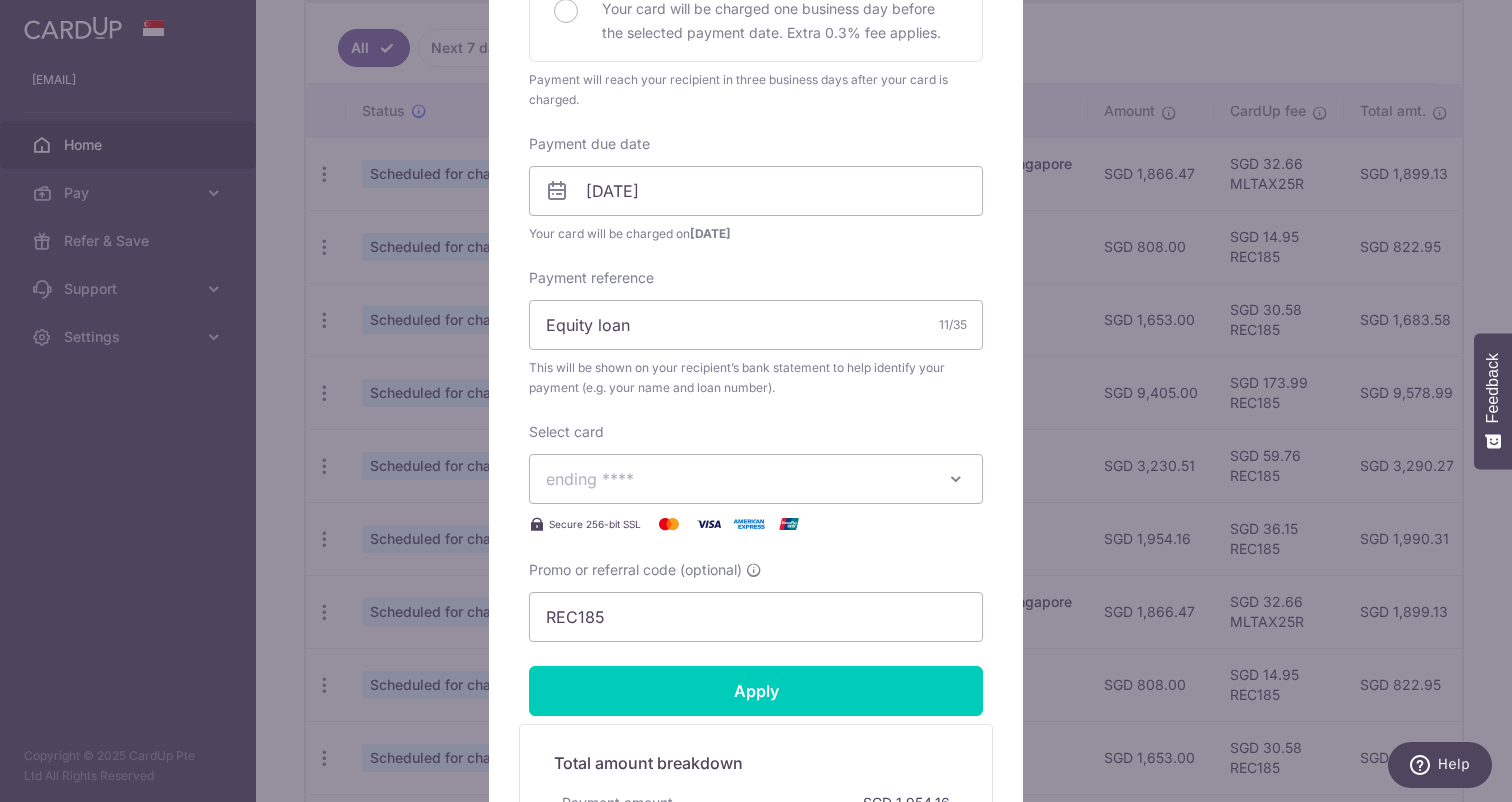 scroll, scrollTop: 597, scrollLeft: 0, axis: vertical 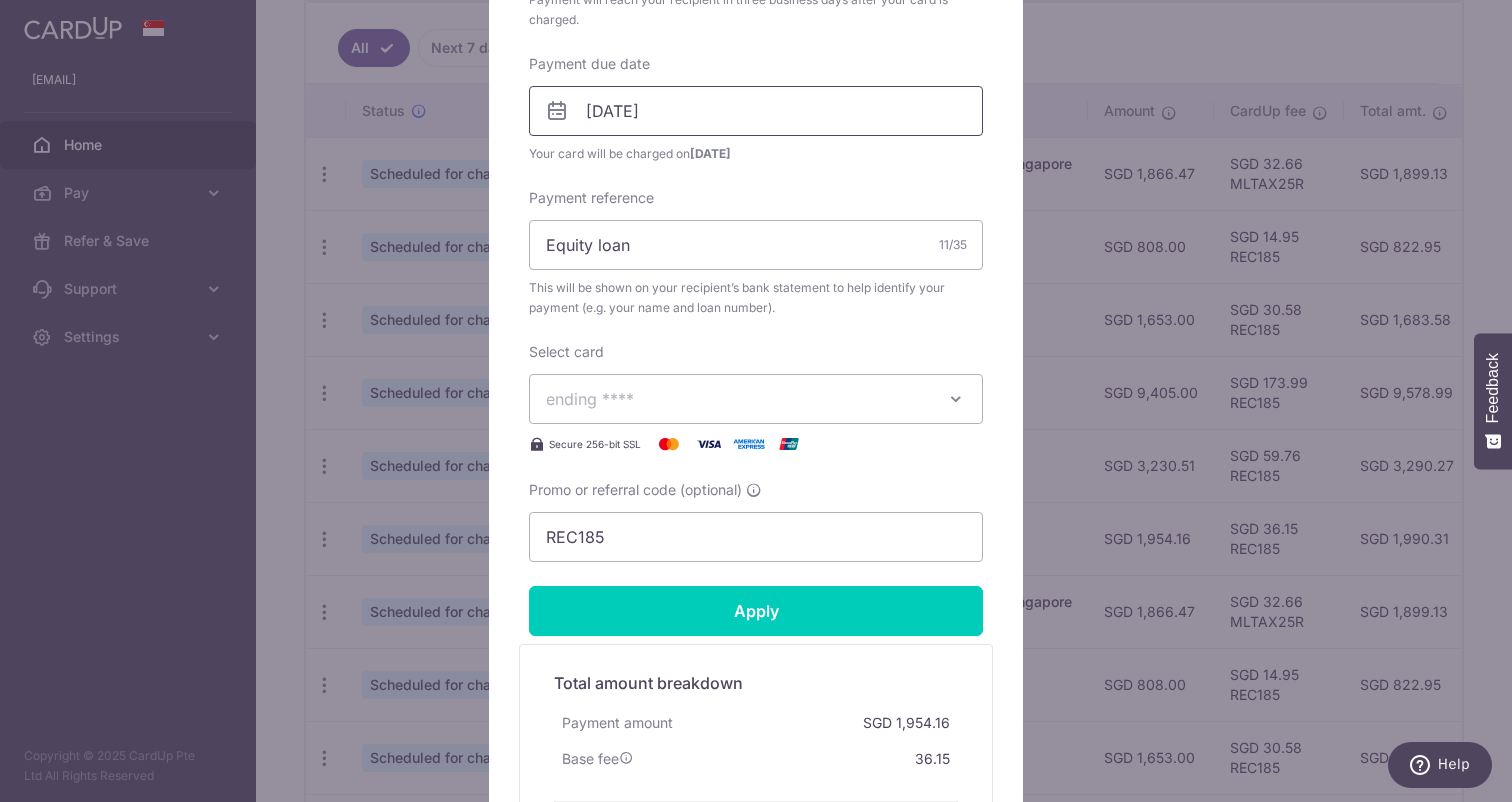 click on "[DATE]" at bounding box center (756, 111) 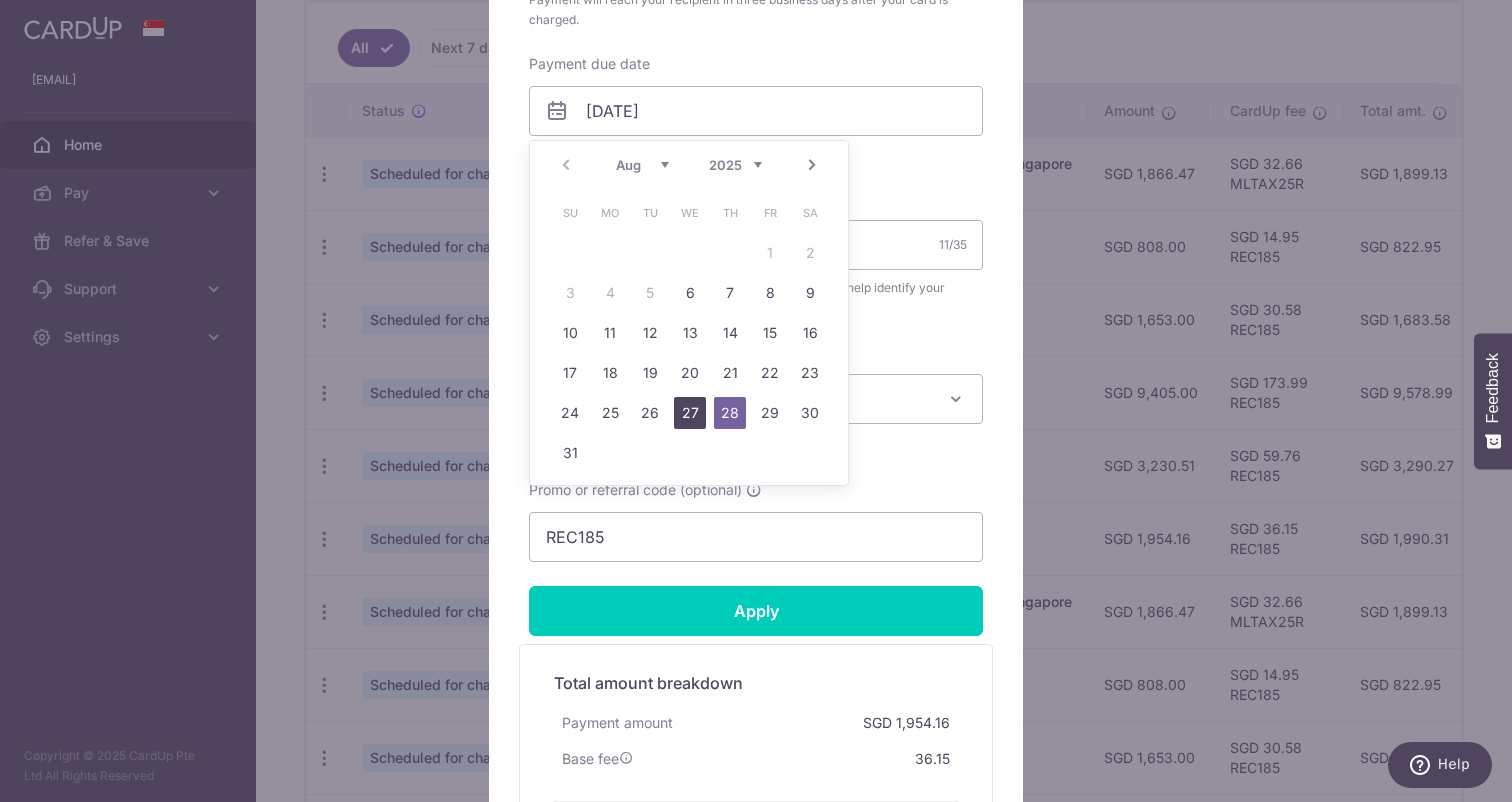 click on "27" at bounding box center (690, 413) 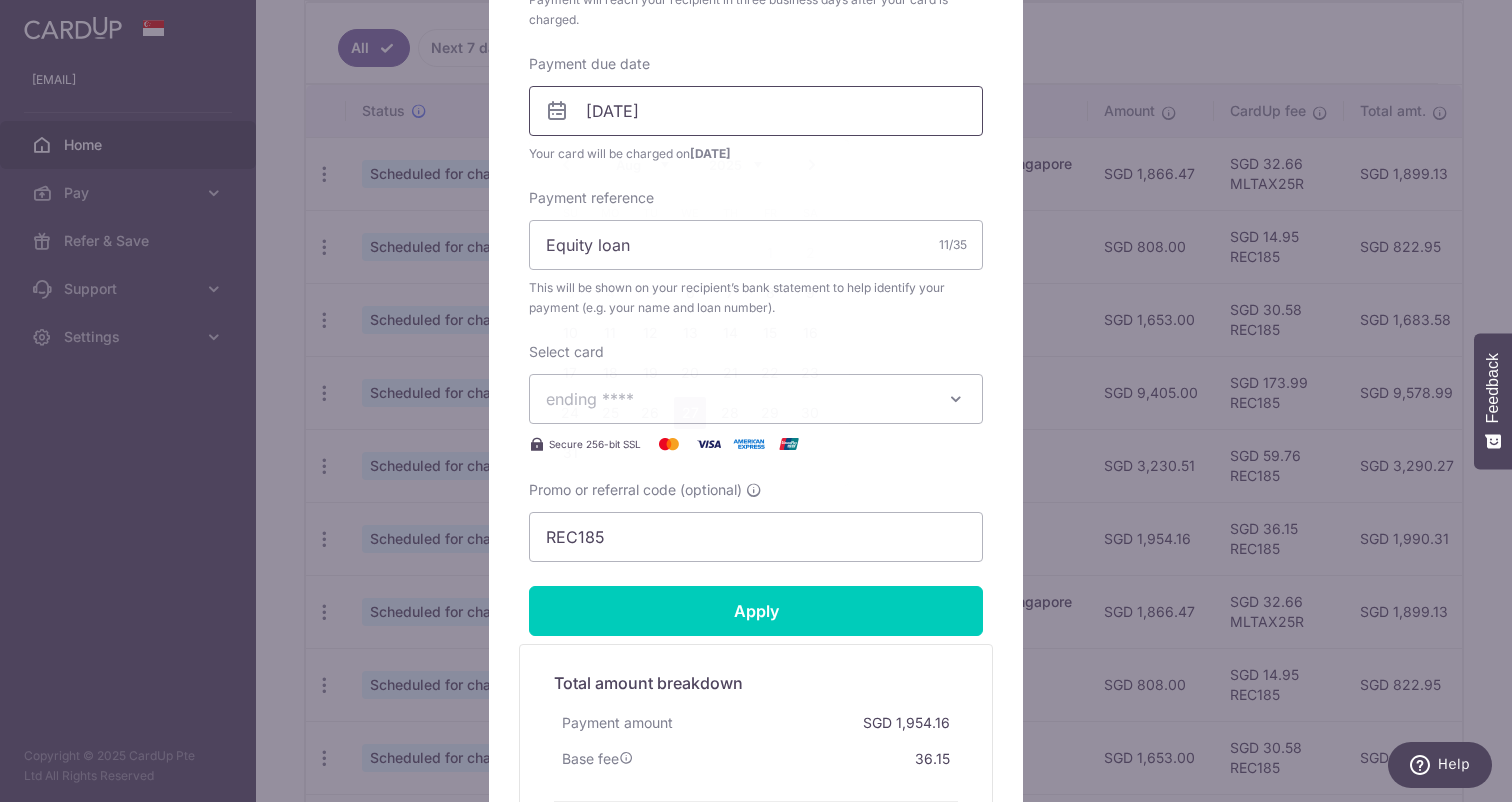 click on "[DATE]" at bounding box center (756, 111) 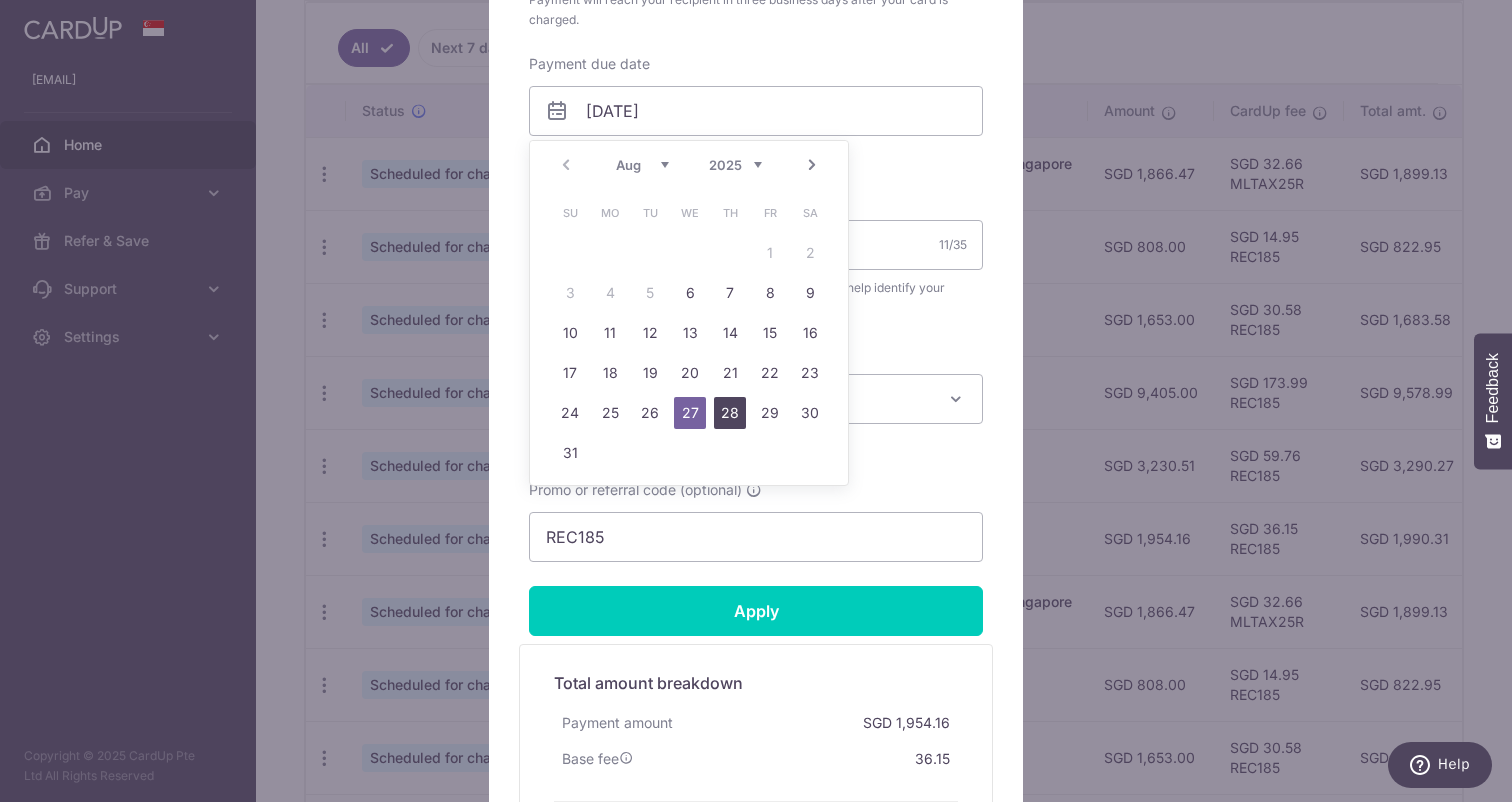 click on "28" at bounding box center (730, 413) 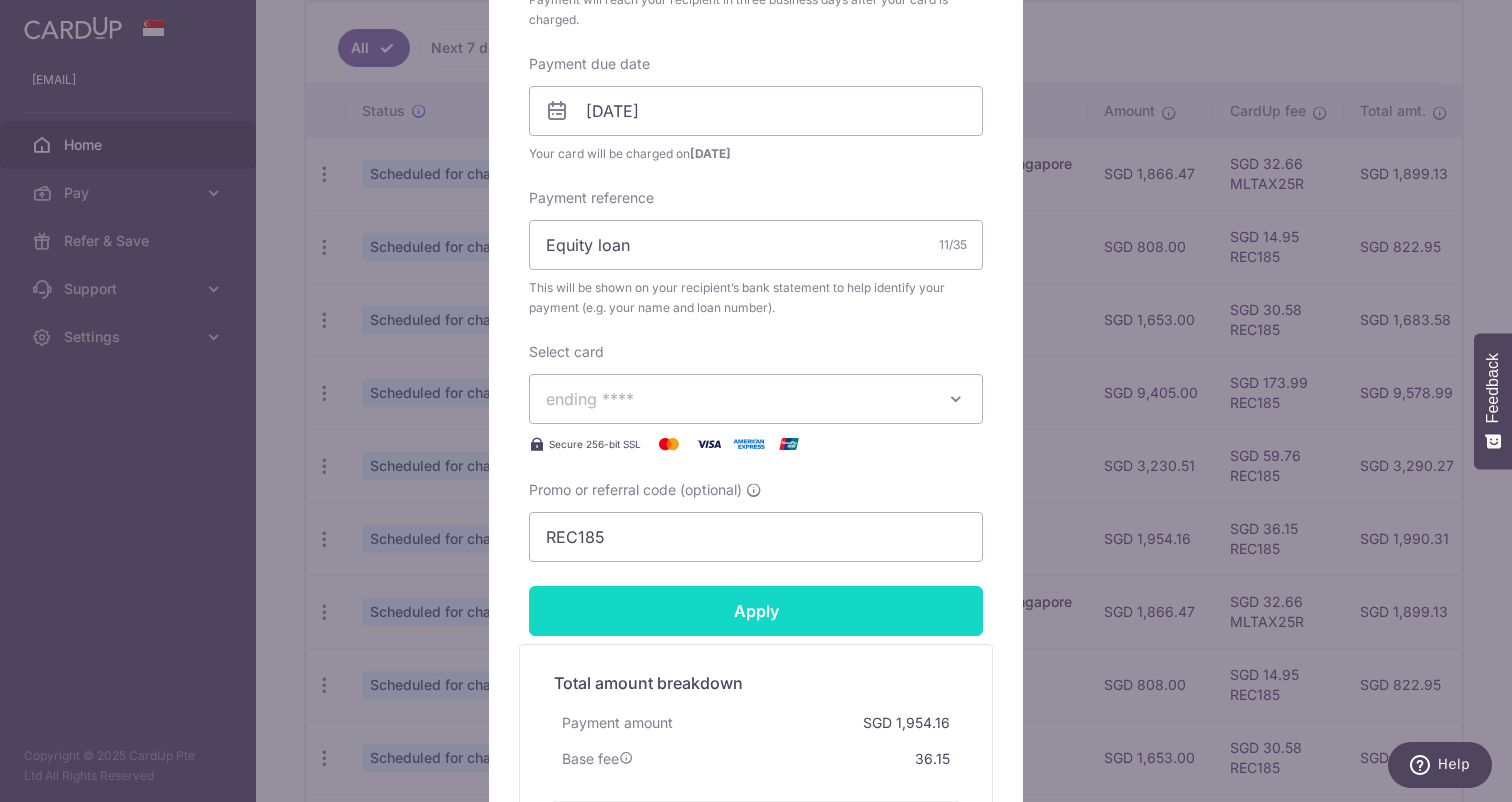 click on "Apply" at bounding box center (756, 611) 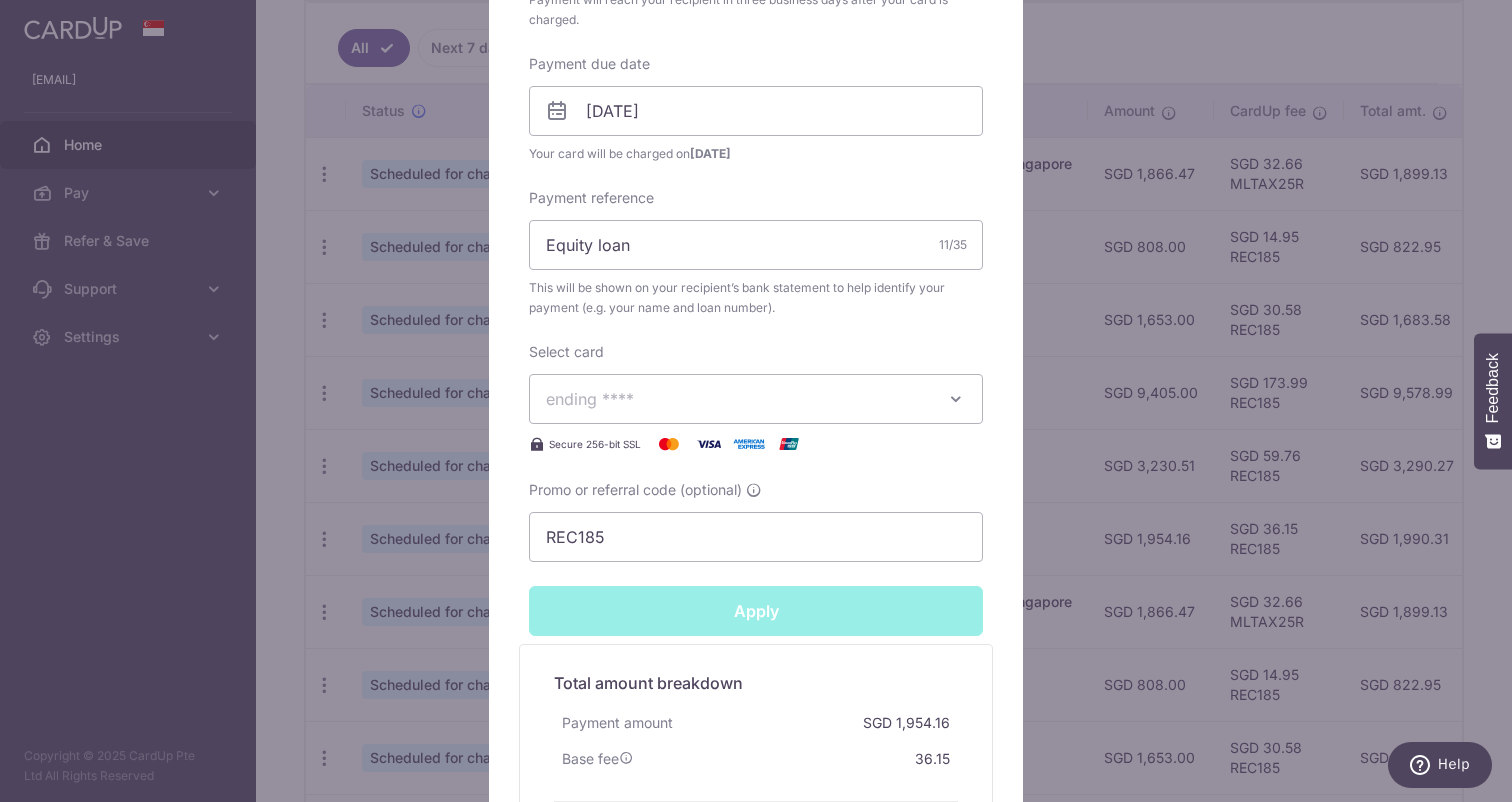 type on "Successfully Applied" 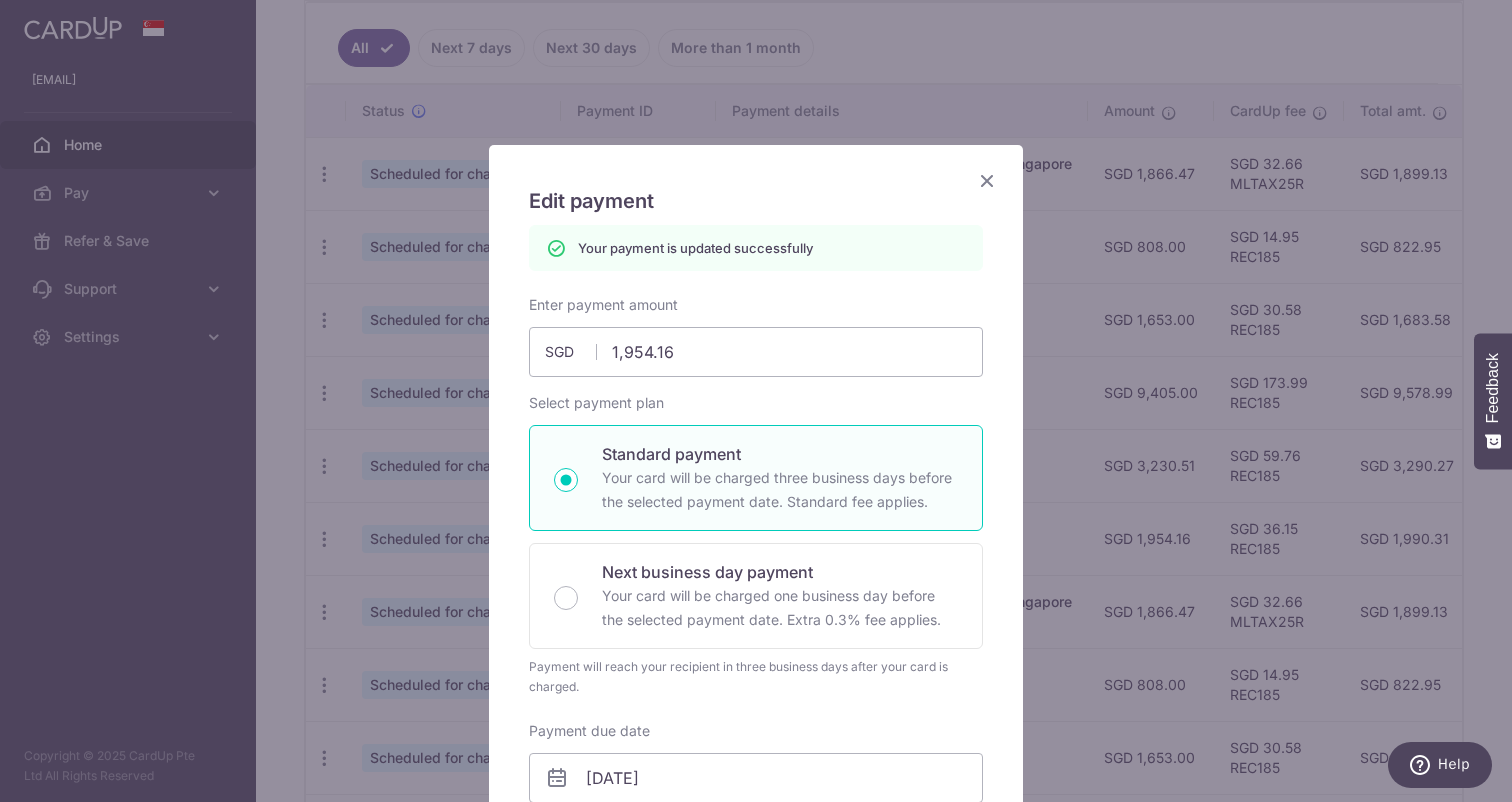 scroll, scrollTop: 0, scrollLeft: 0, axis: both 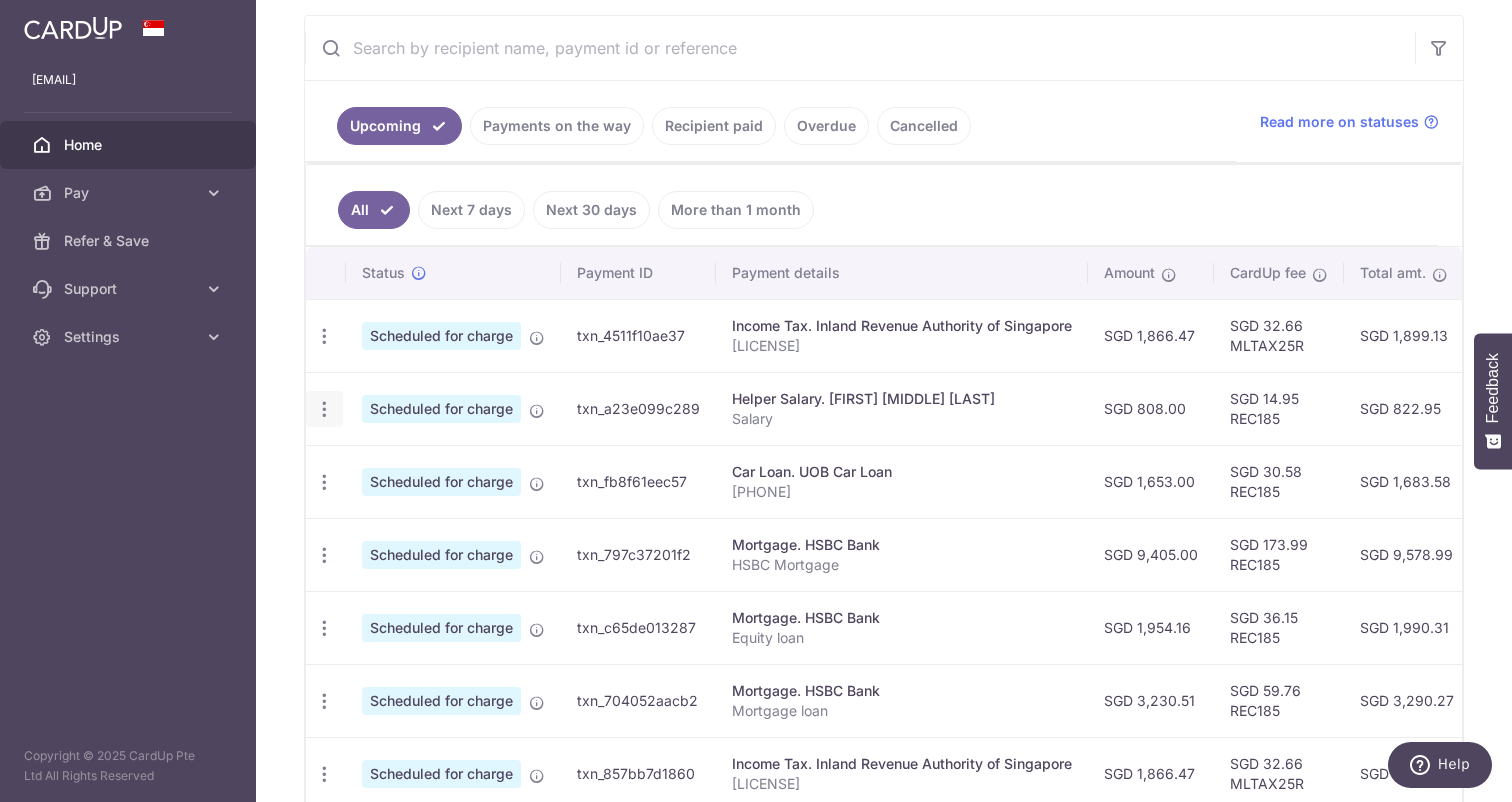 click at bounding box center [324, 336] 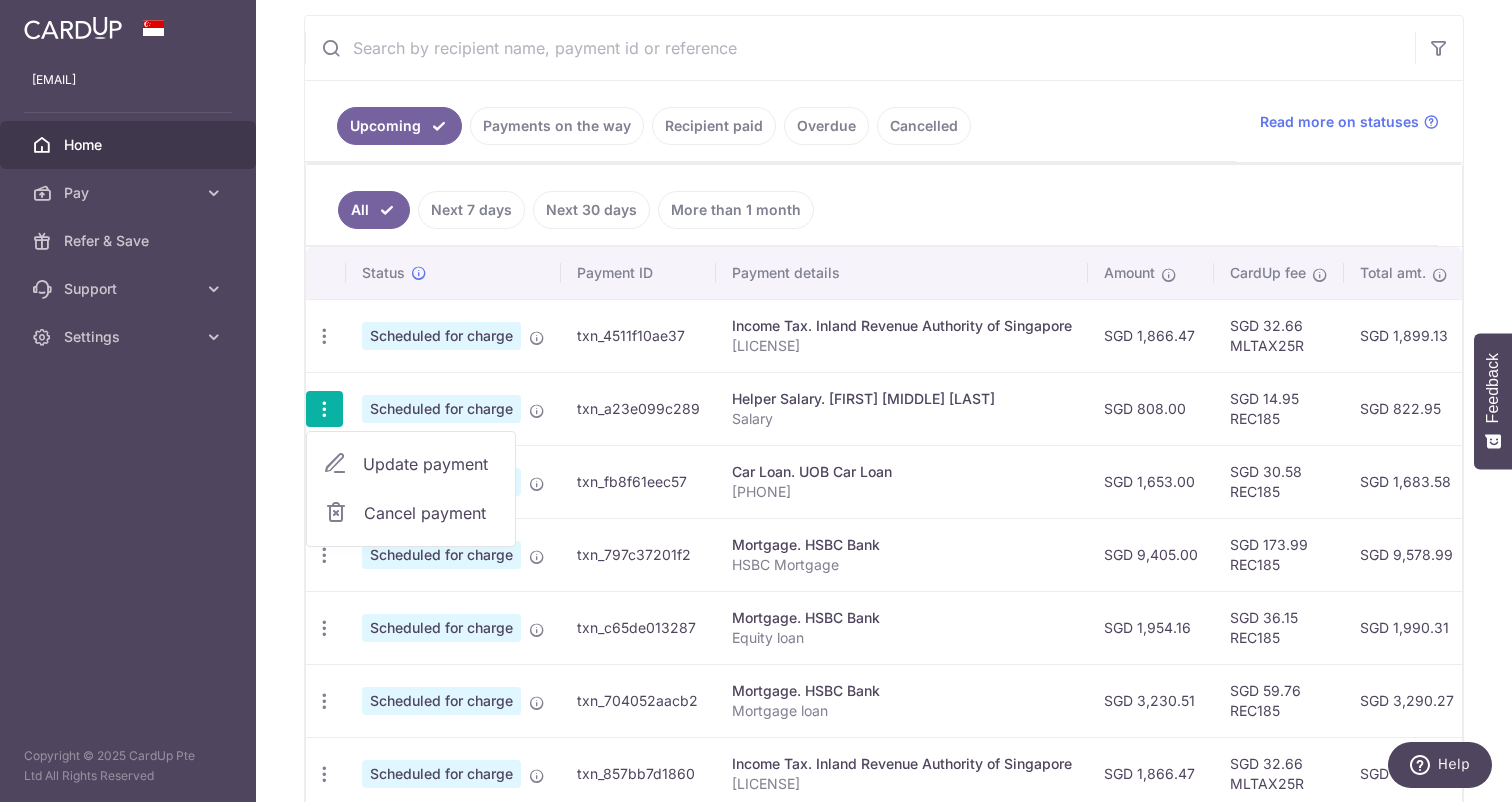 click on "Update payment" at bounding box center [431, 464] 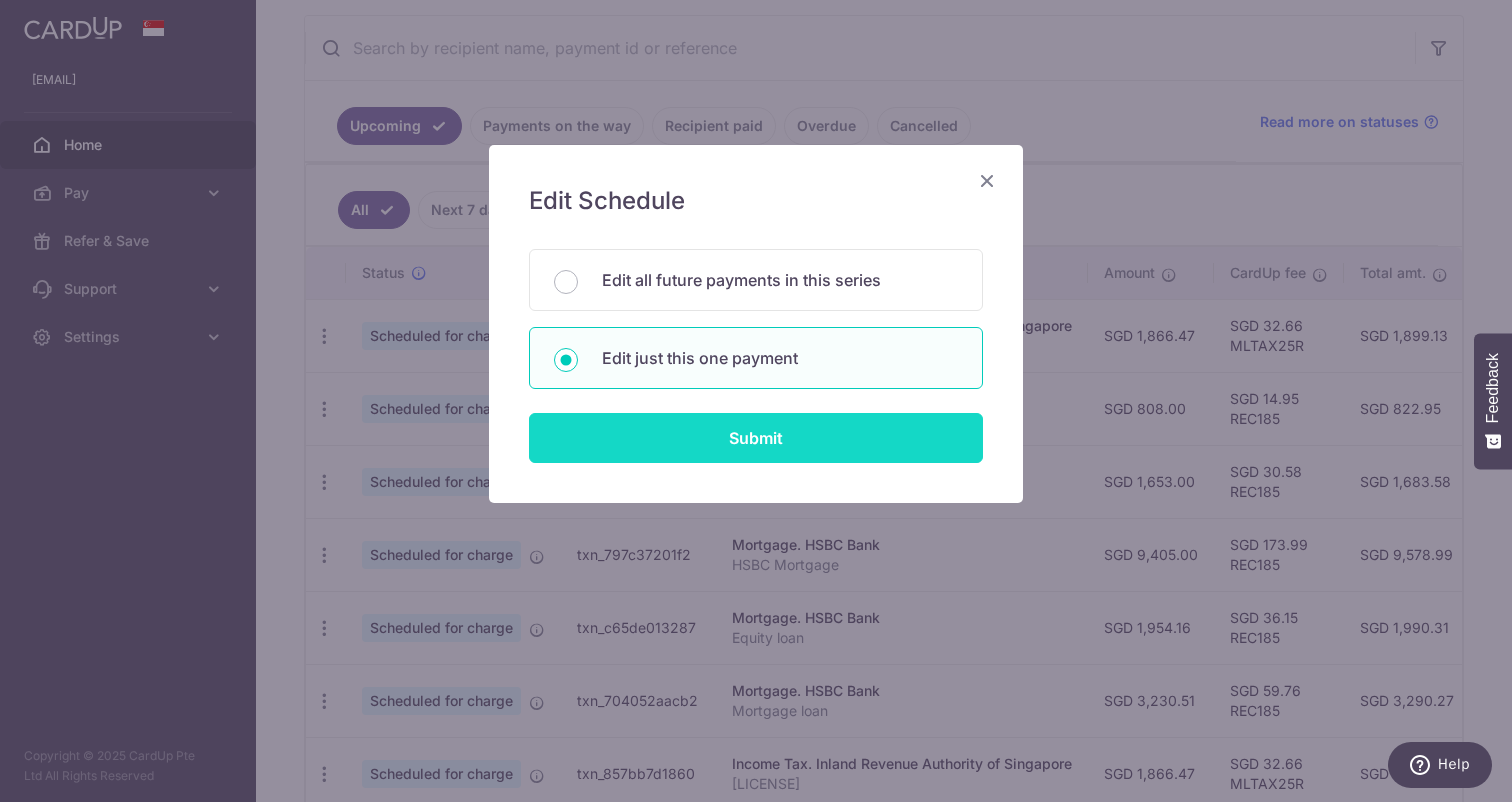 click on "Submit" at bounding box center (756, 438) 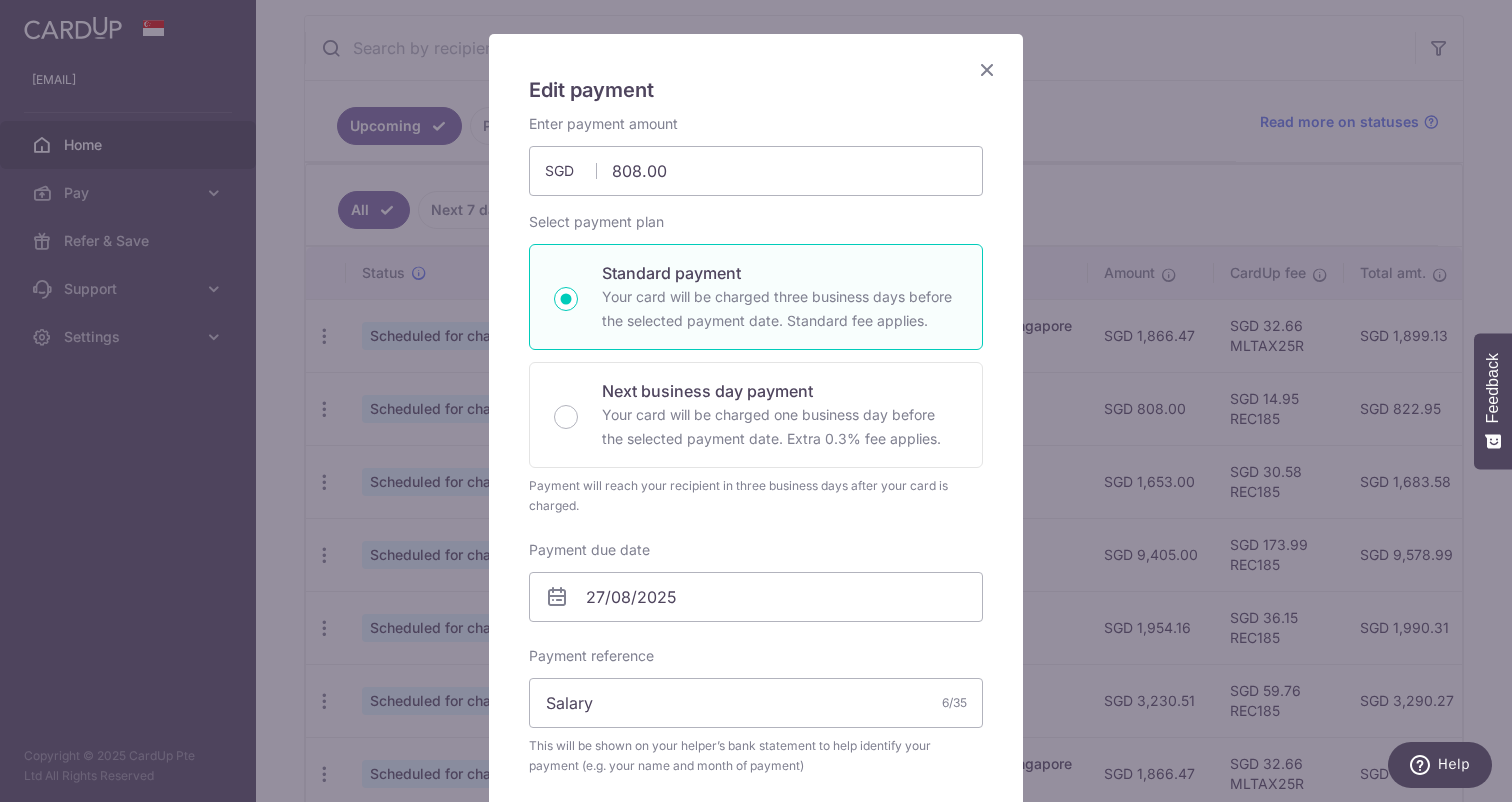 scroll, scrollTop: 135, scrollLeft: 0, axis: vertical 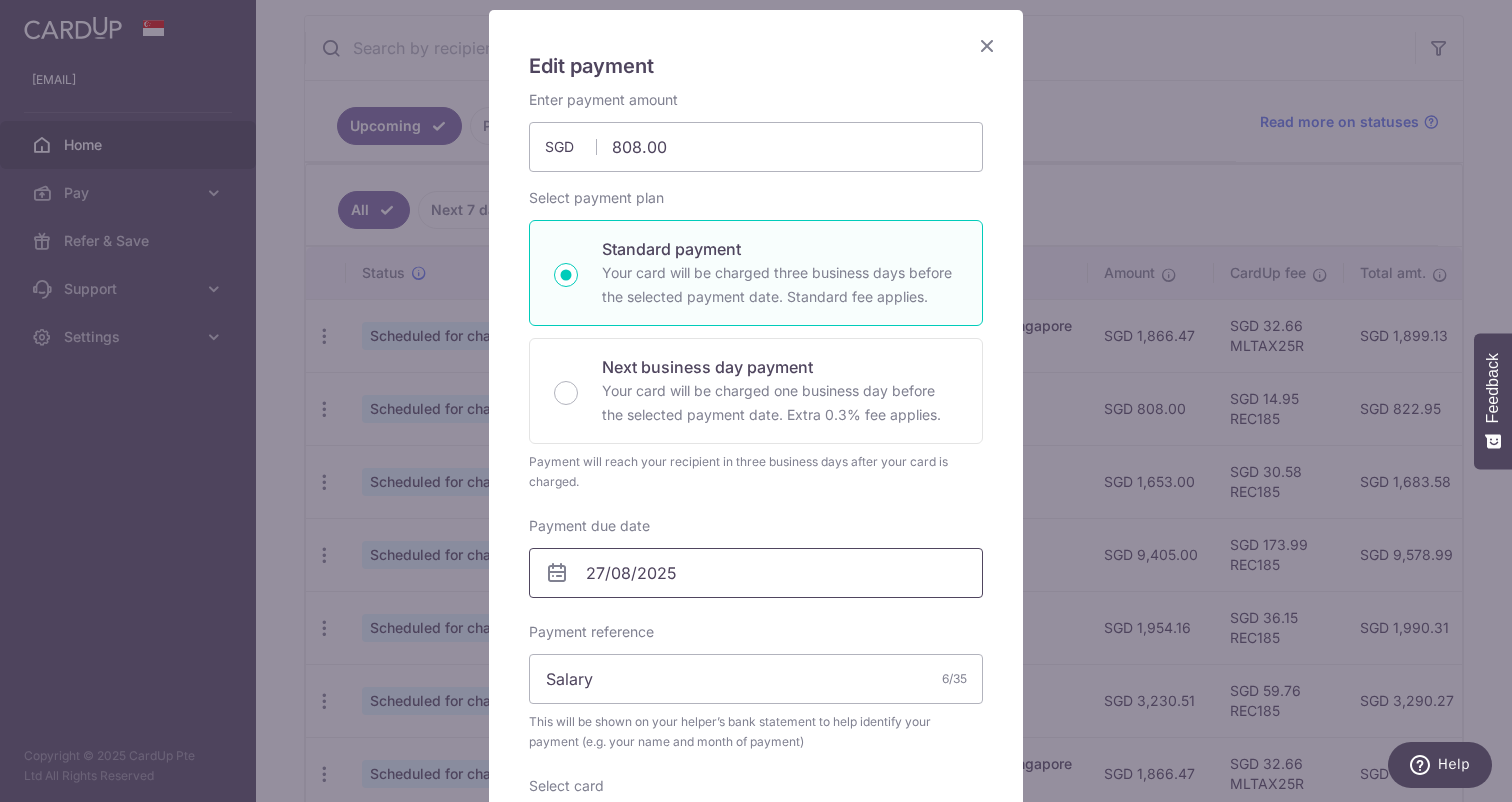 click on "27/08/2025" at bounding box center [756, 573] 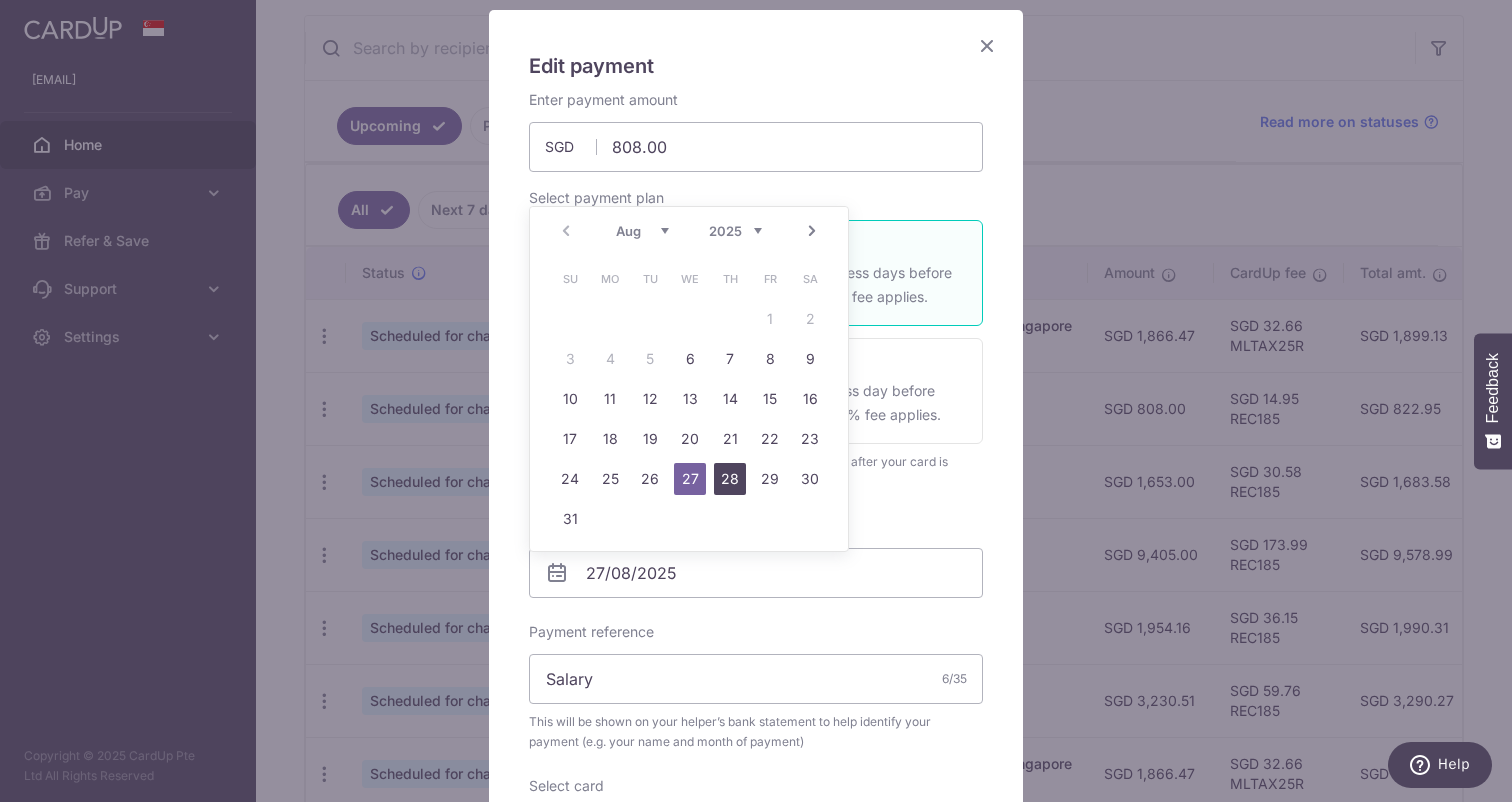 click on "28" at bounding box center [730, 479] 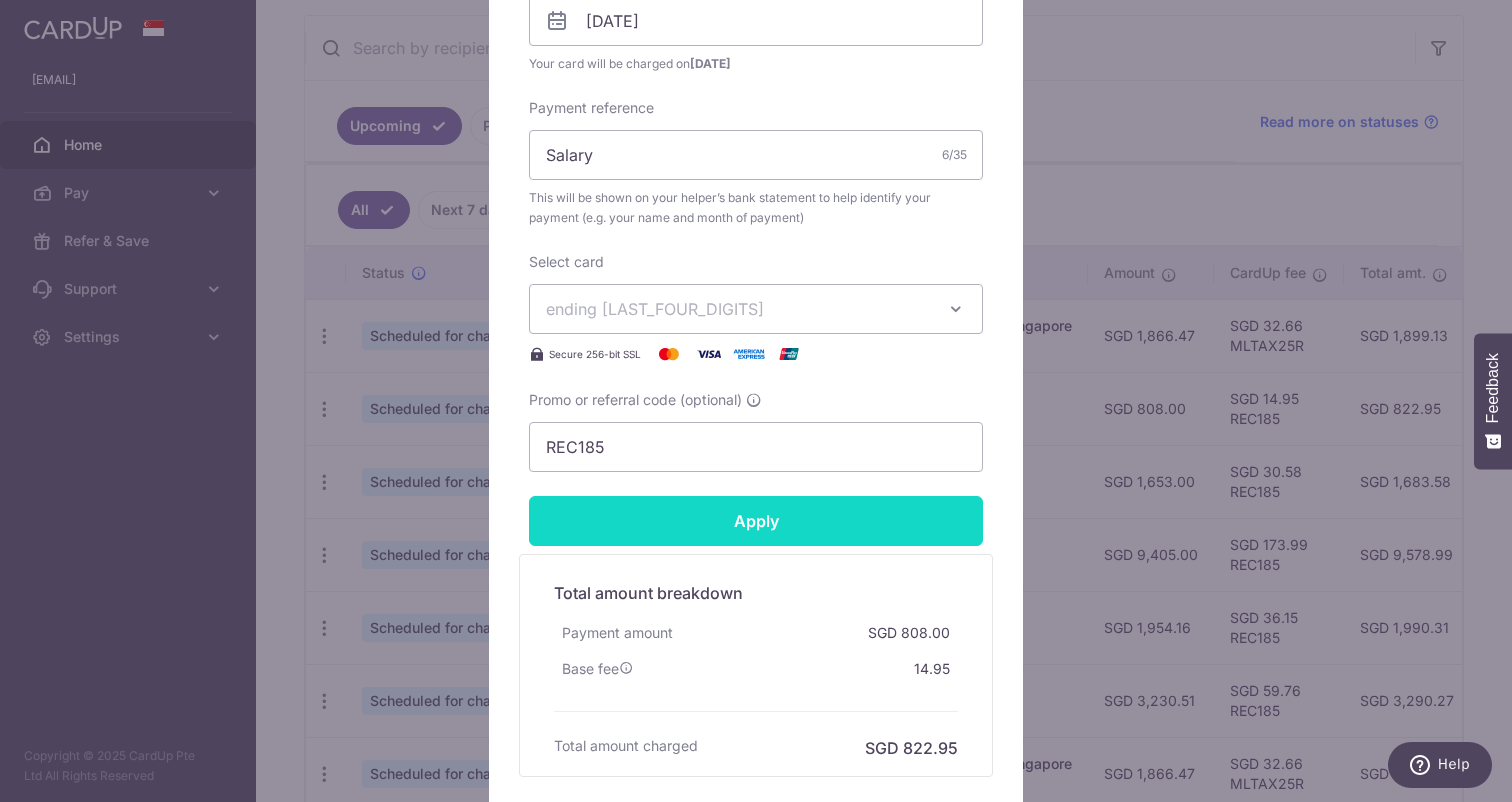 scroll, scrollTop: 692, scrollLeft: 0, axis: vertical 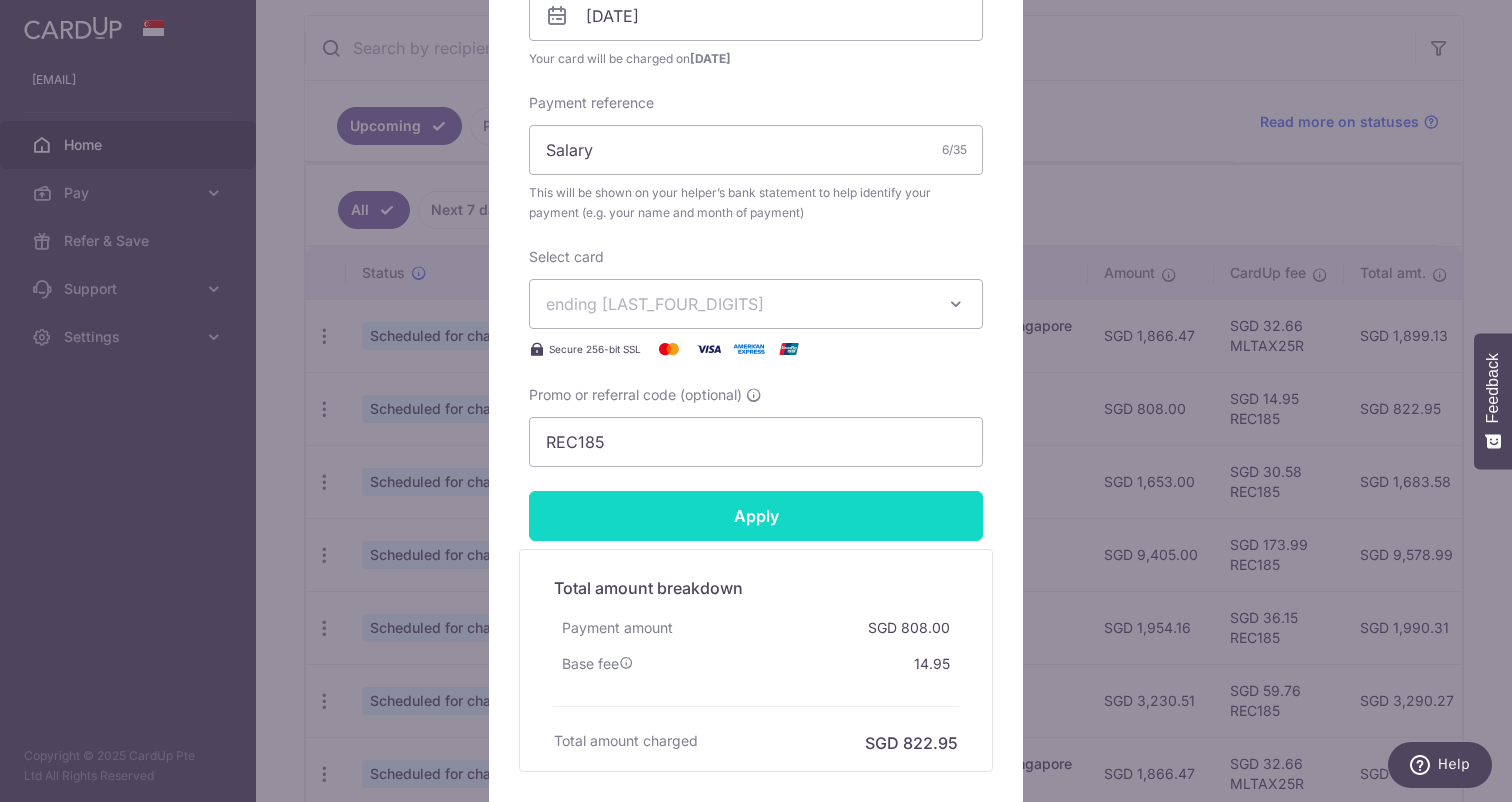 click on "Apply" at bounding box center [756, 516] 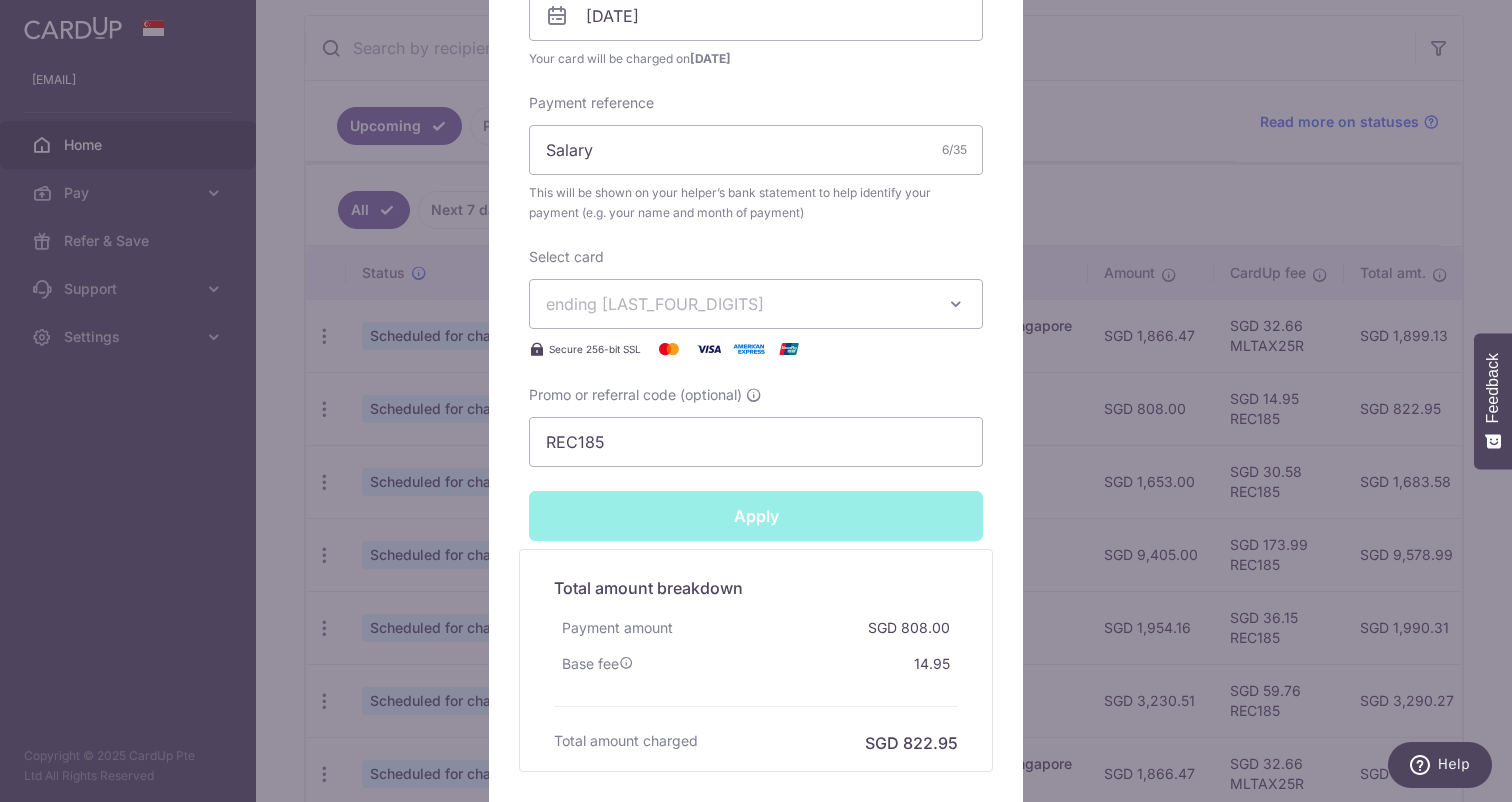type on "Successfully Applied" 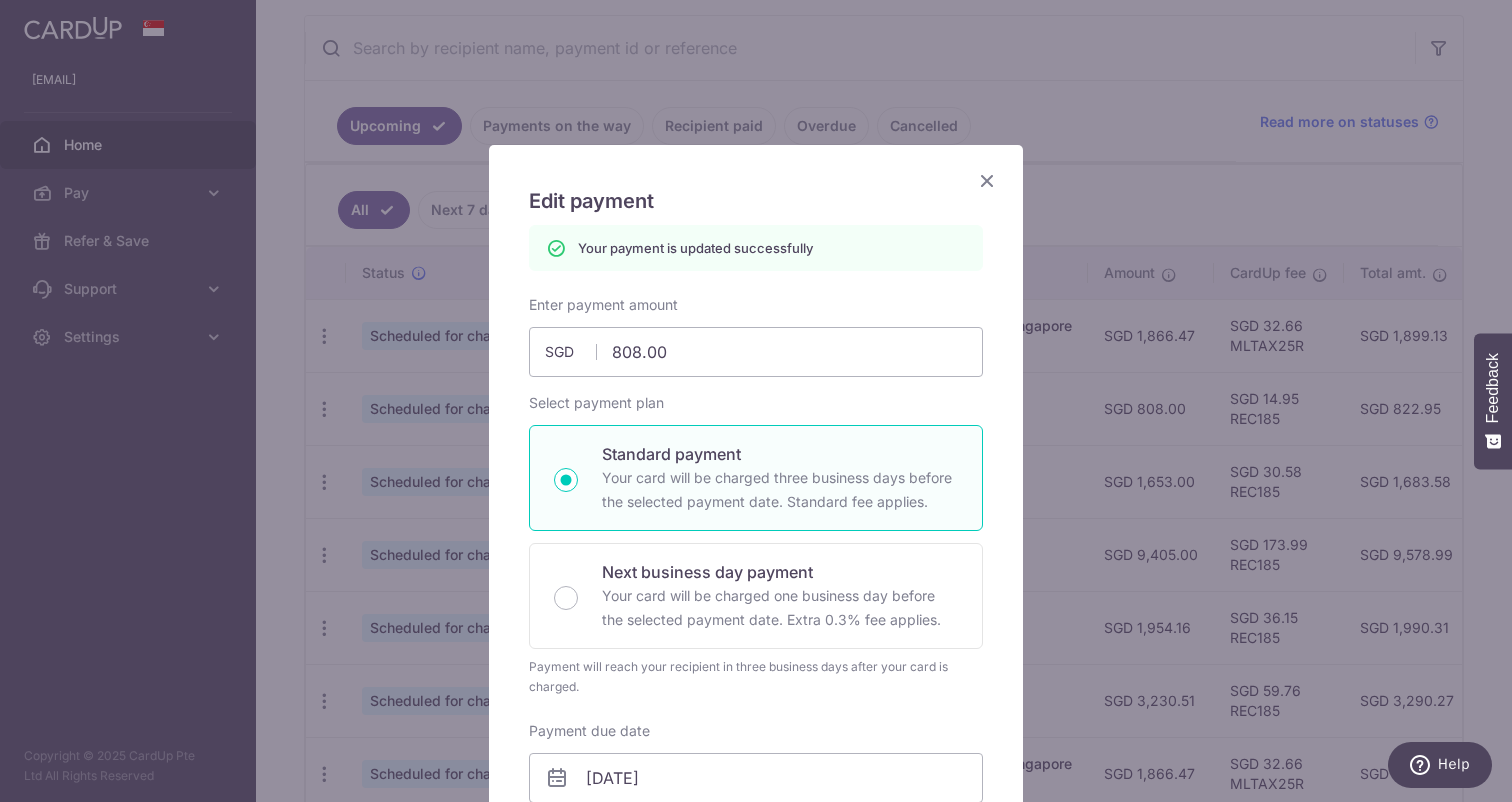 scroll, scrollTop: 0, scrollLeft: 0, axis: both 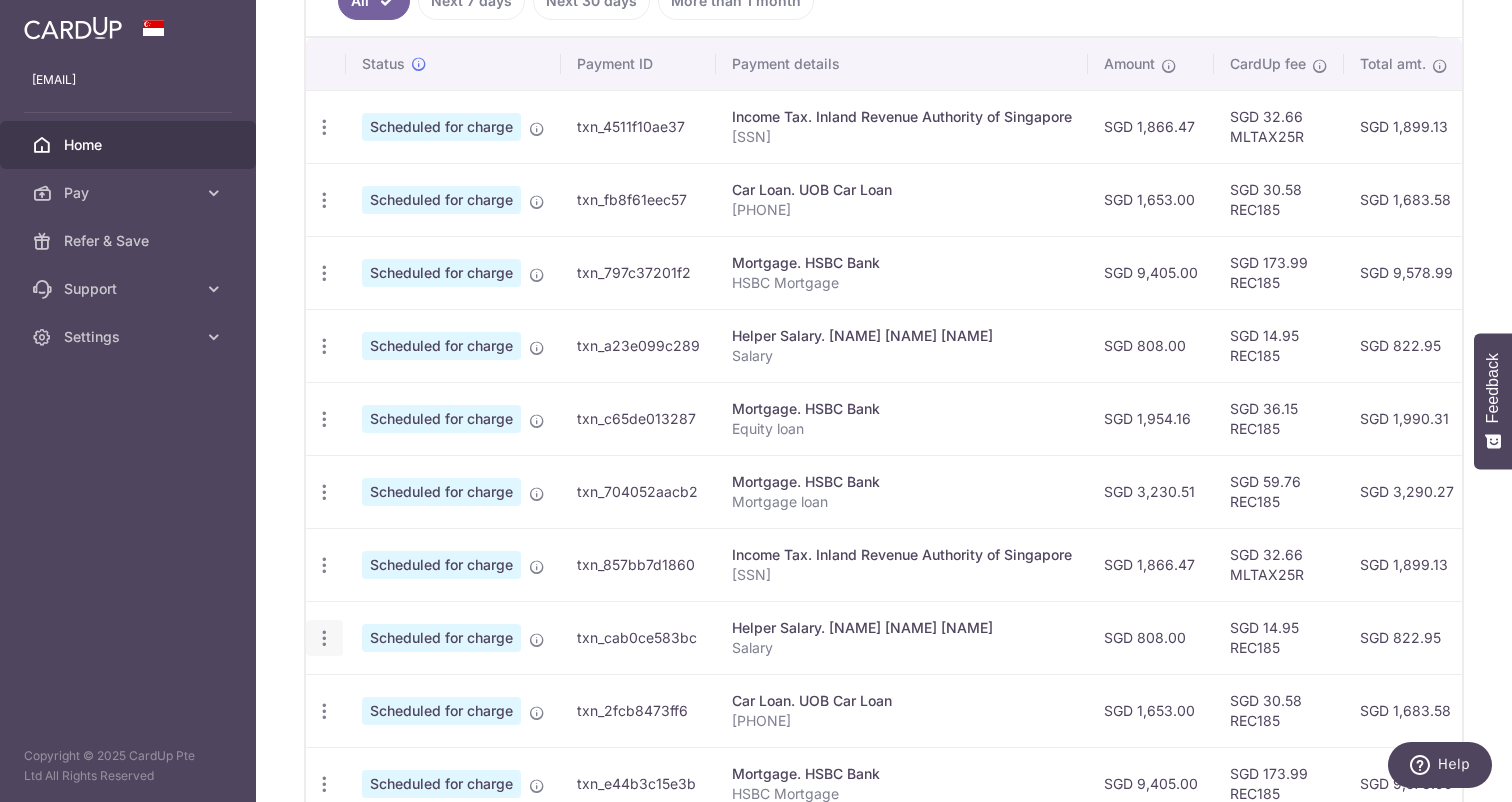 click on "Update payment
Cancel payment" at bounding box center (324, 638) 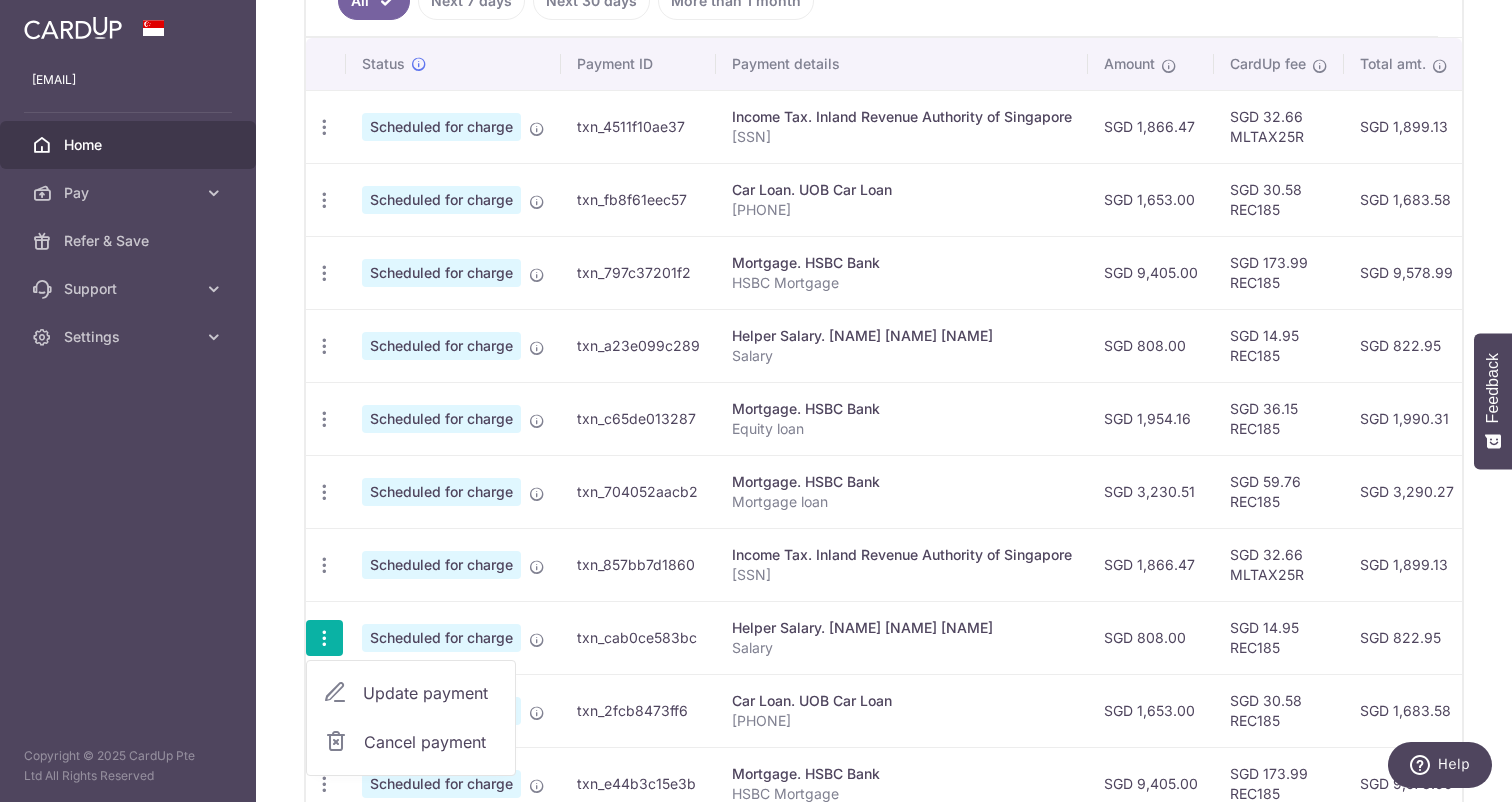 click on "Update payment" at bounding box center (431, 693) 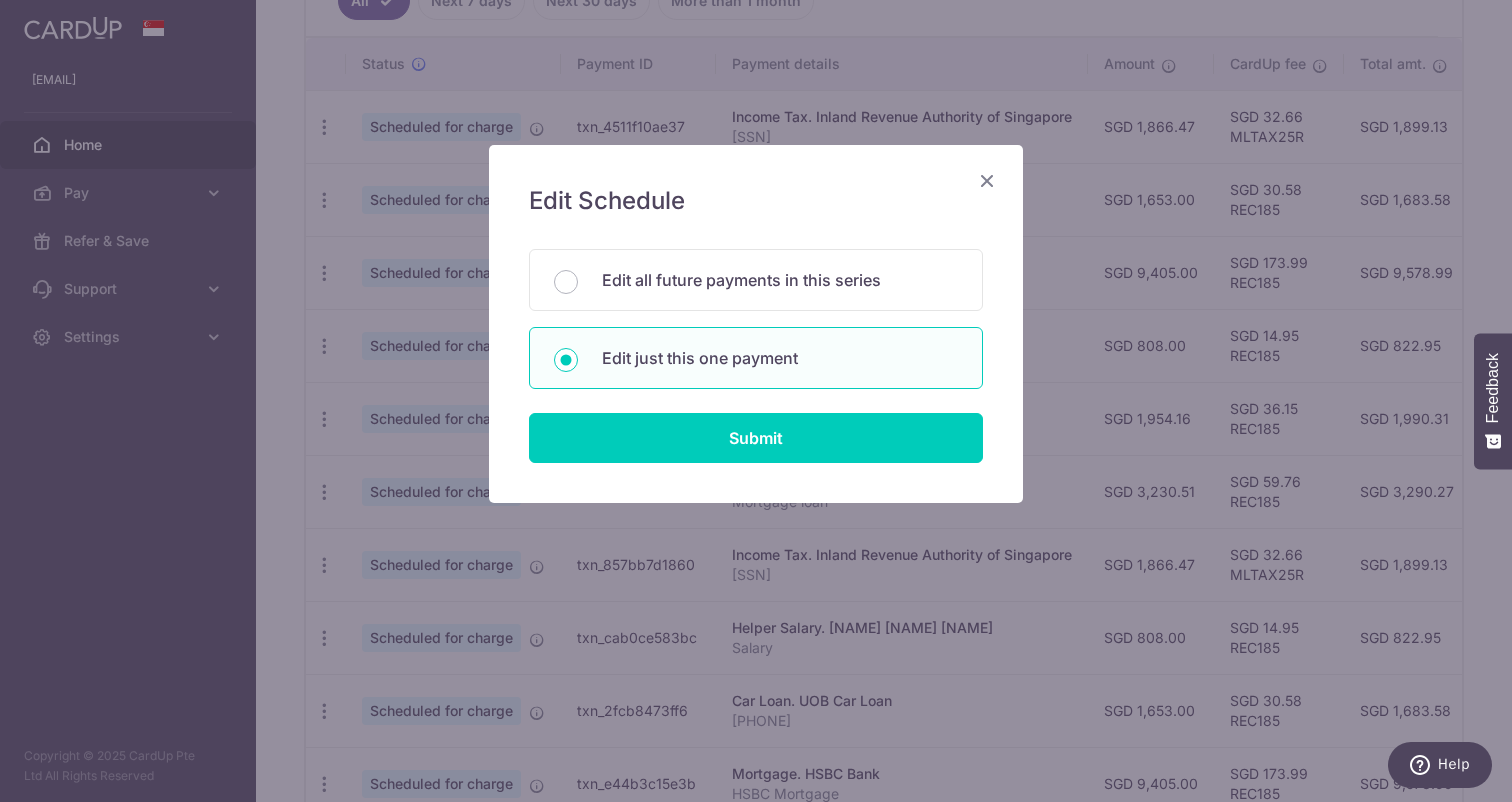 click on "Edit Schedule
You will be editing all 7 payments to [NAME] [NAME] [NAME] scheduled from [DATE] to [DATE].
Edit all future payments in this series
Edit just this one payment
Submit" at bounding box center [756, 324] 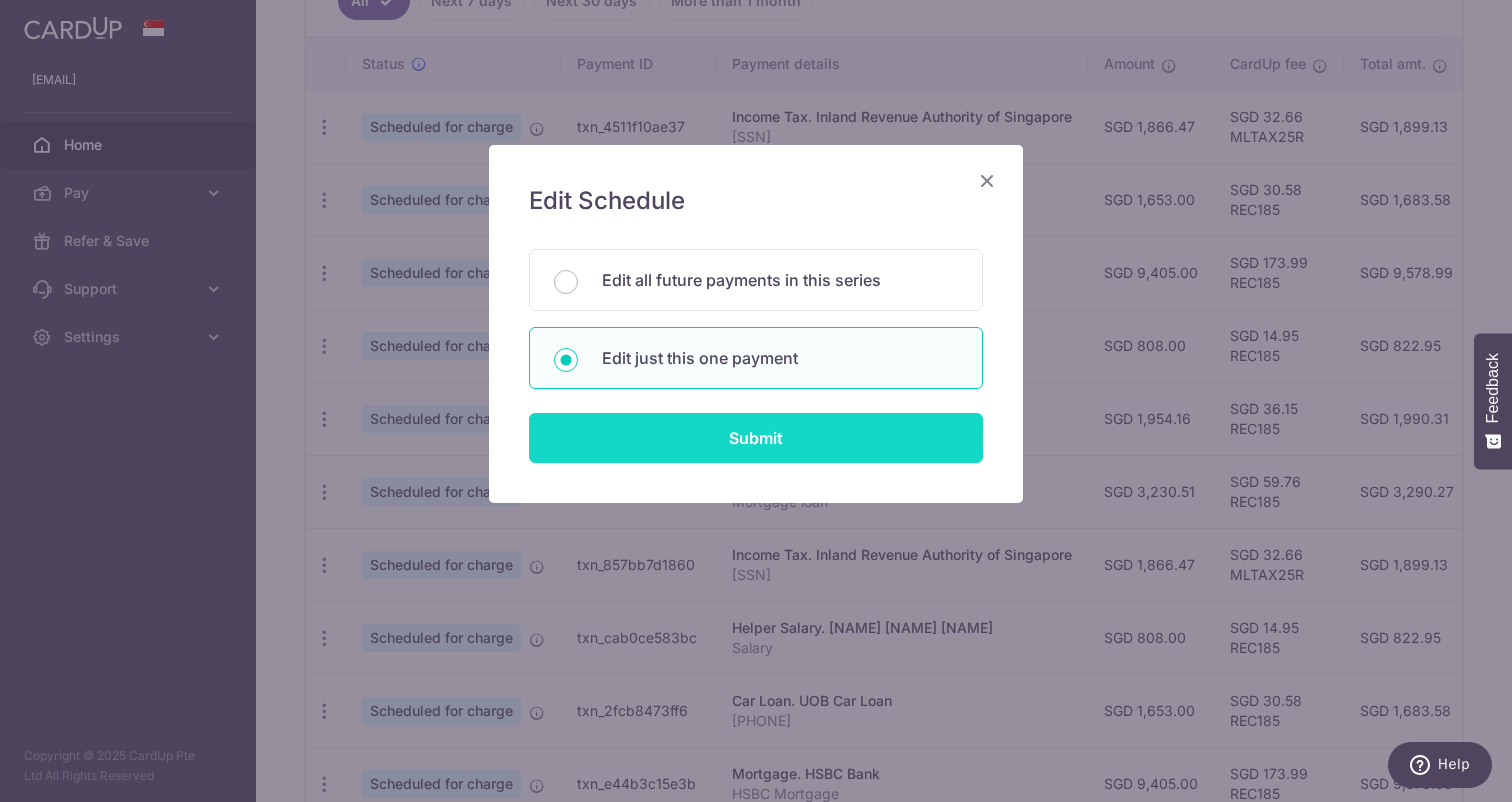 click on "Submit" at bounding box center [756, 438] 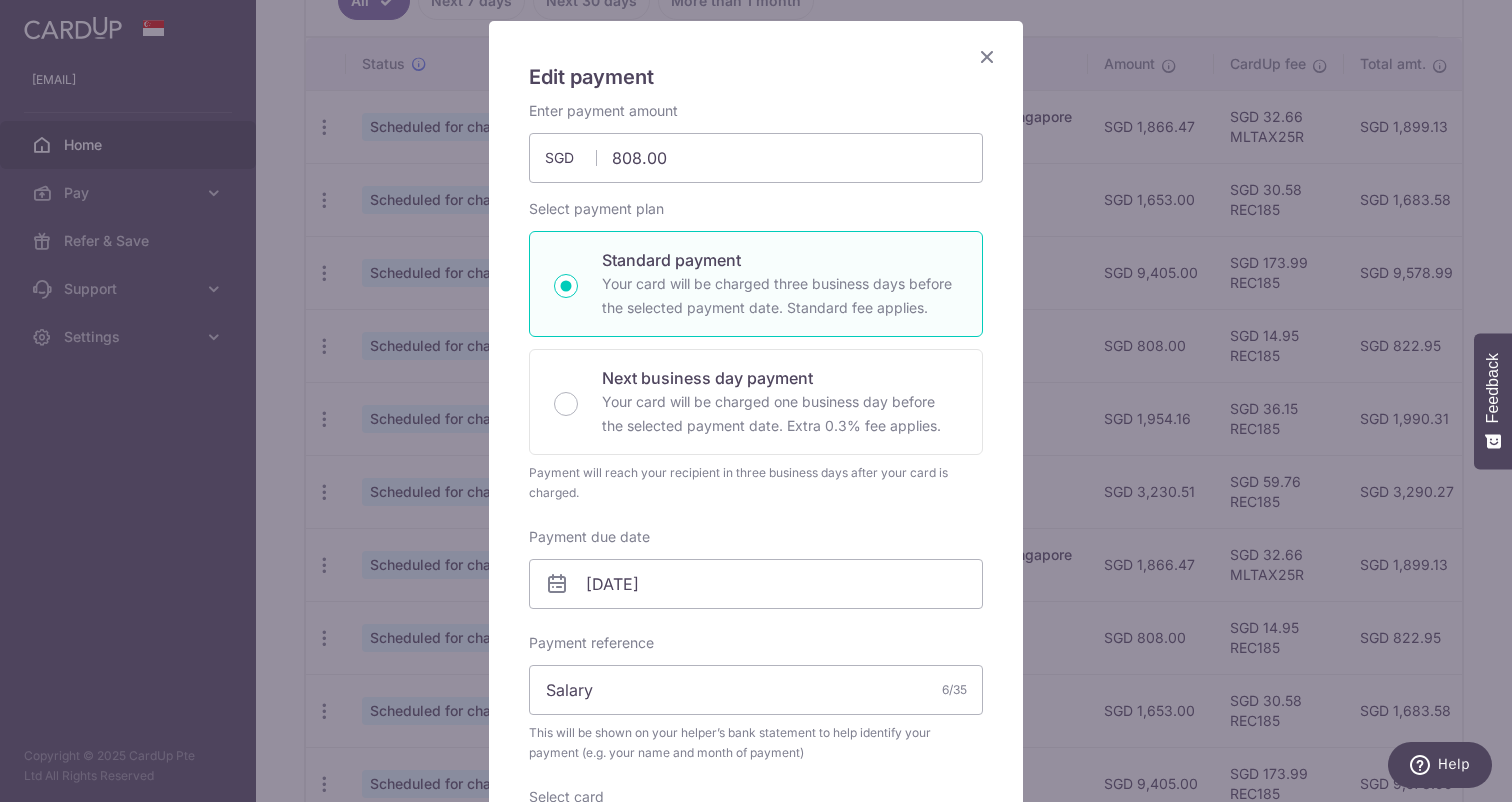 scroll, scrollTop: 136, scrollLeft: 0, axis: vertical 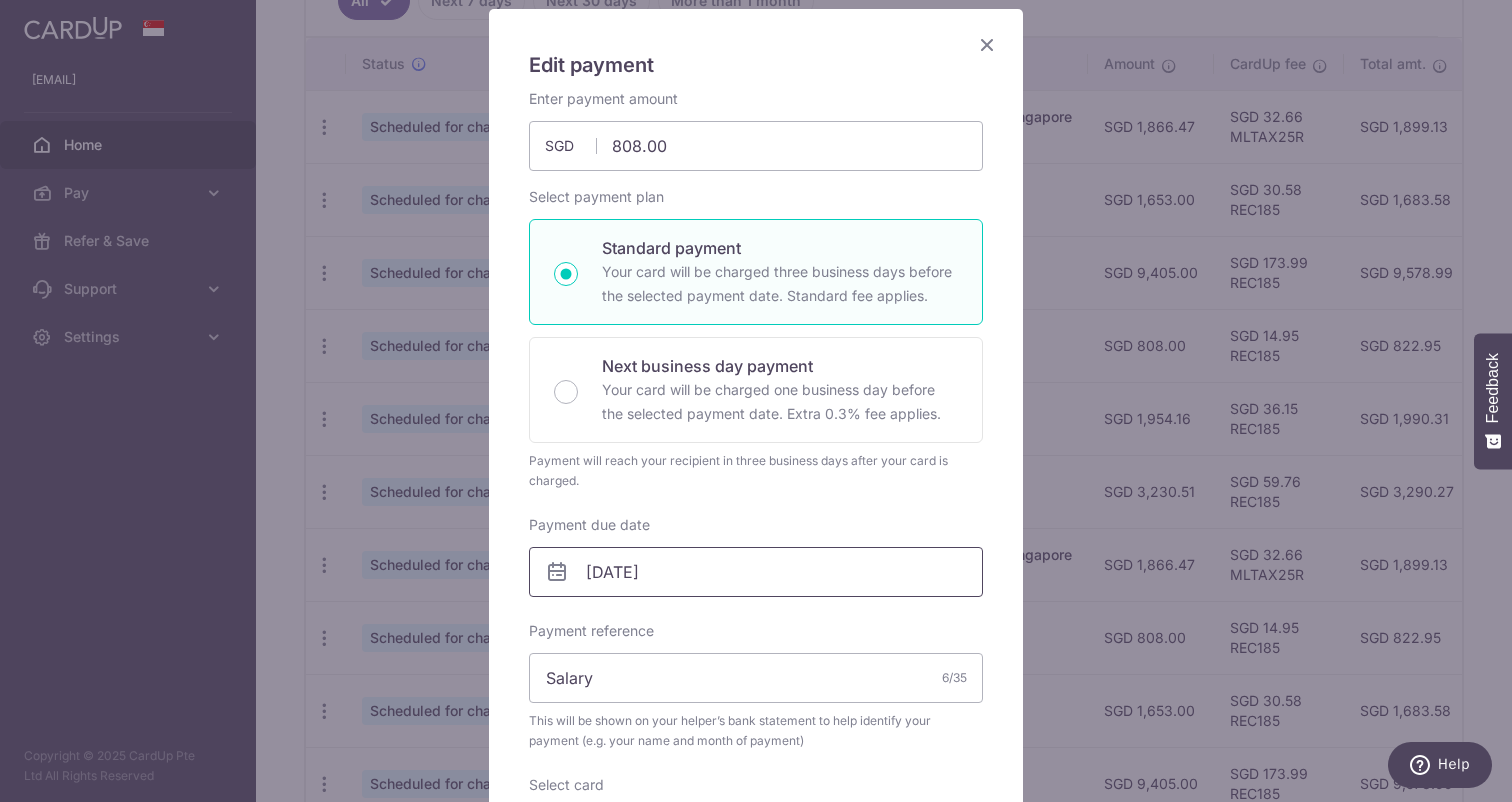 click on "[DATE]" at bounding box center (756, 572) 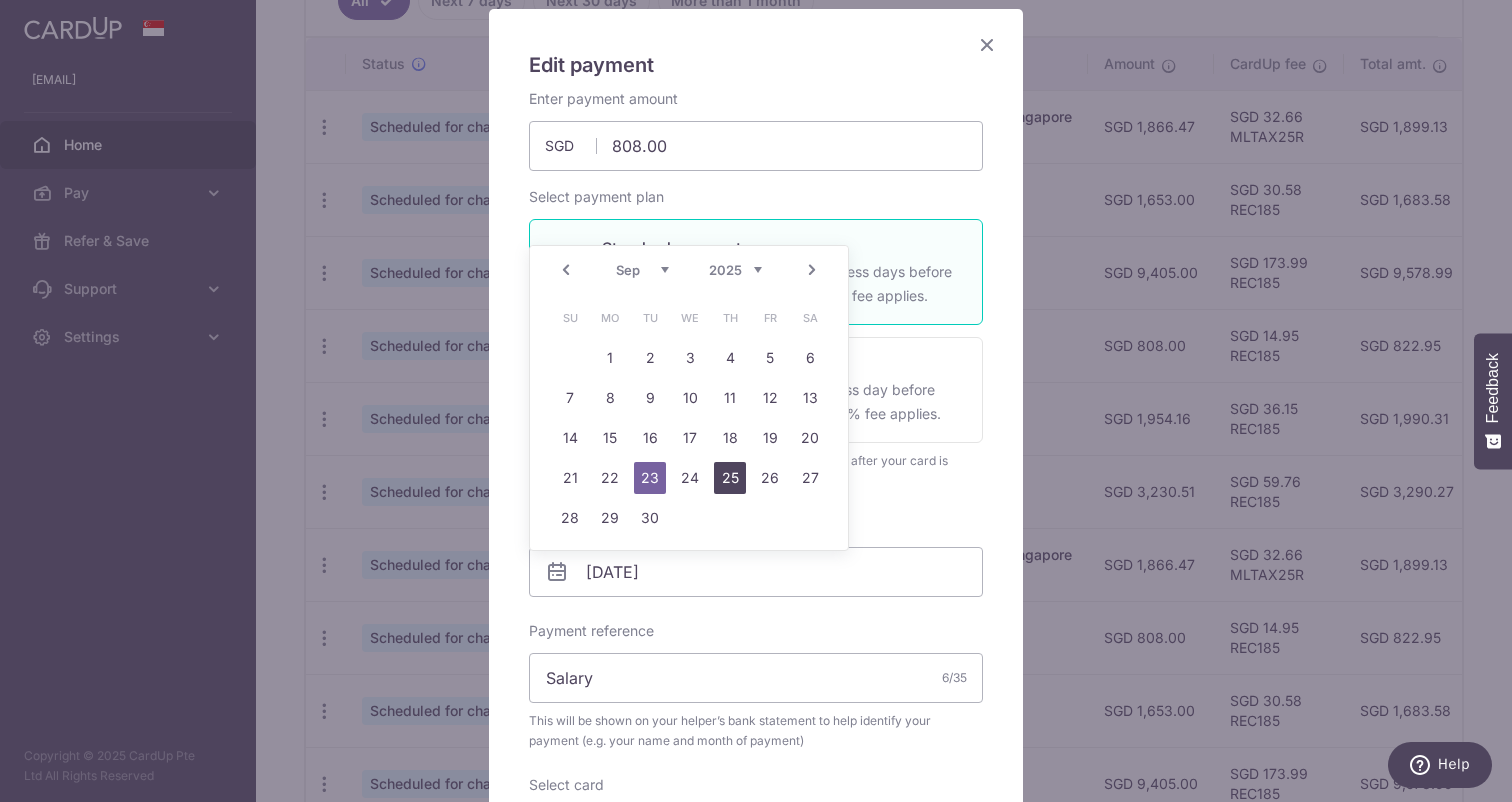 click on "25" at bounding box center (730, 478) 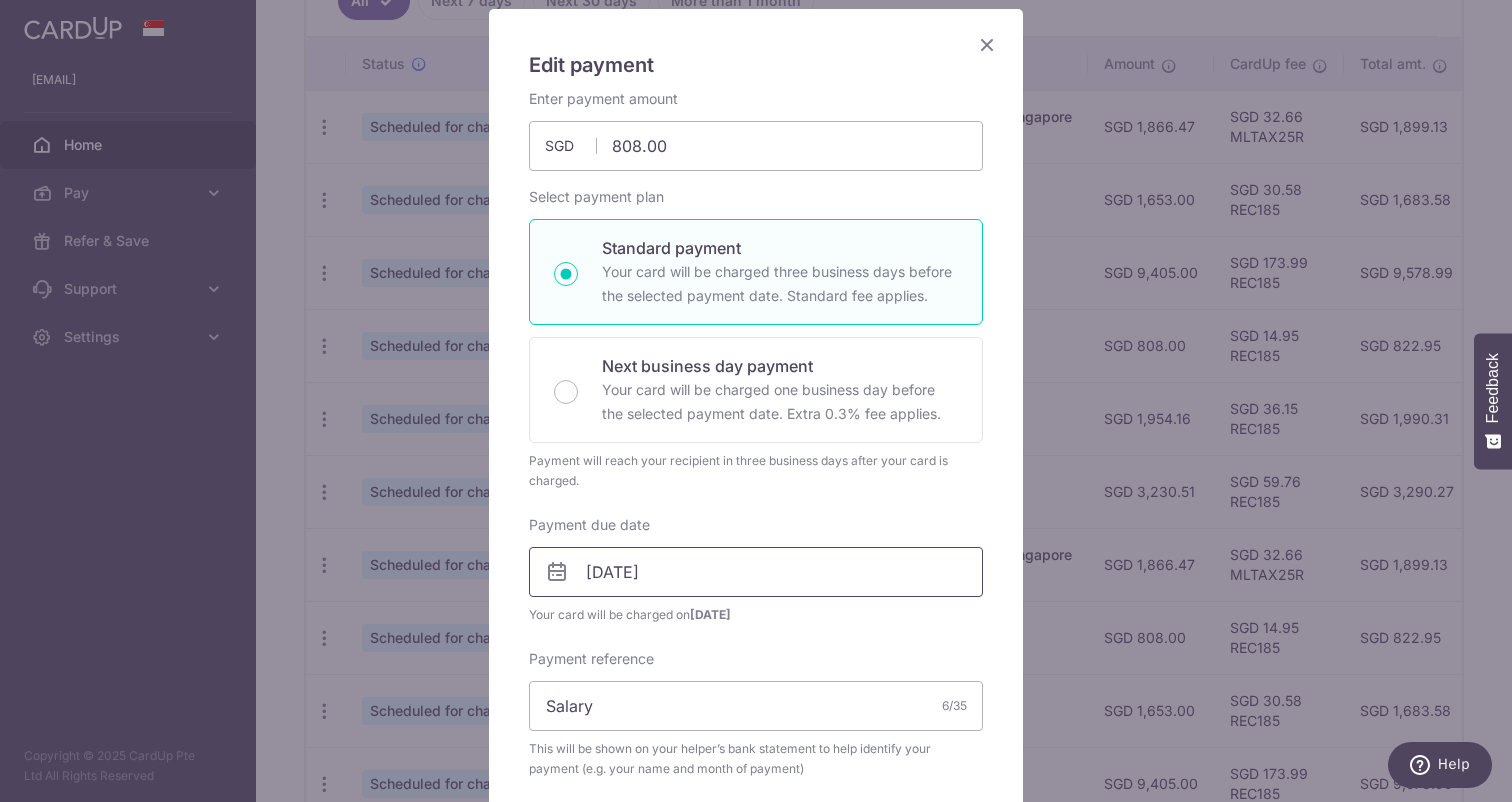 click on "[DATE]" at bounding box center [756, 572] 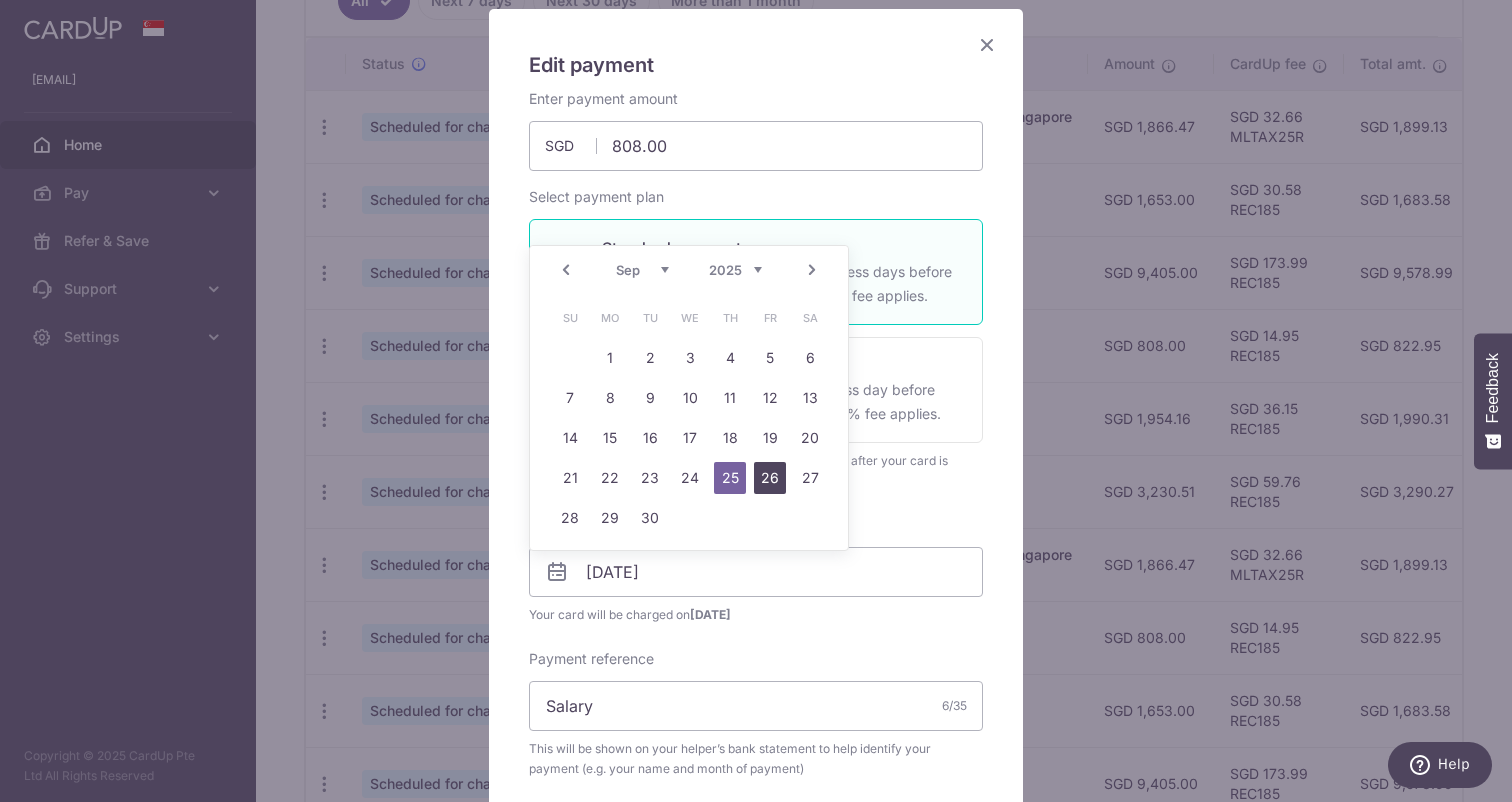click on "26" at bounding box center [770, 478] 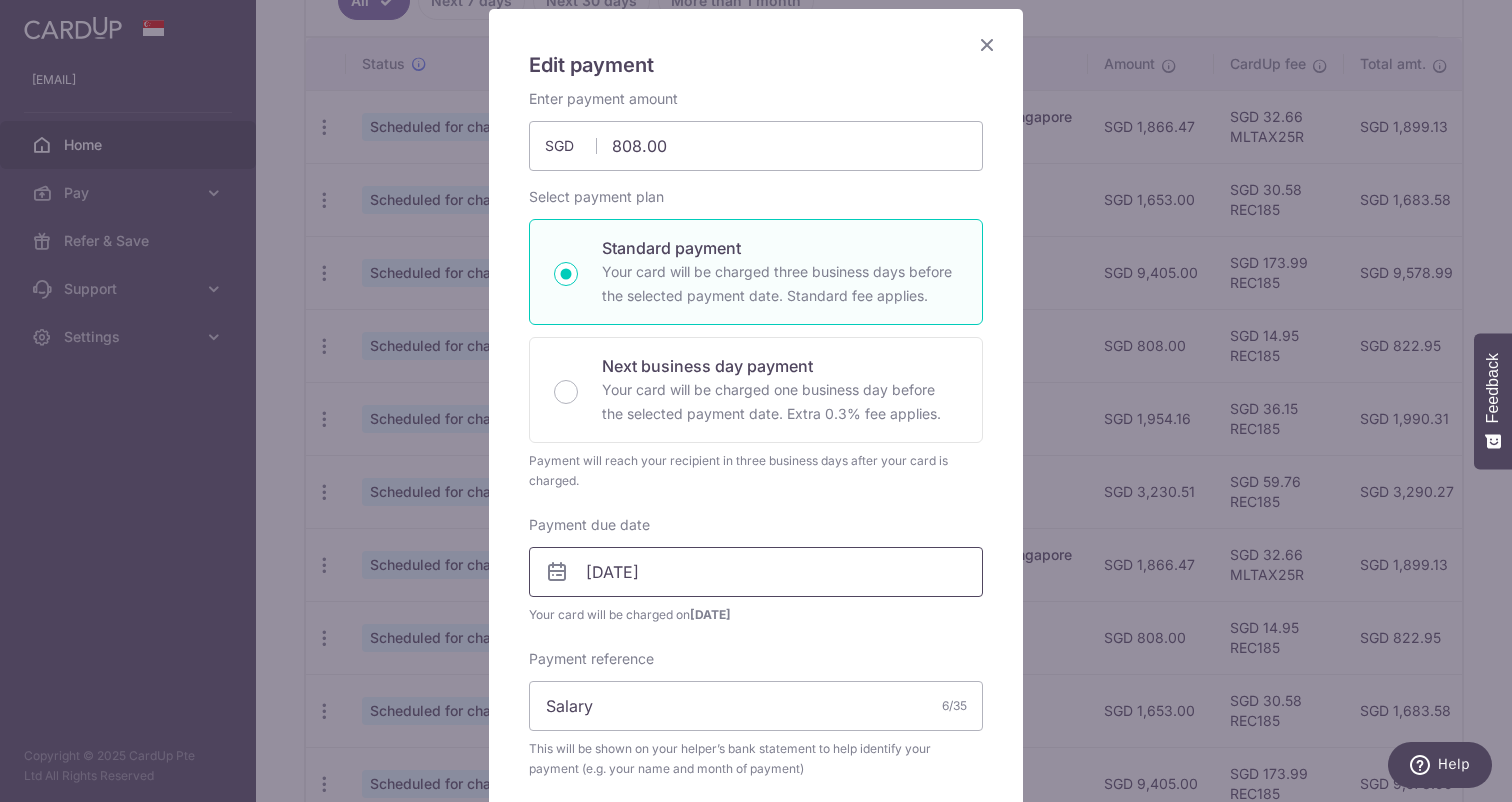 click on "[DATE]" at bounding box center (756, 572) 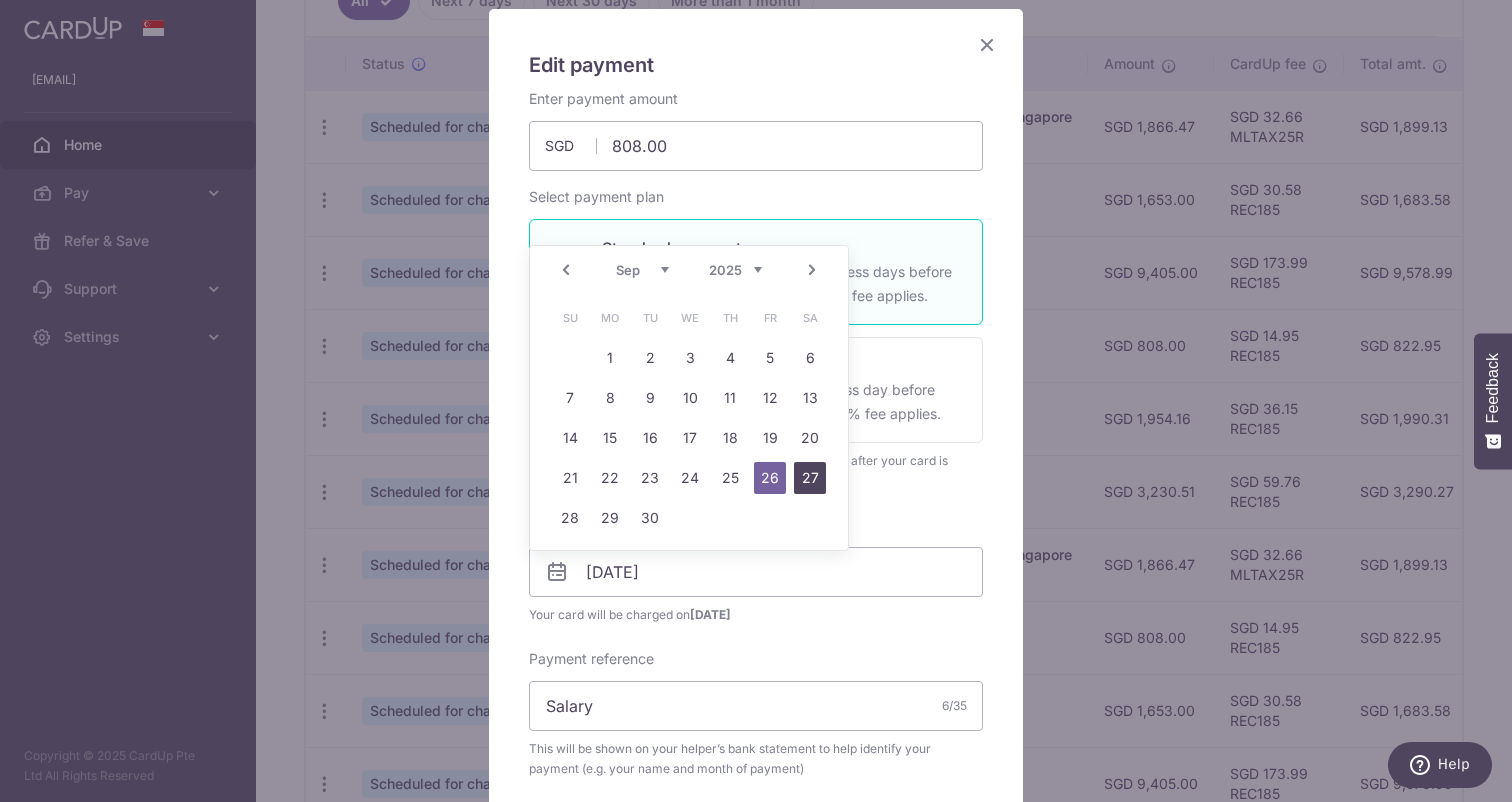 click on "27" at bounding box center (810, 478) 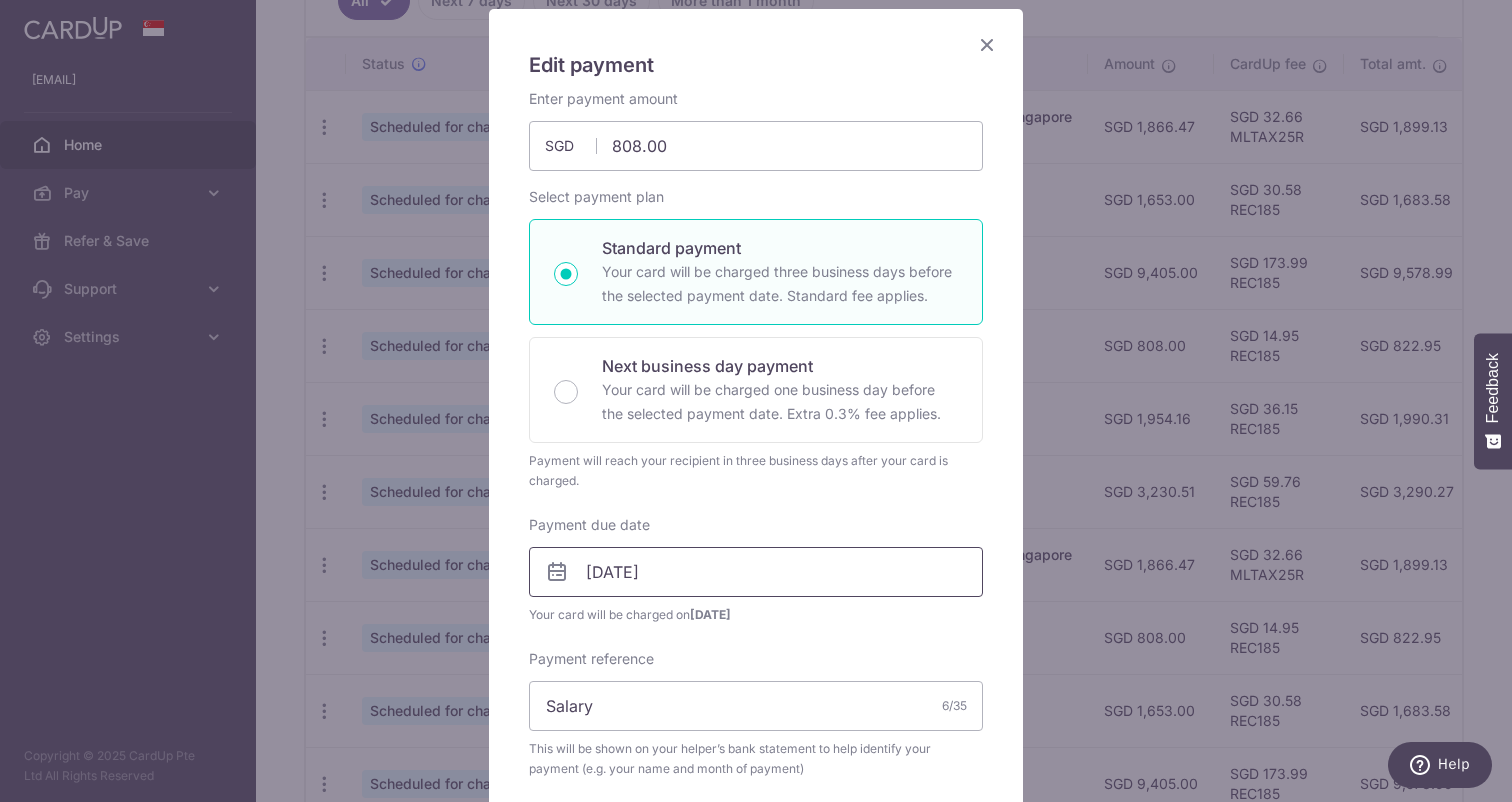 click on "[DATE]" at bounding box center (756, 572) 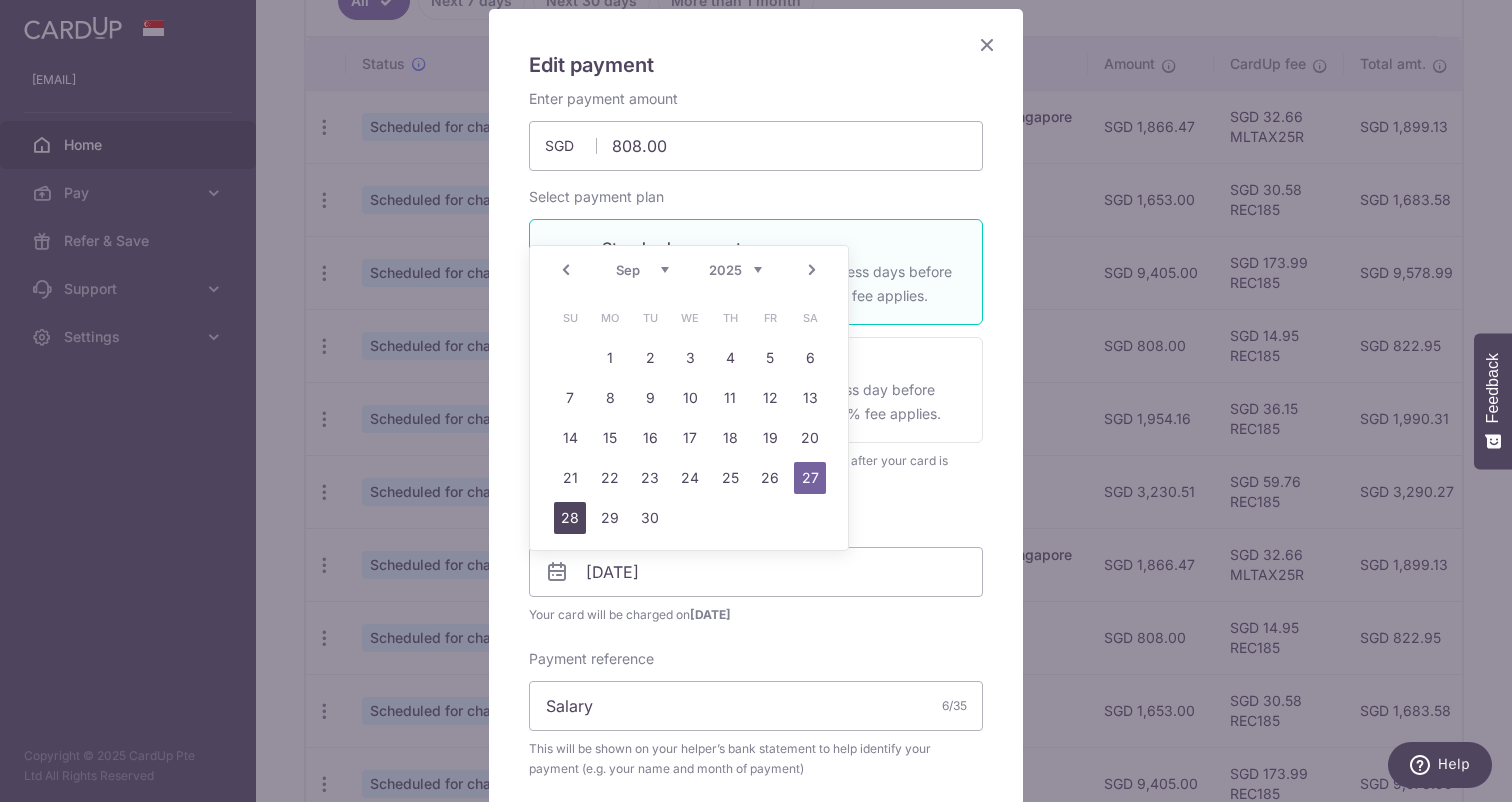 click on "28" at bounding box center (570, 518) 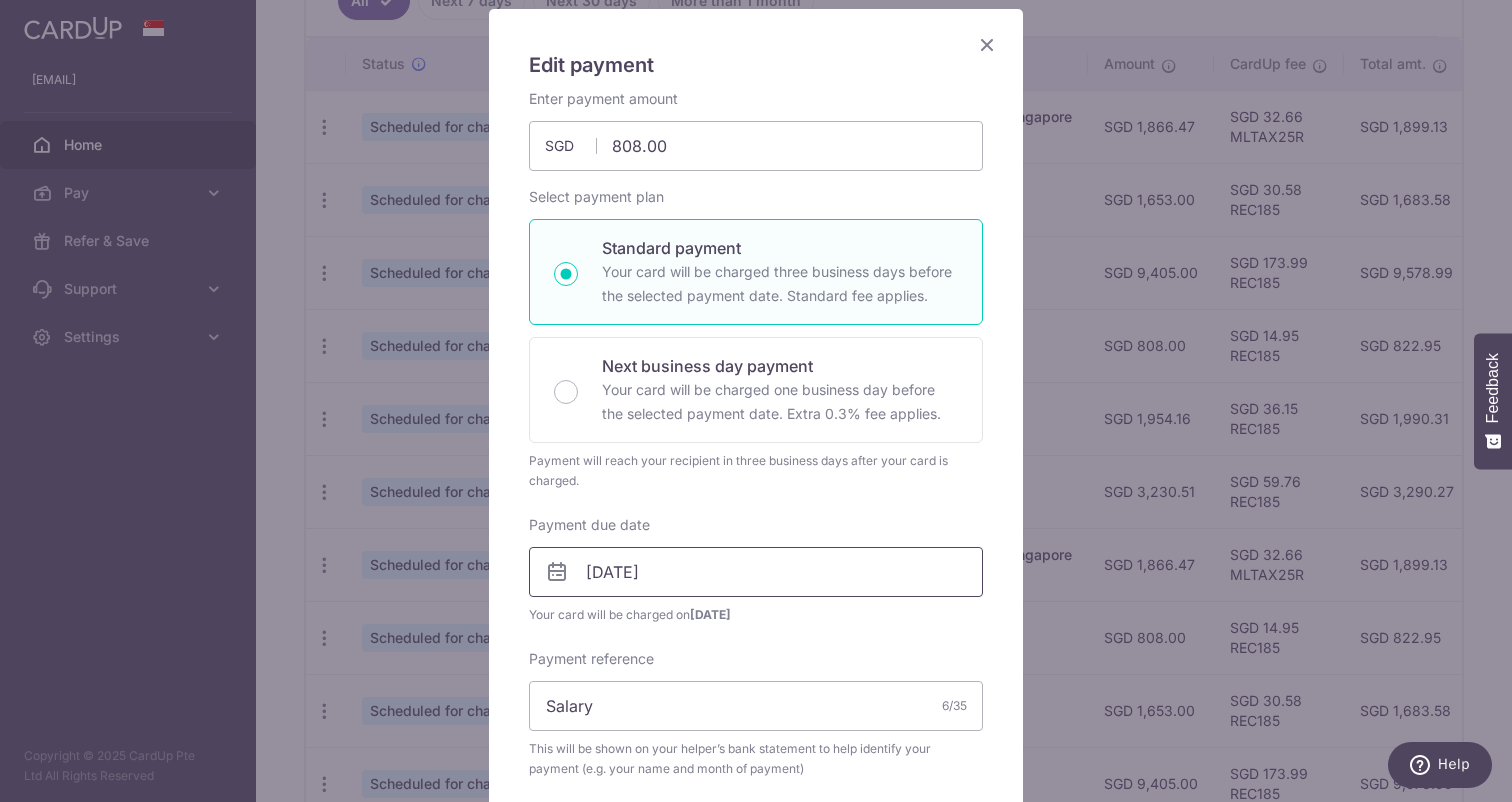 click on "[DATE]" at bounding box center (756, 572) 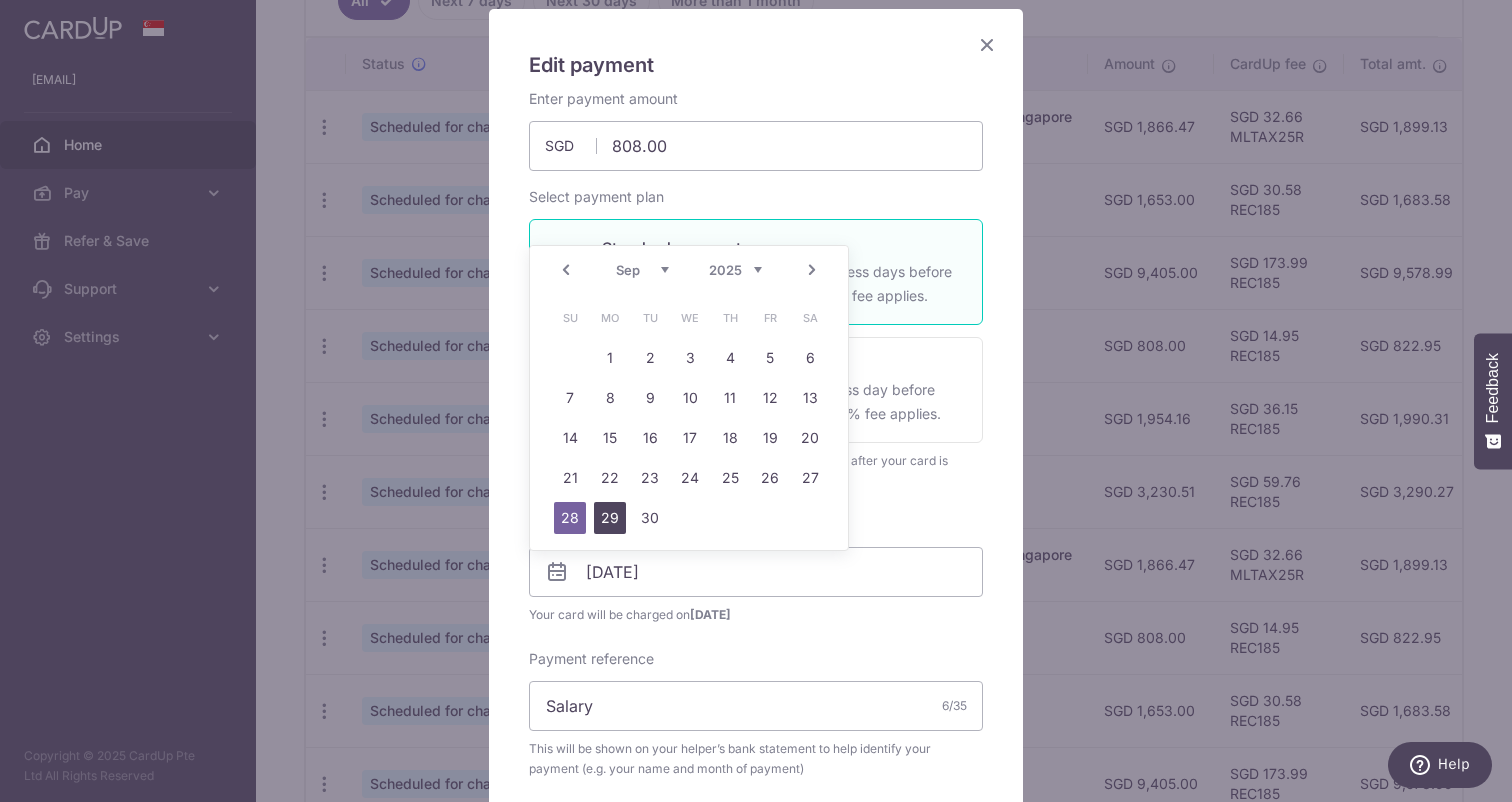 click on "29" at bounding box center (610, 518) 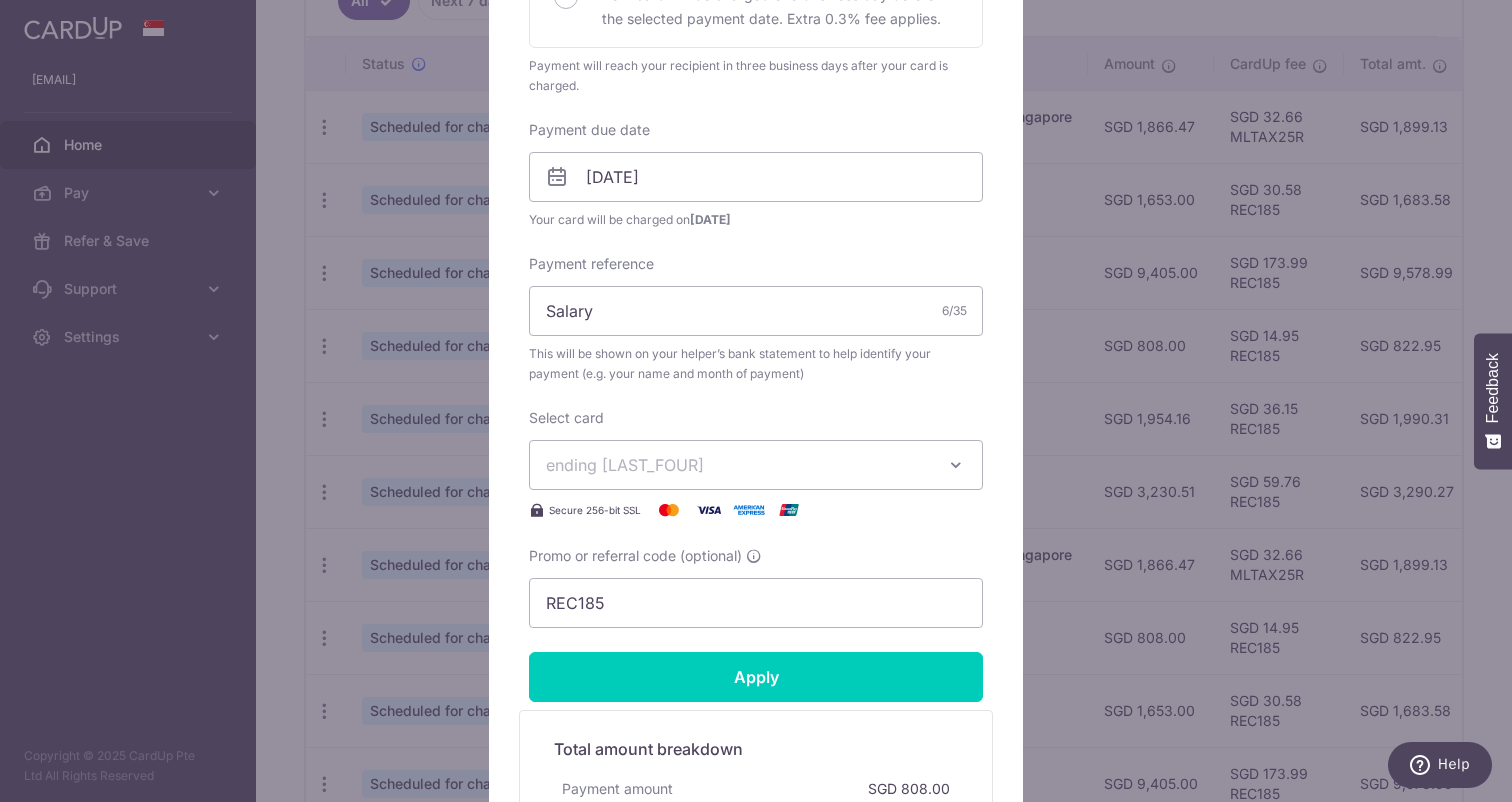 scroll, scrollTop: 571, scrollLeft: 0, axis: vertical 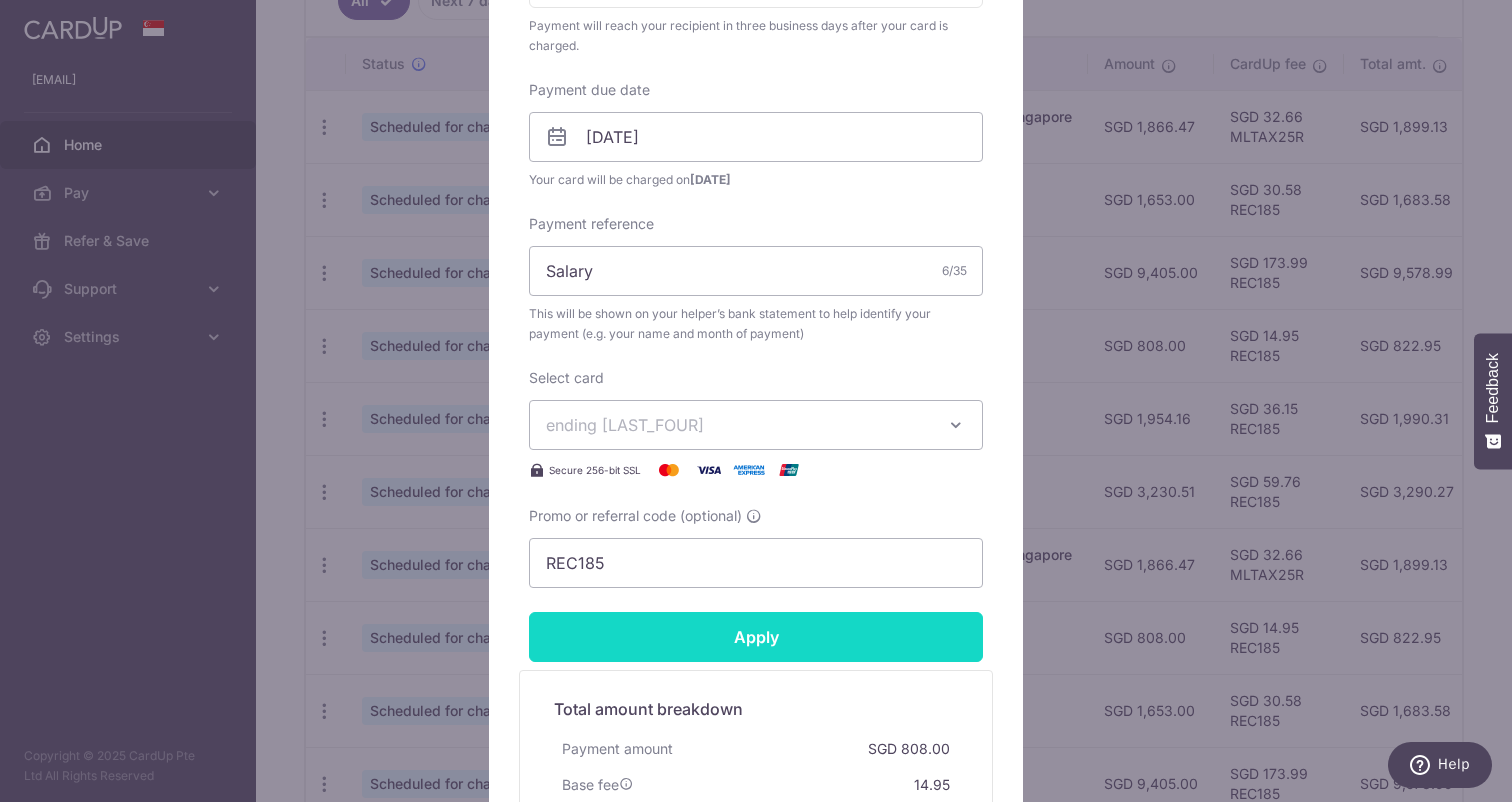 click on "Apply" at bounding box center [756, 637] 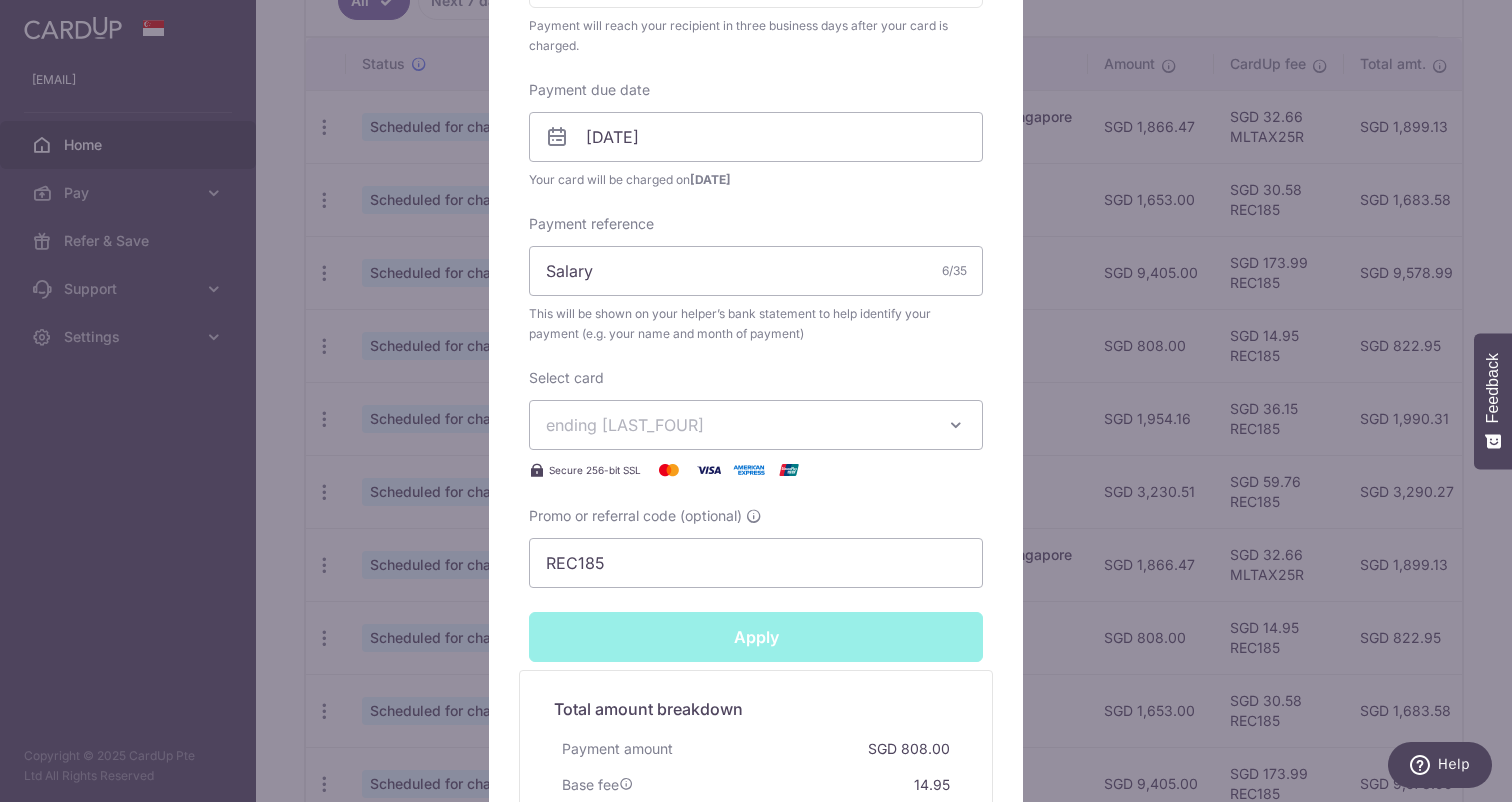 type on "Successfully Applied" 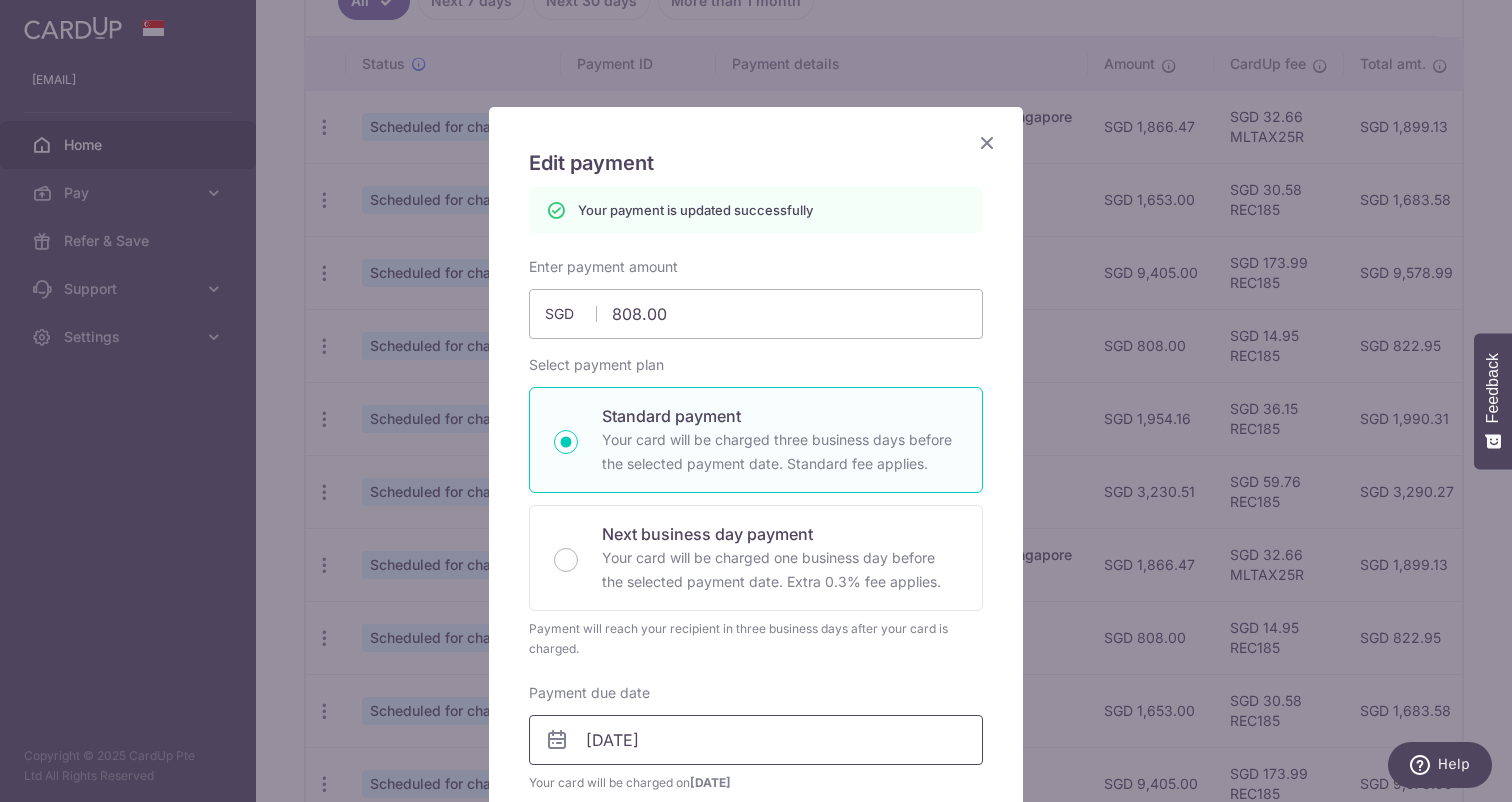 scroll, scrollTop: 22, scrollLeft: 0, axis: vertical 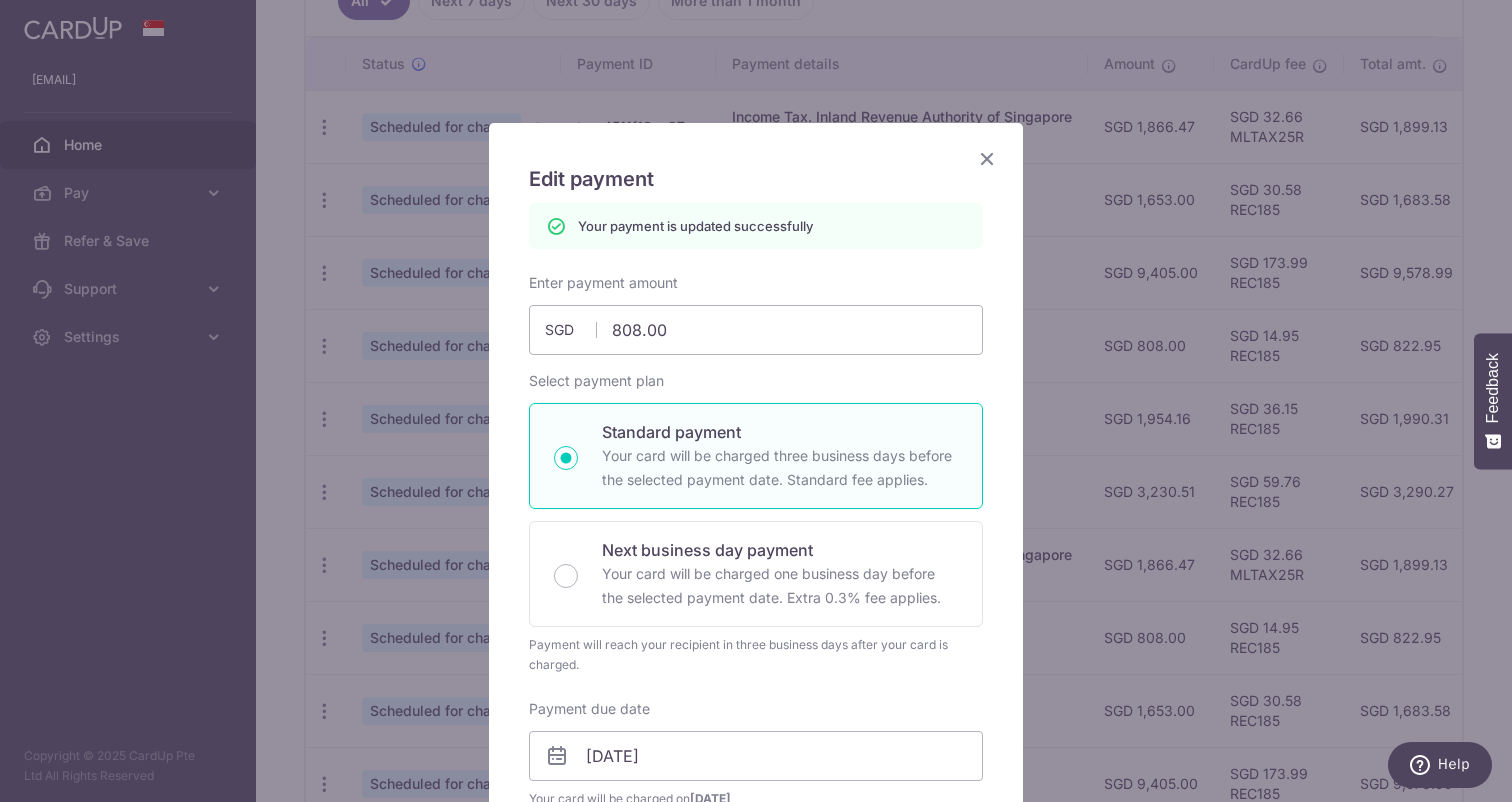 click at bounding box center [987, 158] 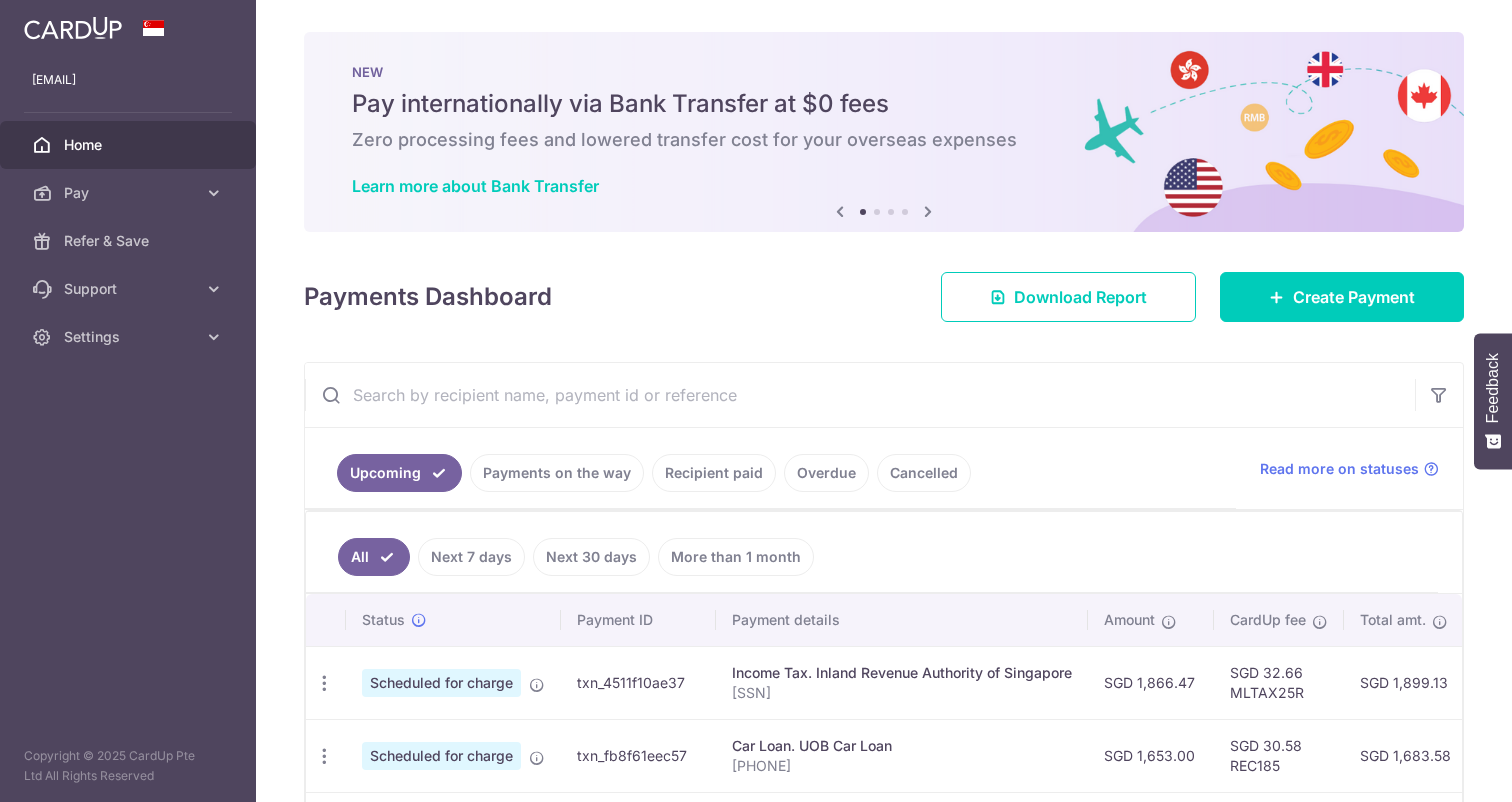 scroll, scrollTop: 0, scrollLeft: 0, axis: both 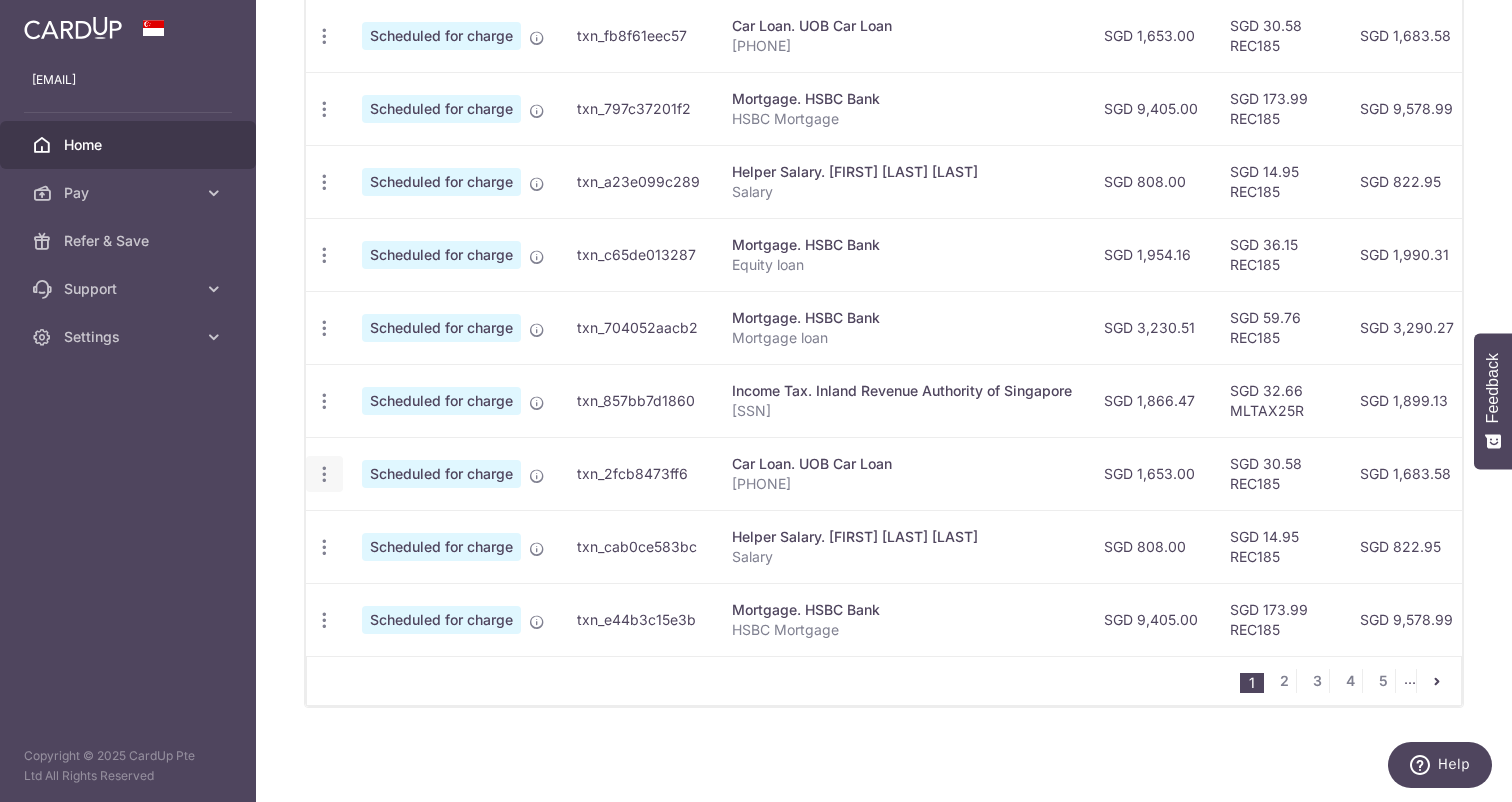 click at bounding box center (324, -37) 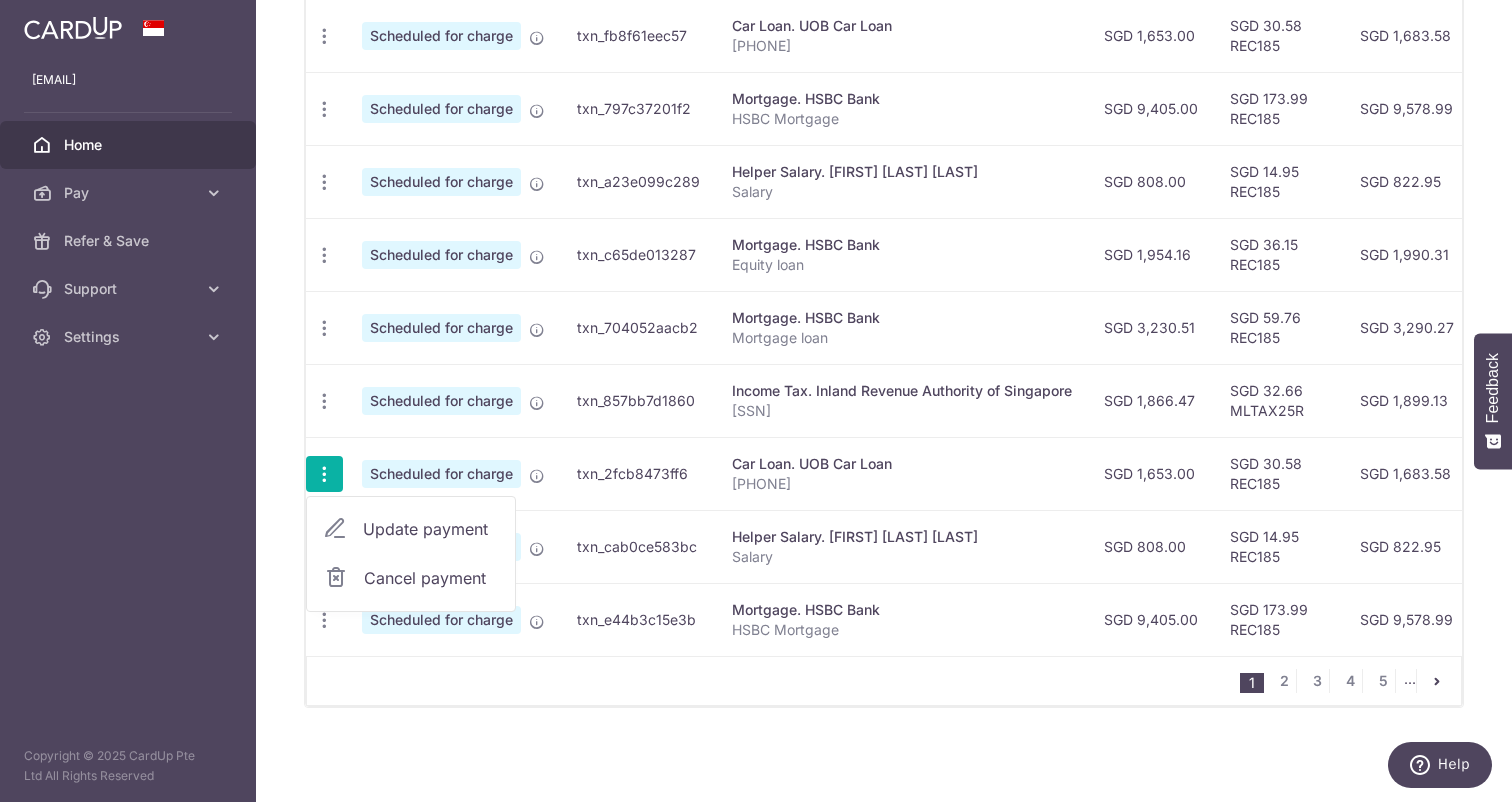 click on "Update payment" at bounding box center (431, 529) 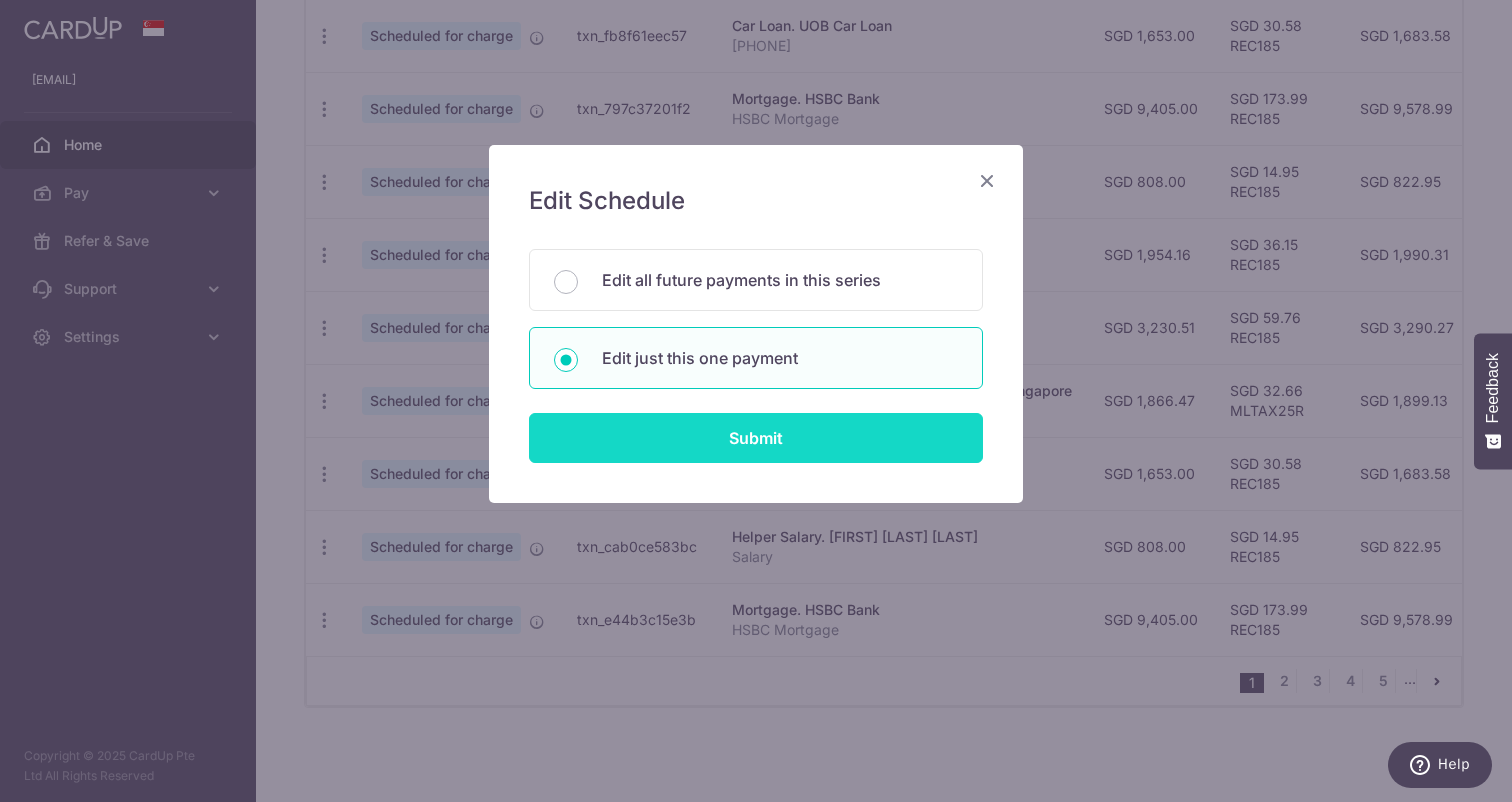 click on "Submit" at bounding box center [756, 438] 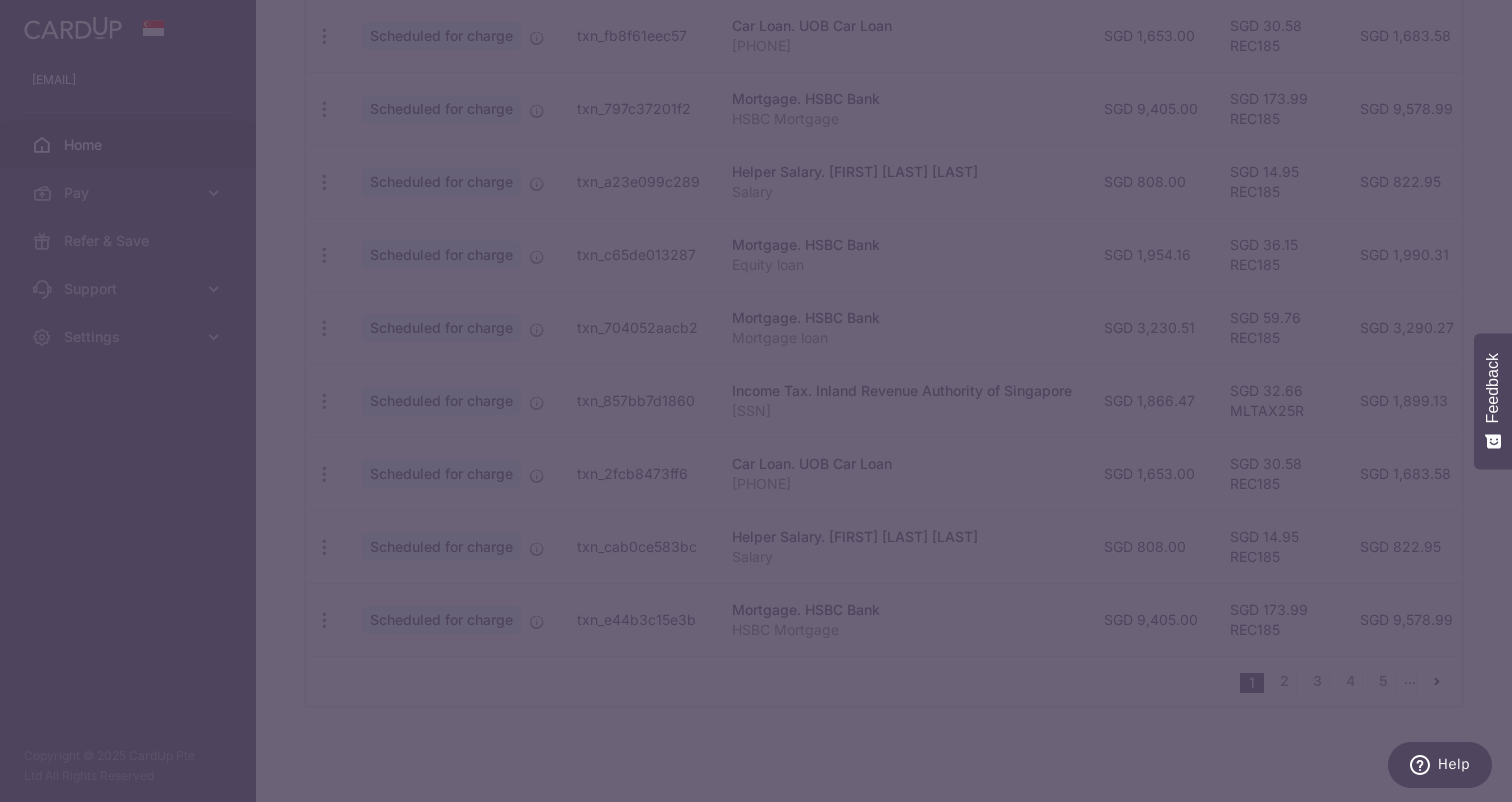 type on "REC185" 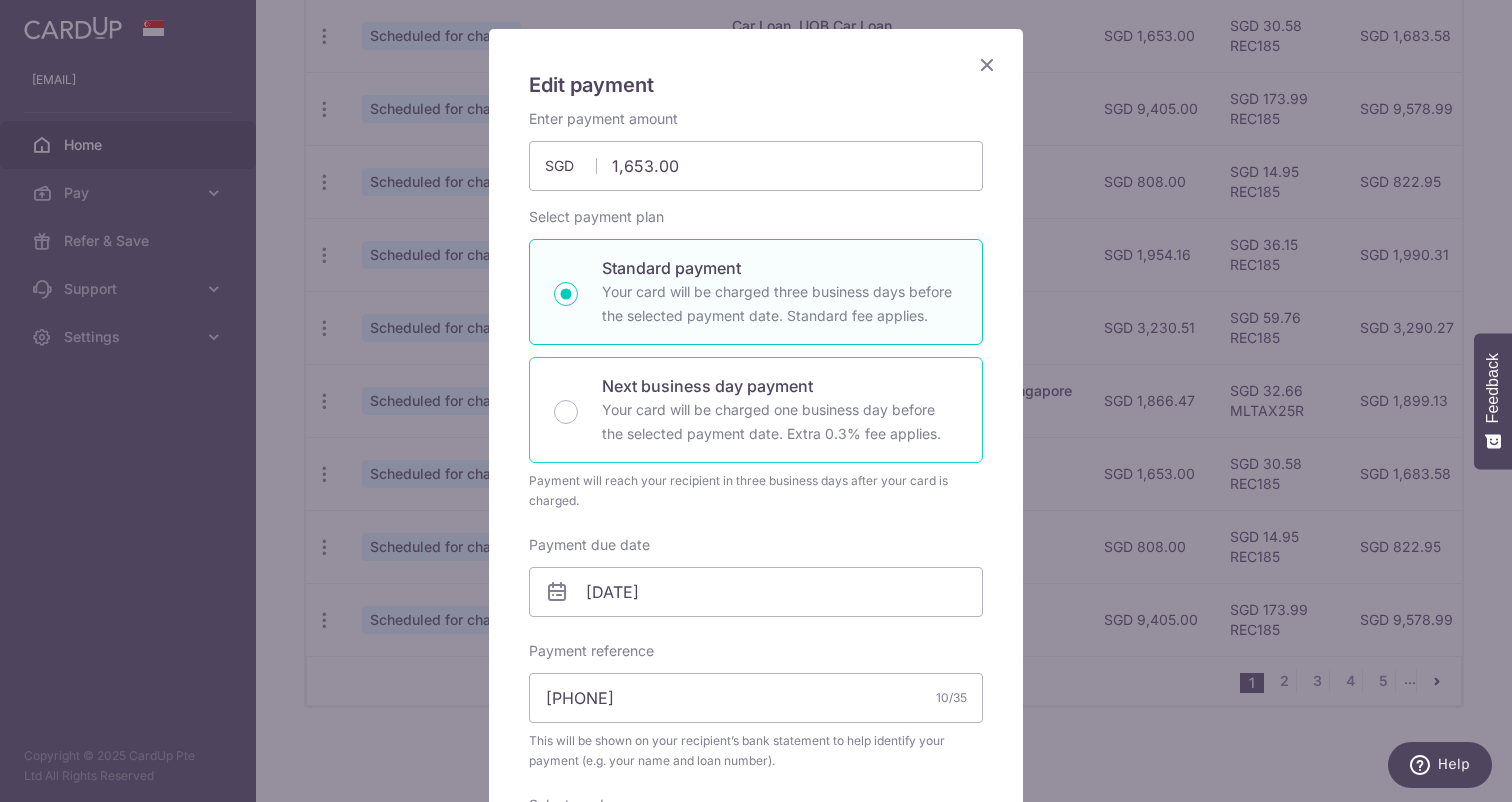 scroll, scrollTop: 120, scrollLeft: 0, axis: vertical 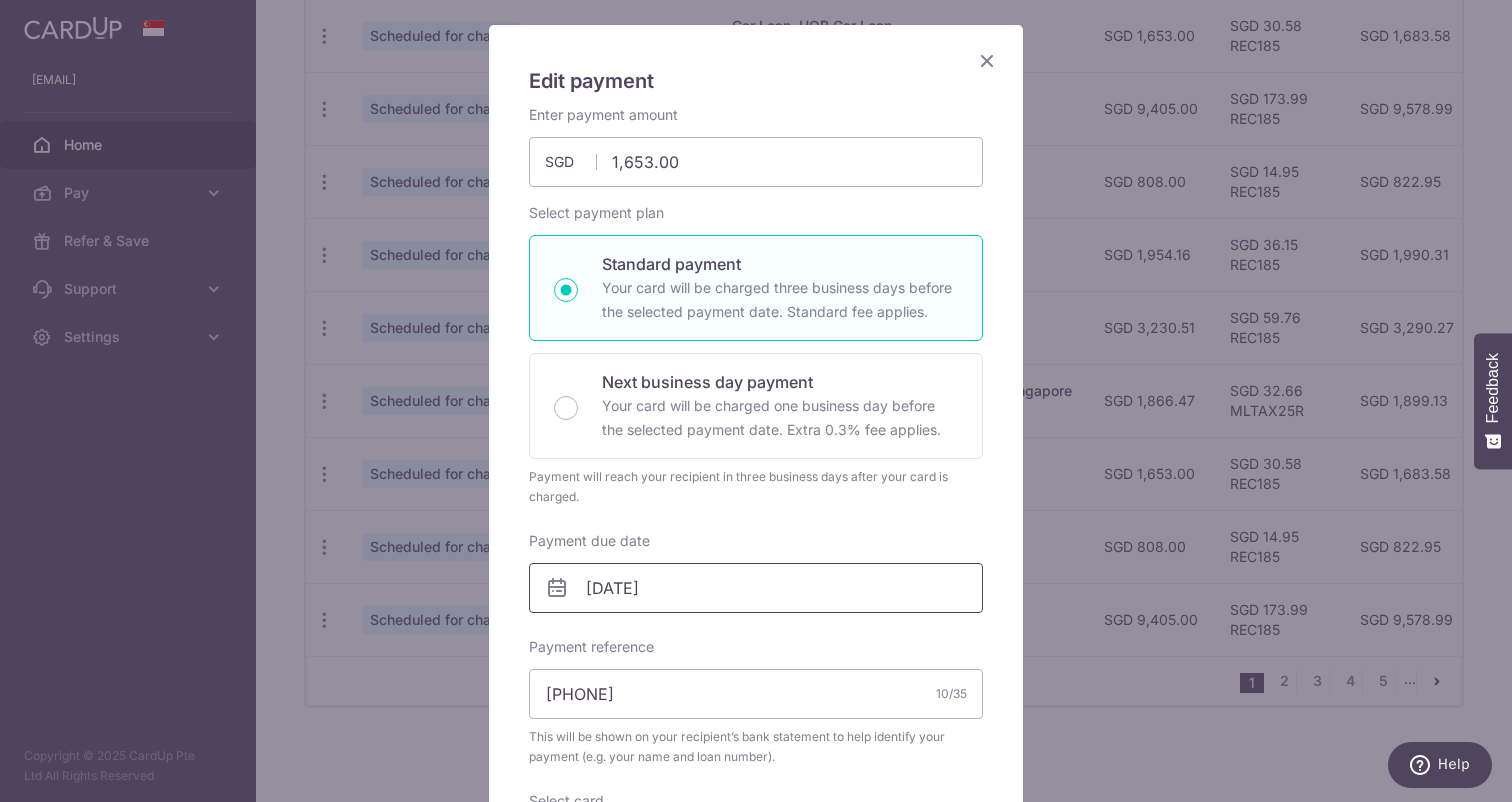 click on "25/09/2025" at bounding box center (756, 588) 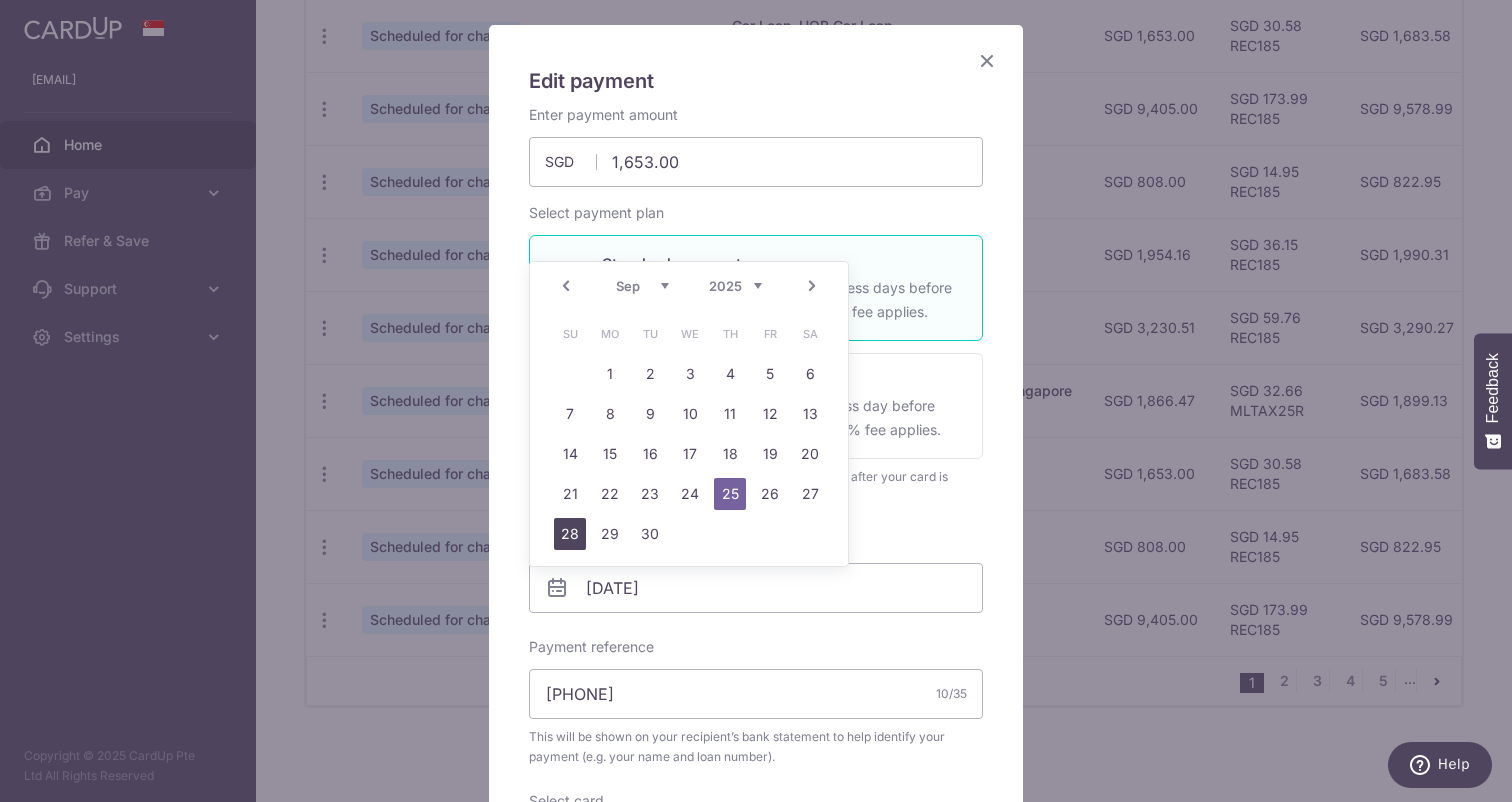 click on "28" at bounding box center [570, 534] 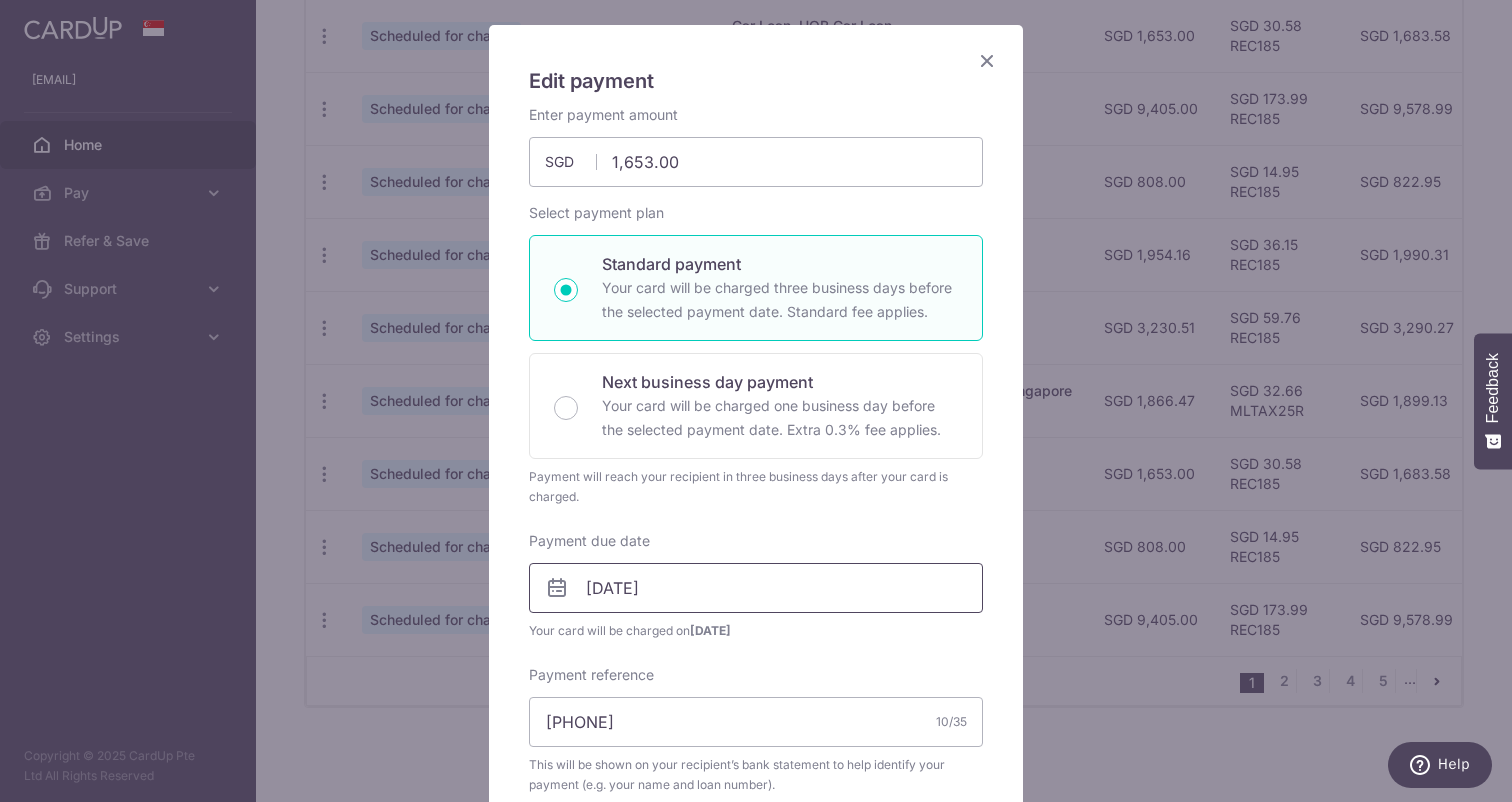 click on "28/09/2025" at bounding box center [756, 588] 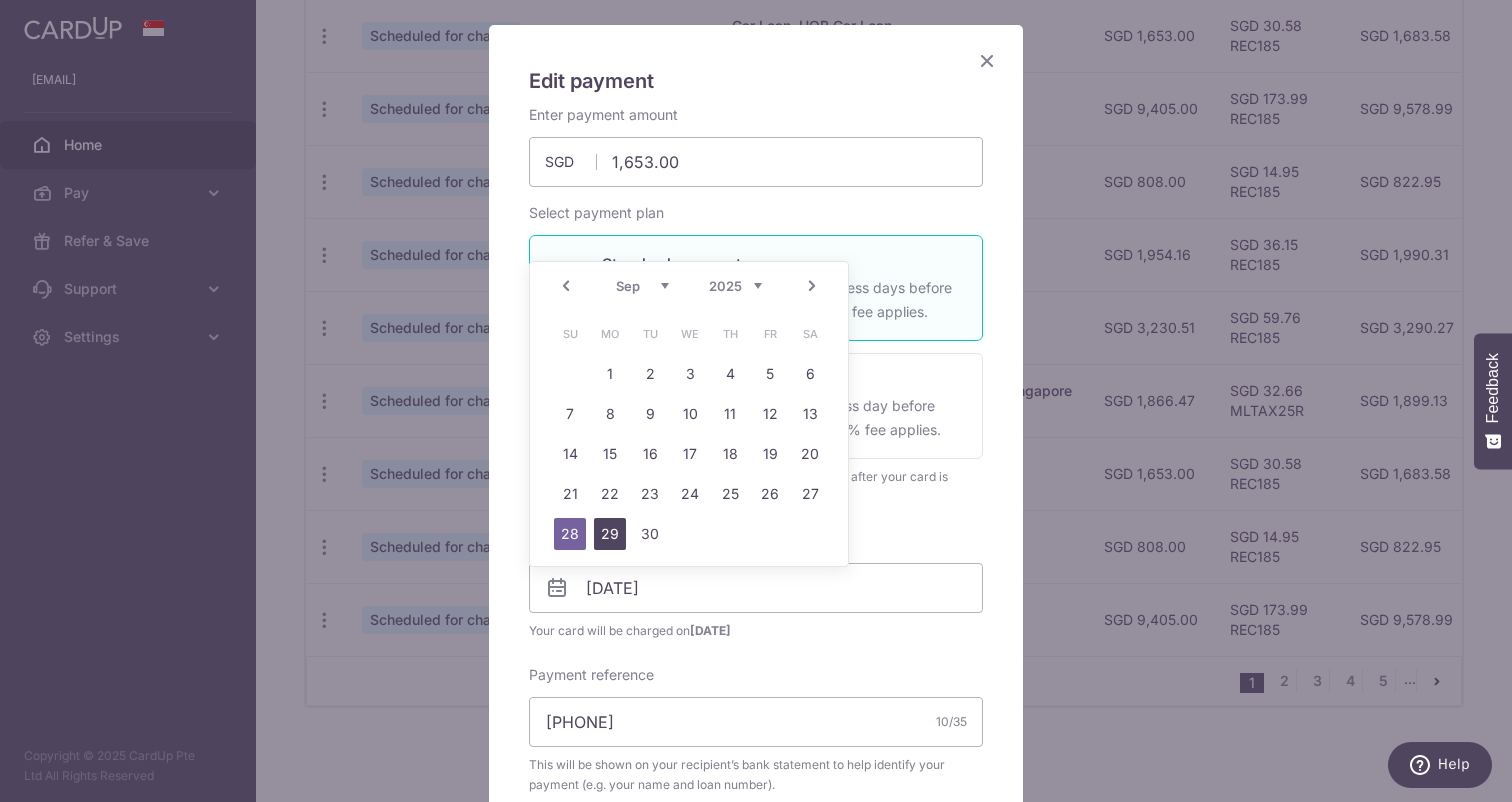 click on "29" at bounding box center [610, 534] 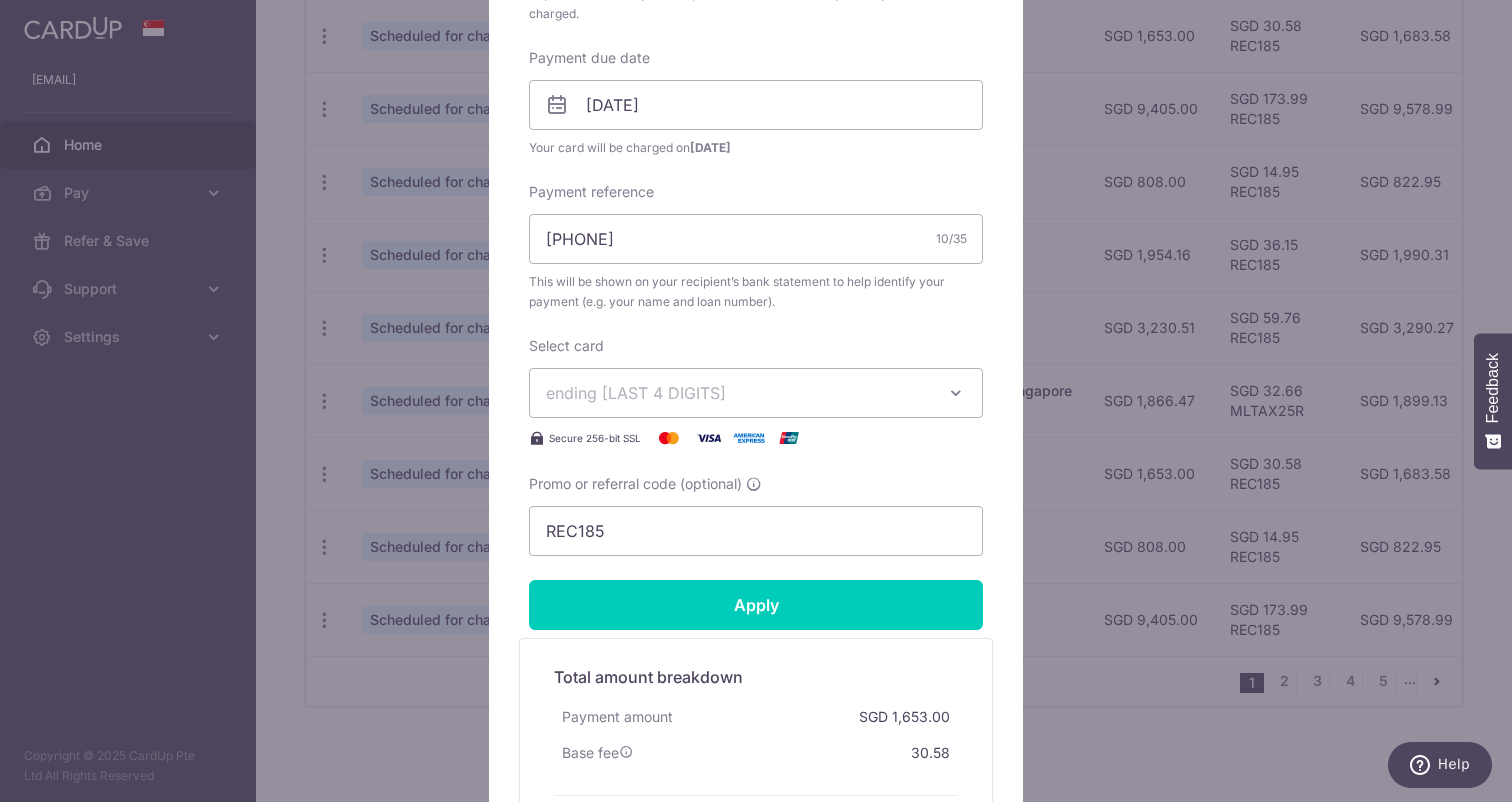 scroll, scrollTop: 753, scrollLeft: 0, axis: vertical 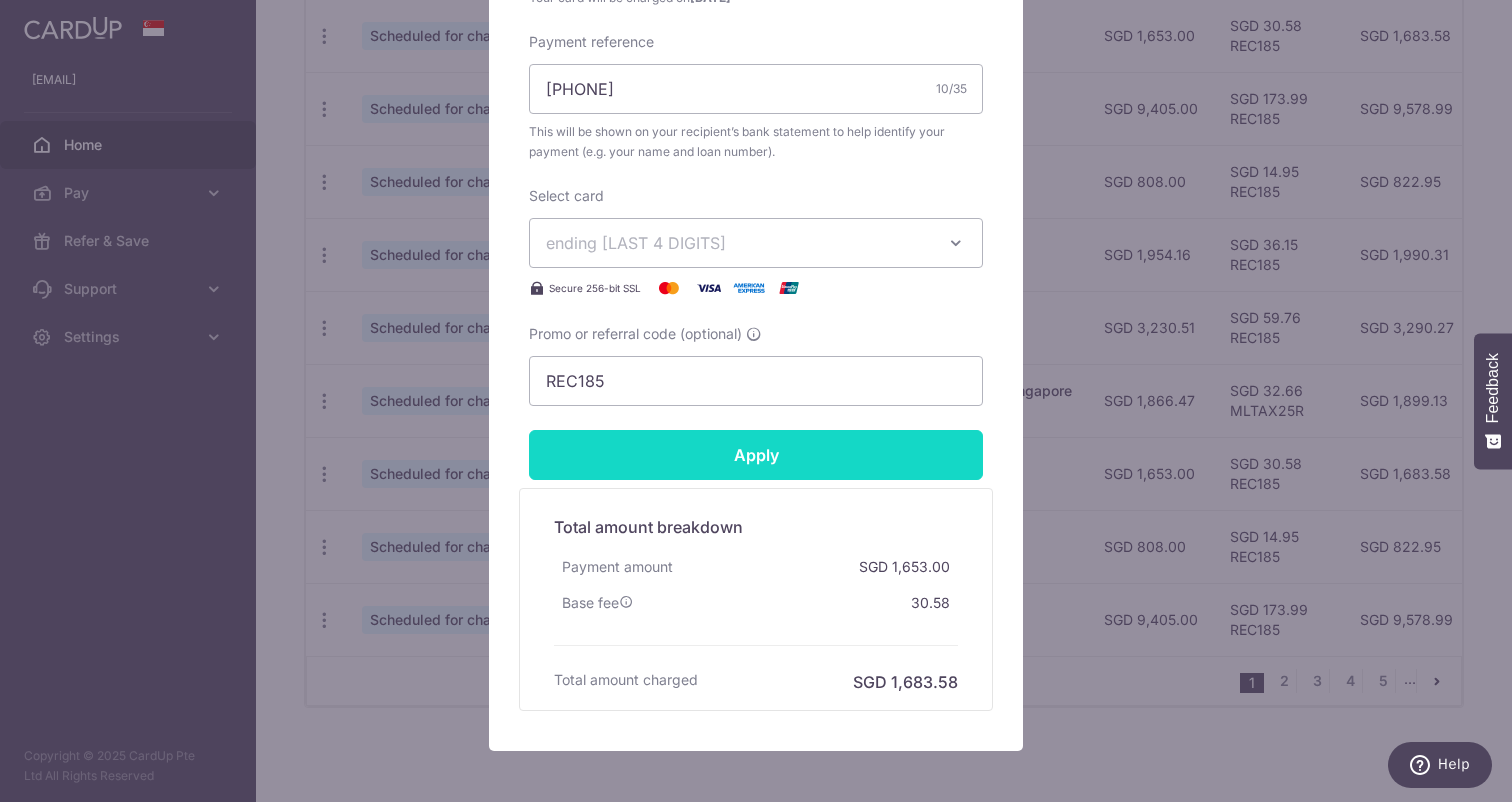 click on "Apply" at bounding box center (756, 455) 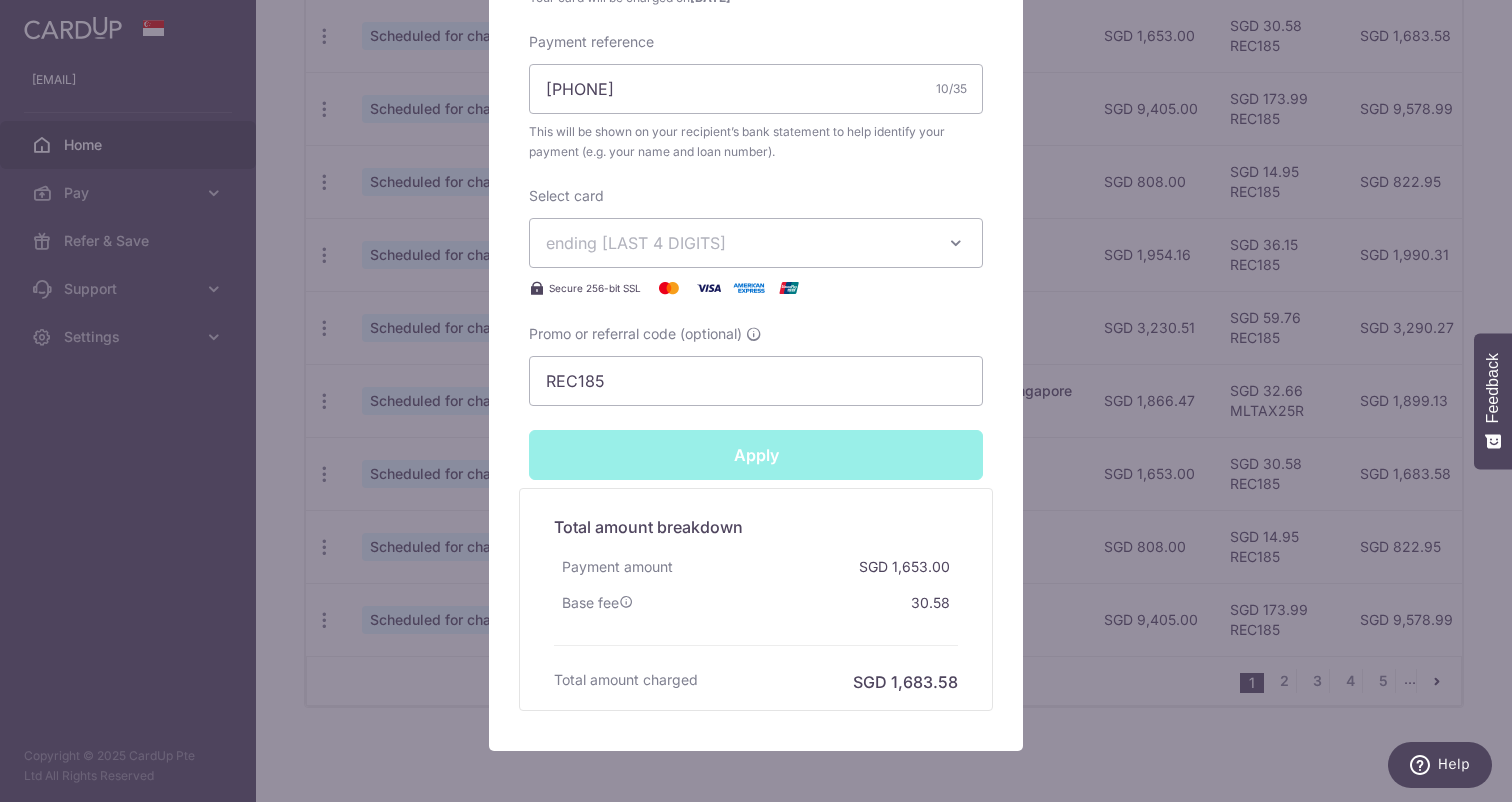 type on "Successfully Applied" 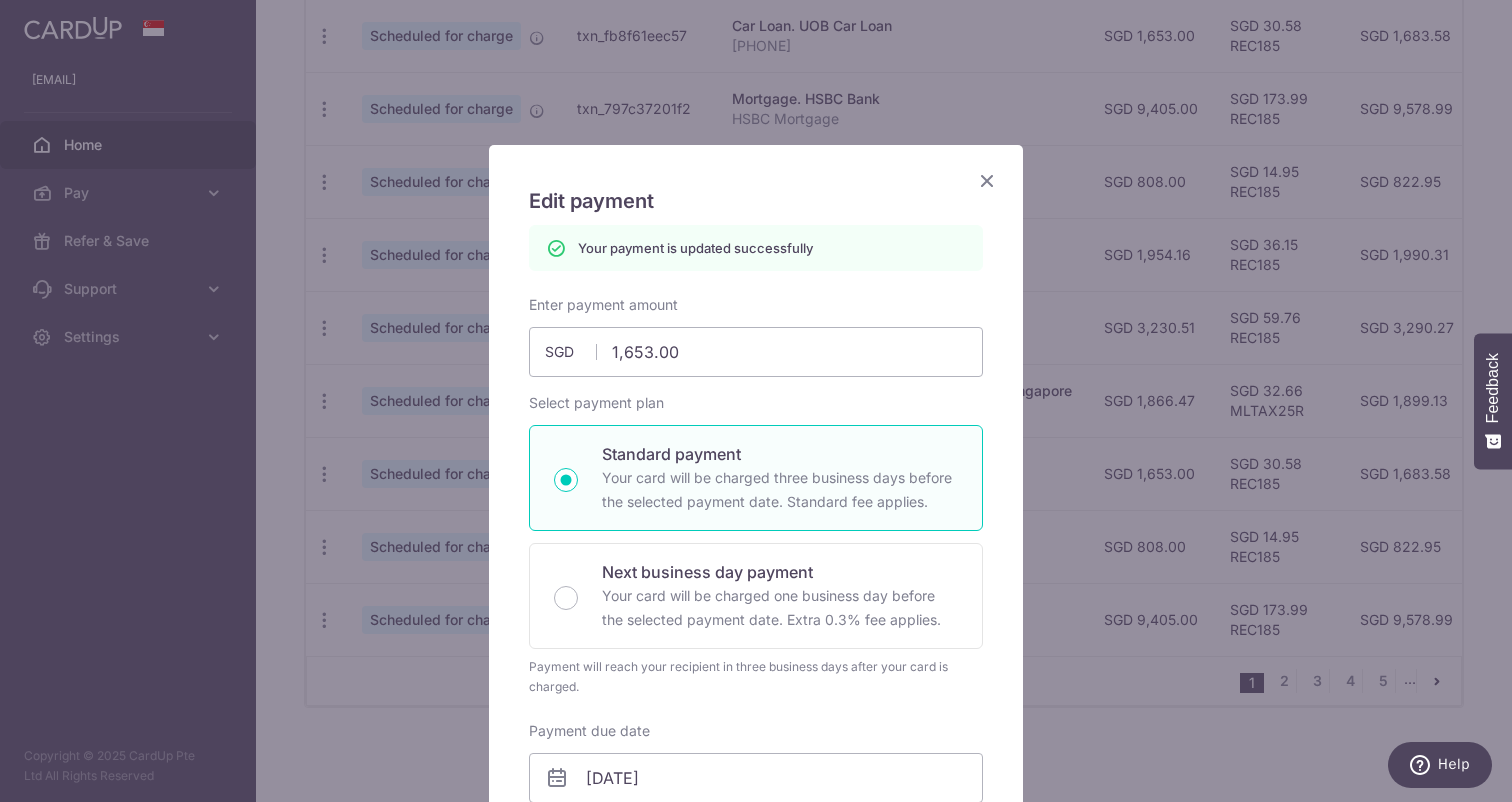 scroll, scrollTop: 0, scrollLeft: 0, axis: both 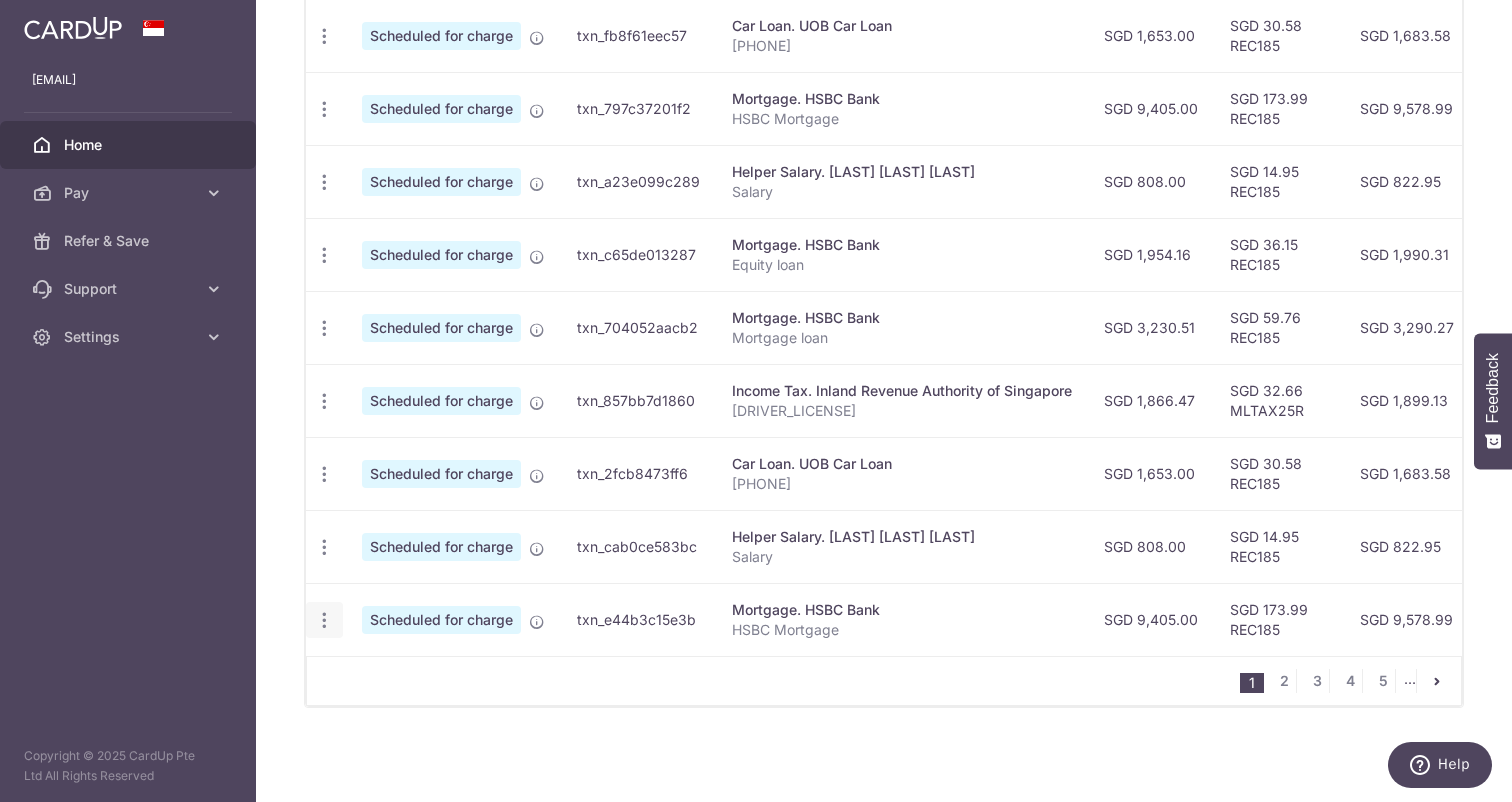click at bounding box center (324, -37) 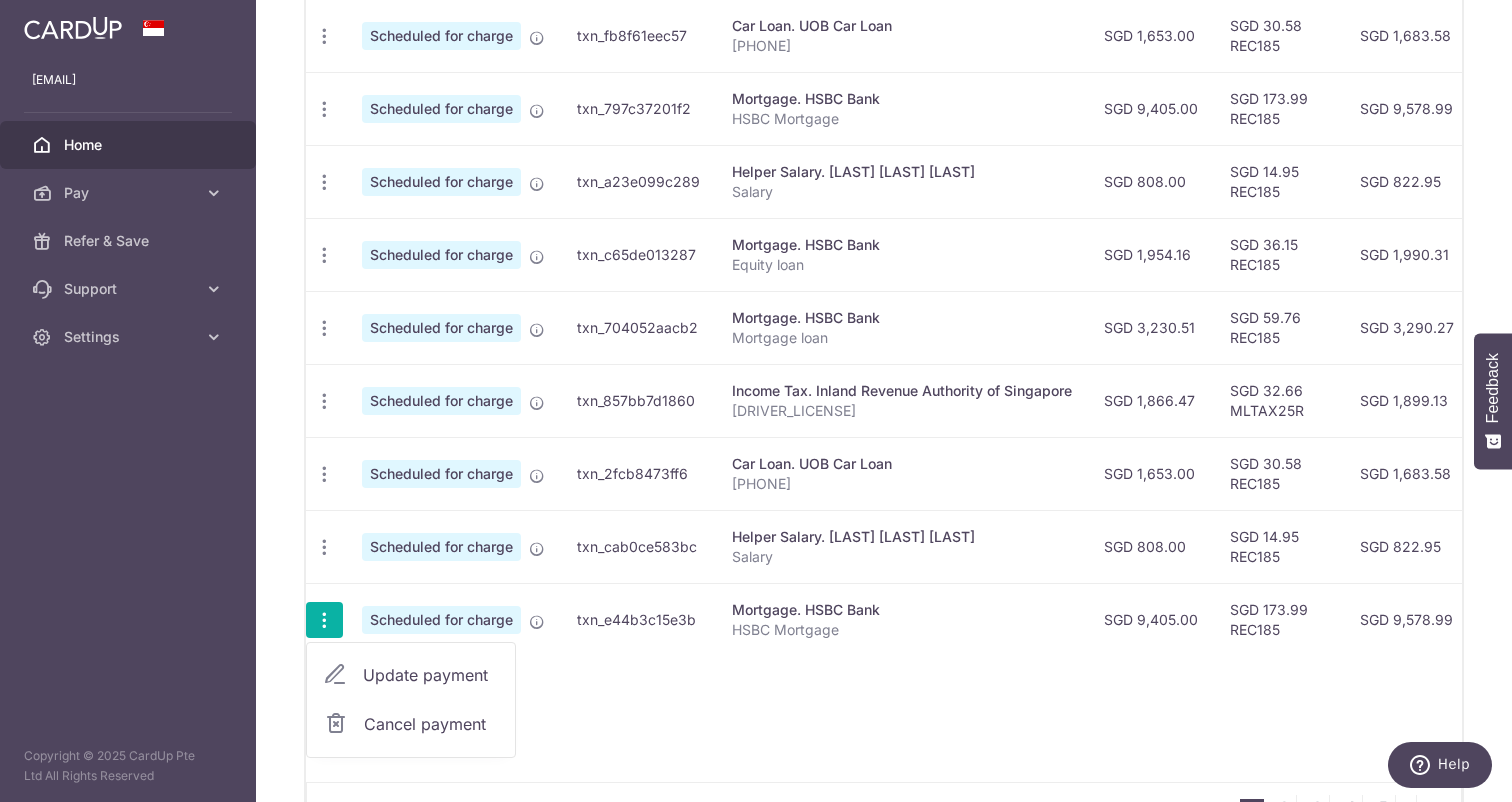 click on "Update payment" at bounding box center [431, 675] 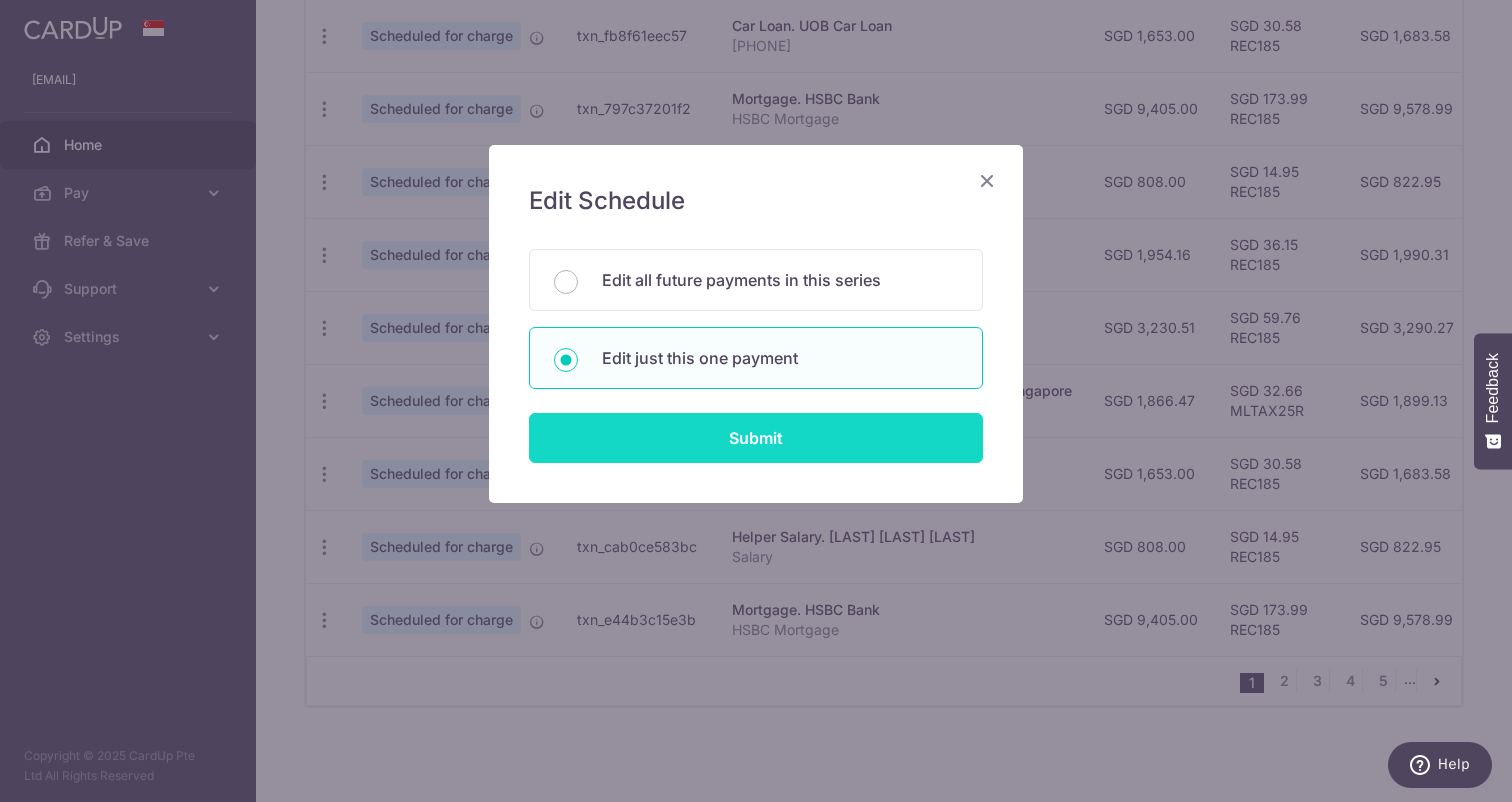 click on "Submit" at bounding box center [756, 438] 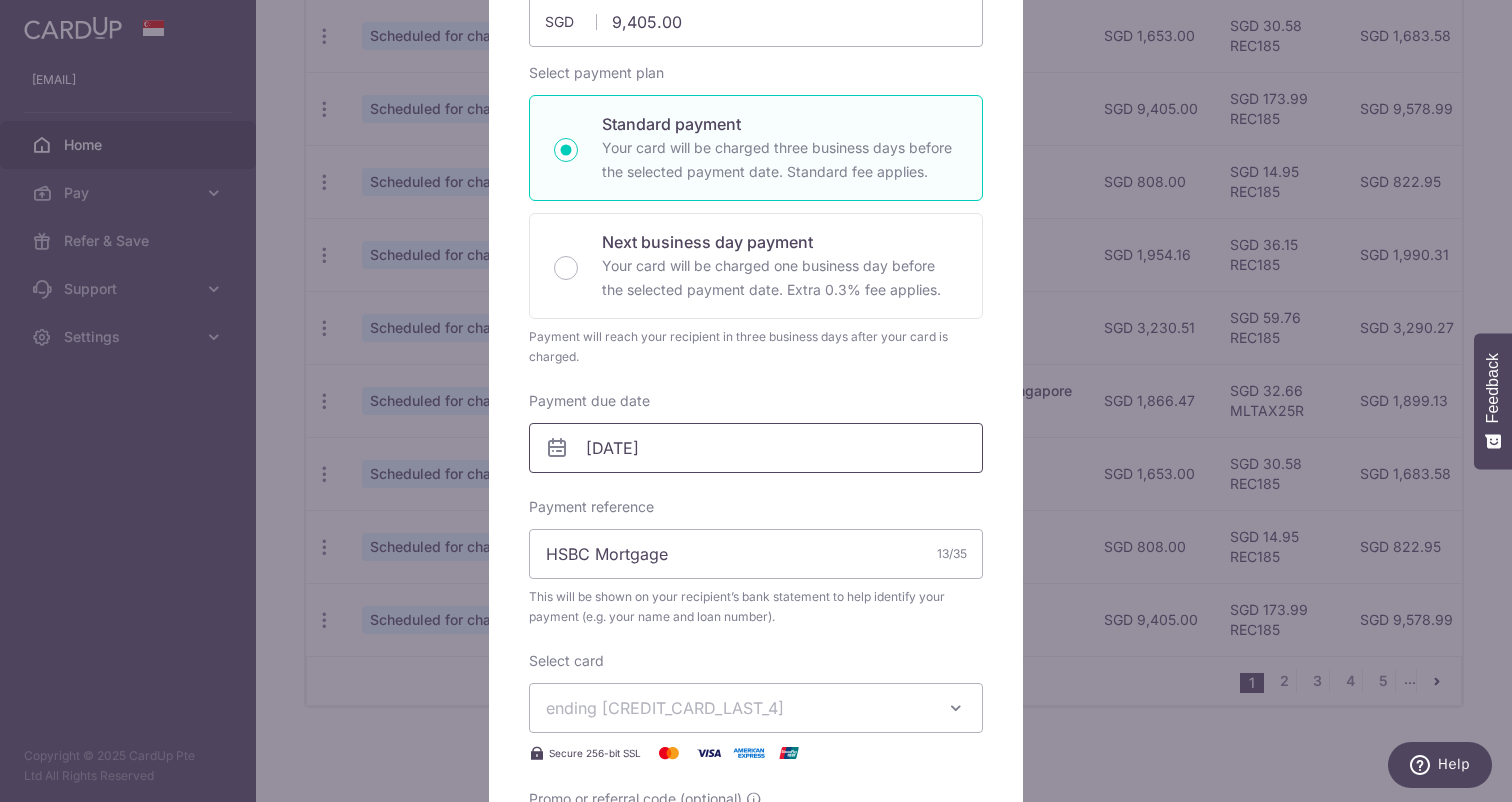 click on "[DATE]" at bounding box center [756, 448] 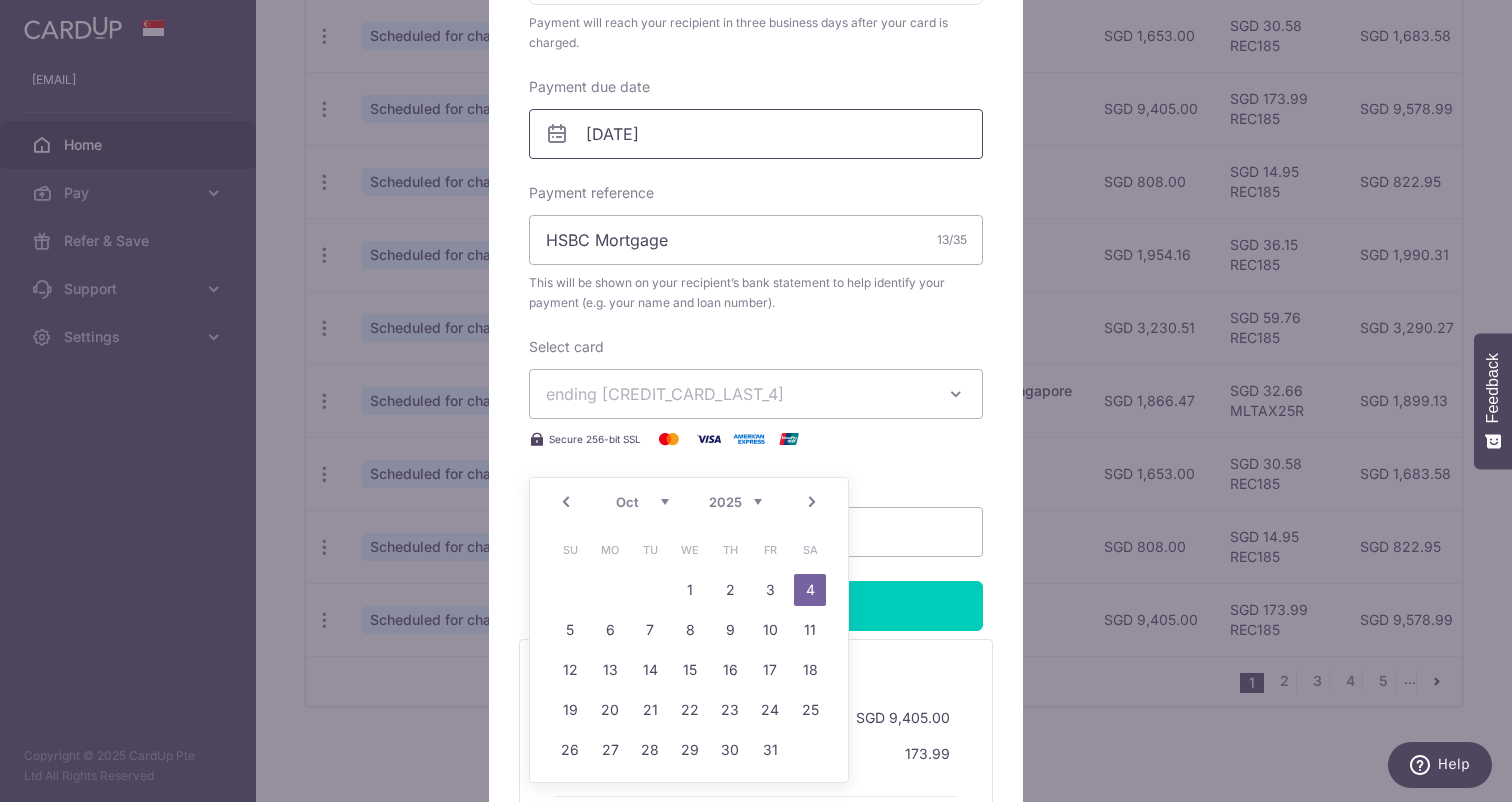 scroll, scrollTop: 597, scrollLeft: 0, axis: vertical 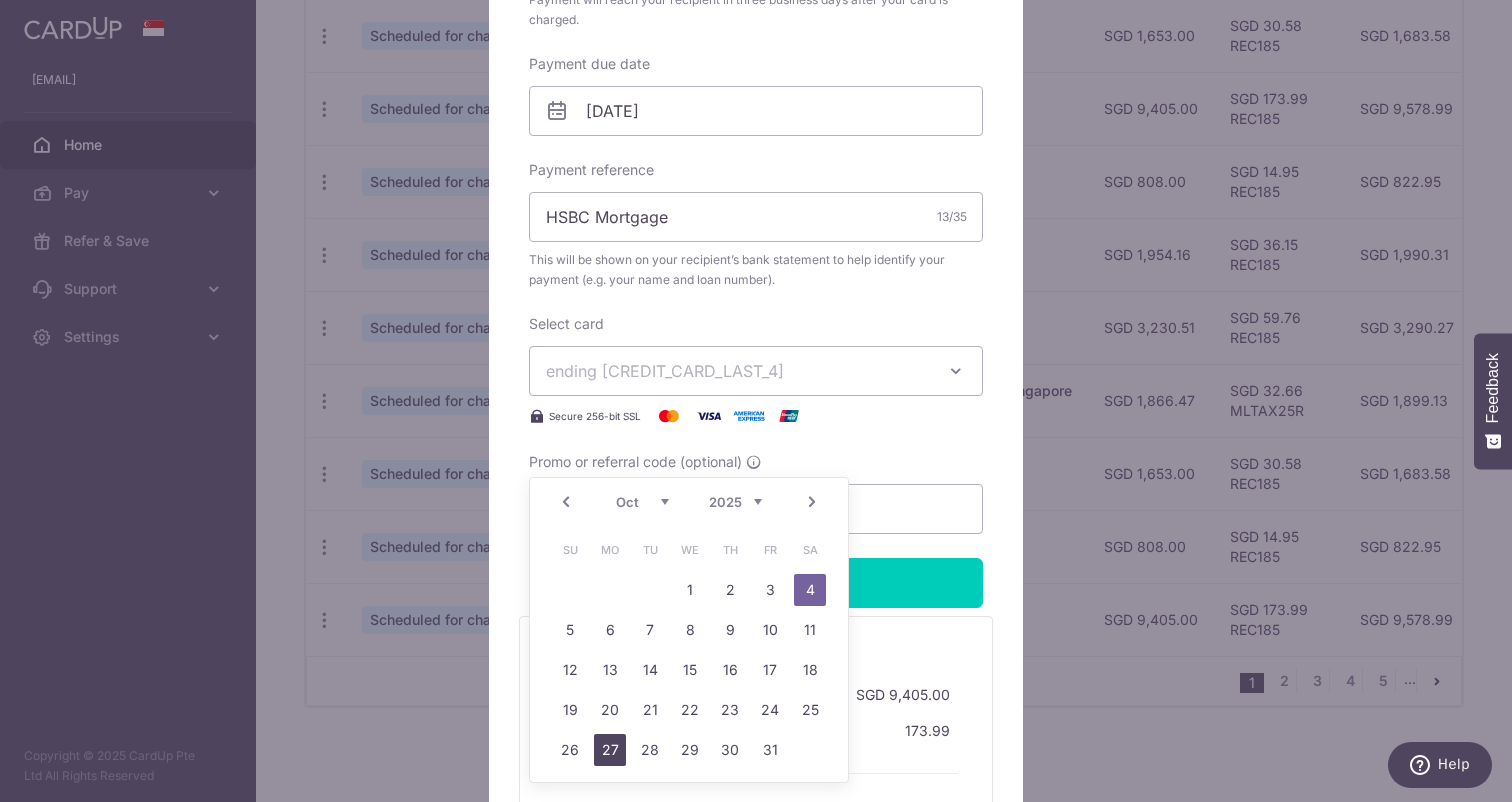 click on "27" at bounding box center (610, 750) 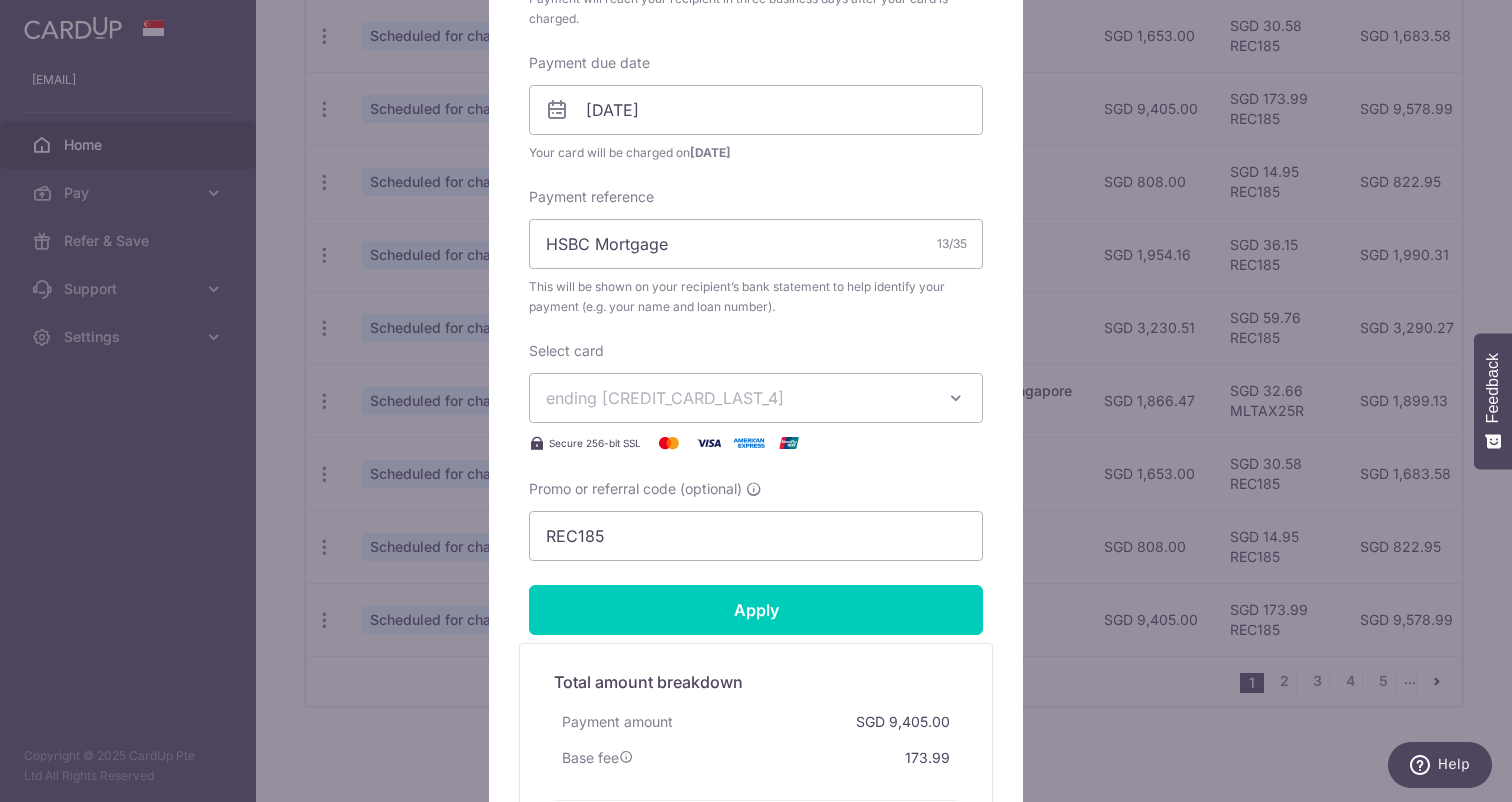 scroll, scrollTop: 535, scrollLeft: 0, axis: vertical 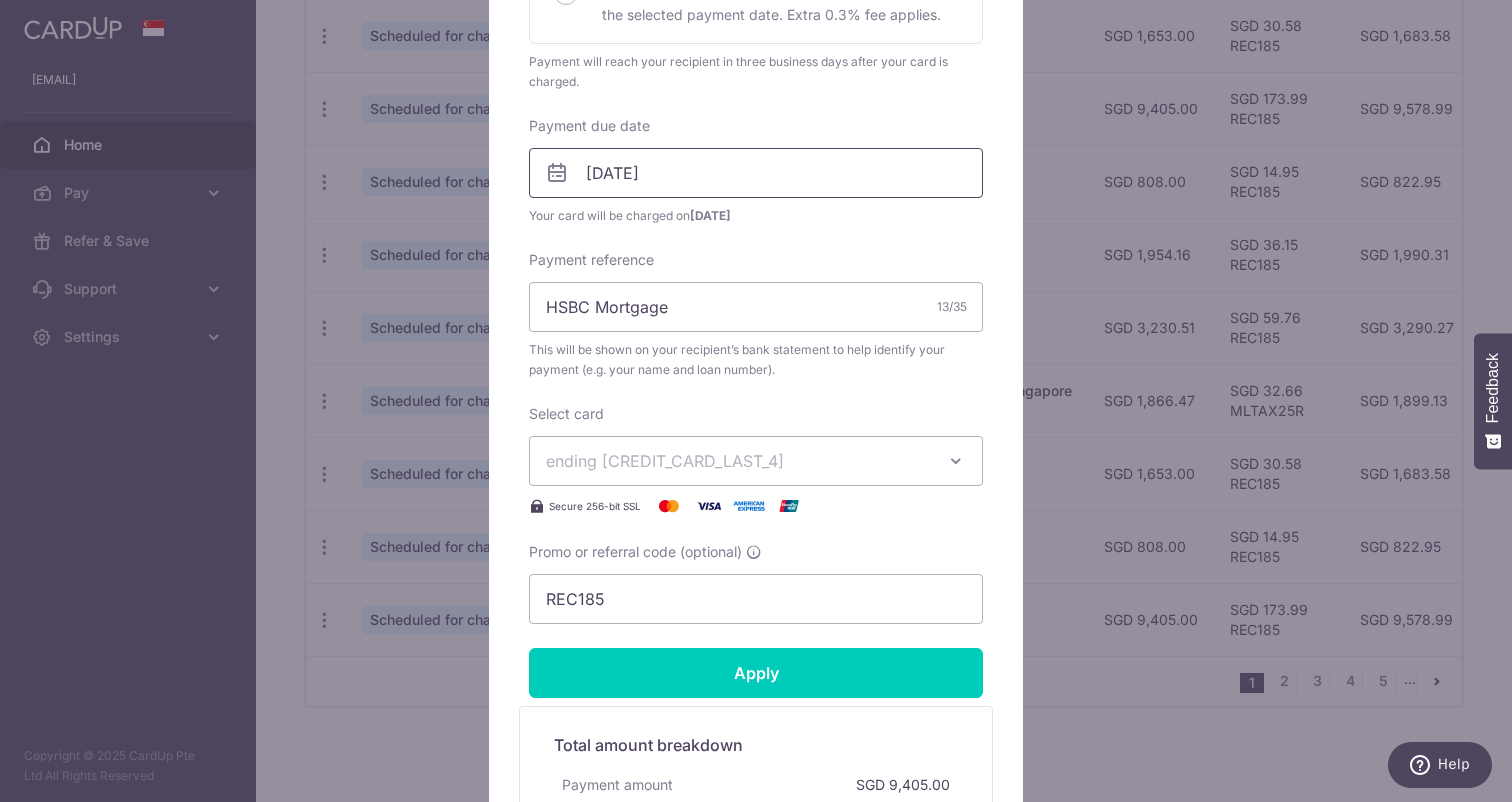 click on "[DATE]" at bounding box center (756, 173) 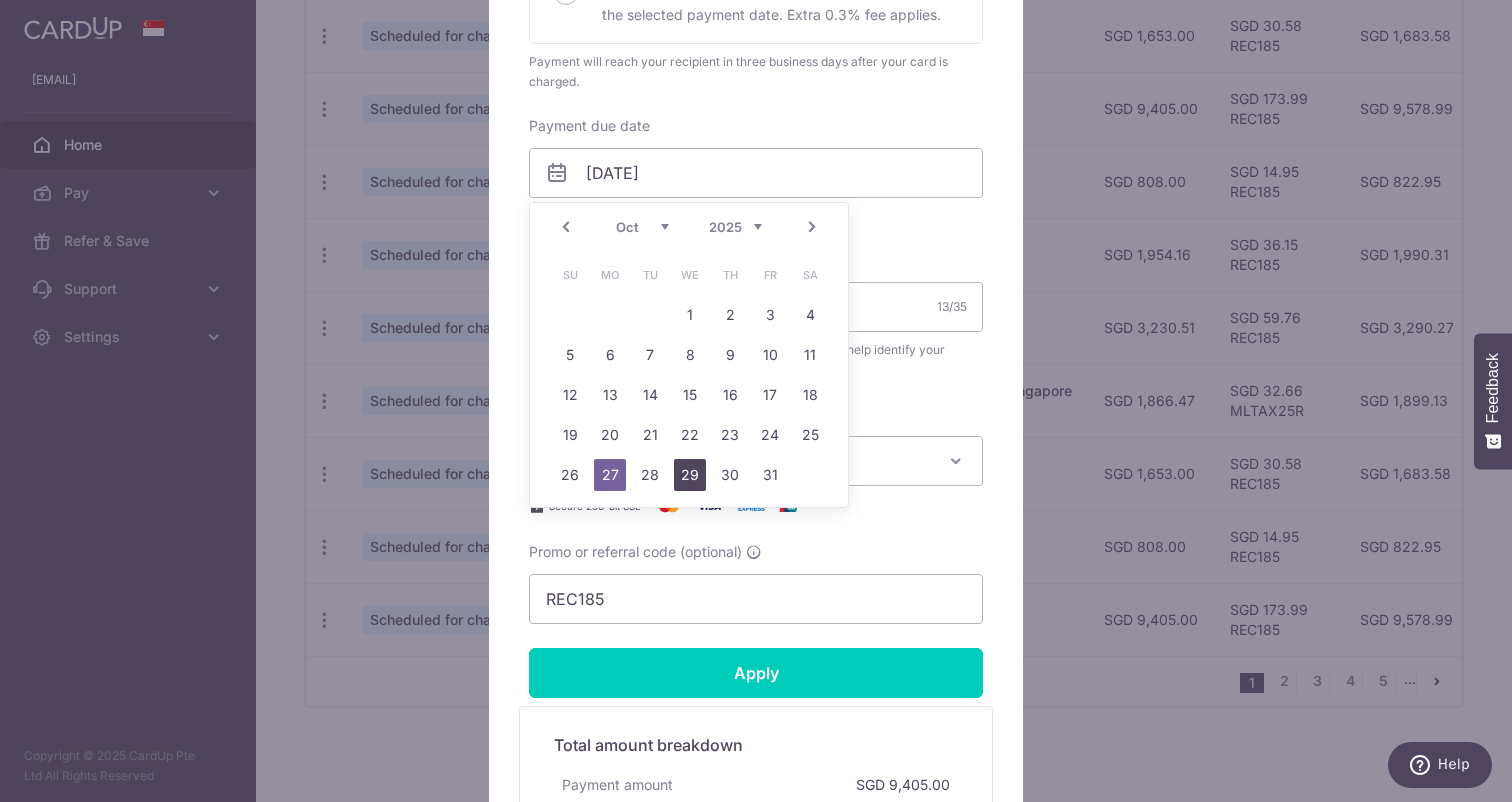 click on "29" at bounding box center [690, 475] 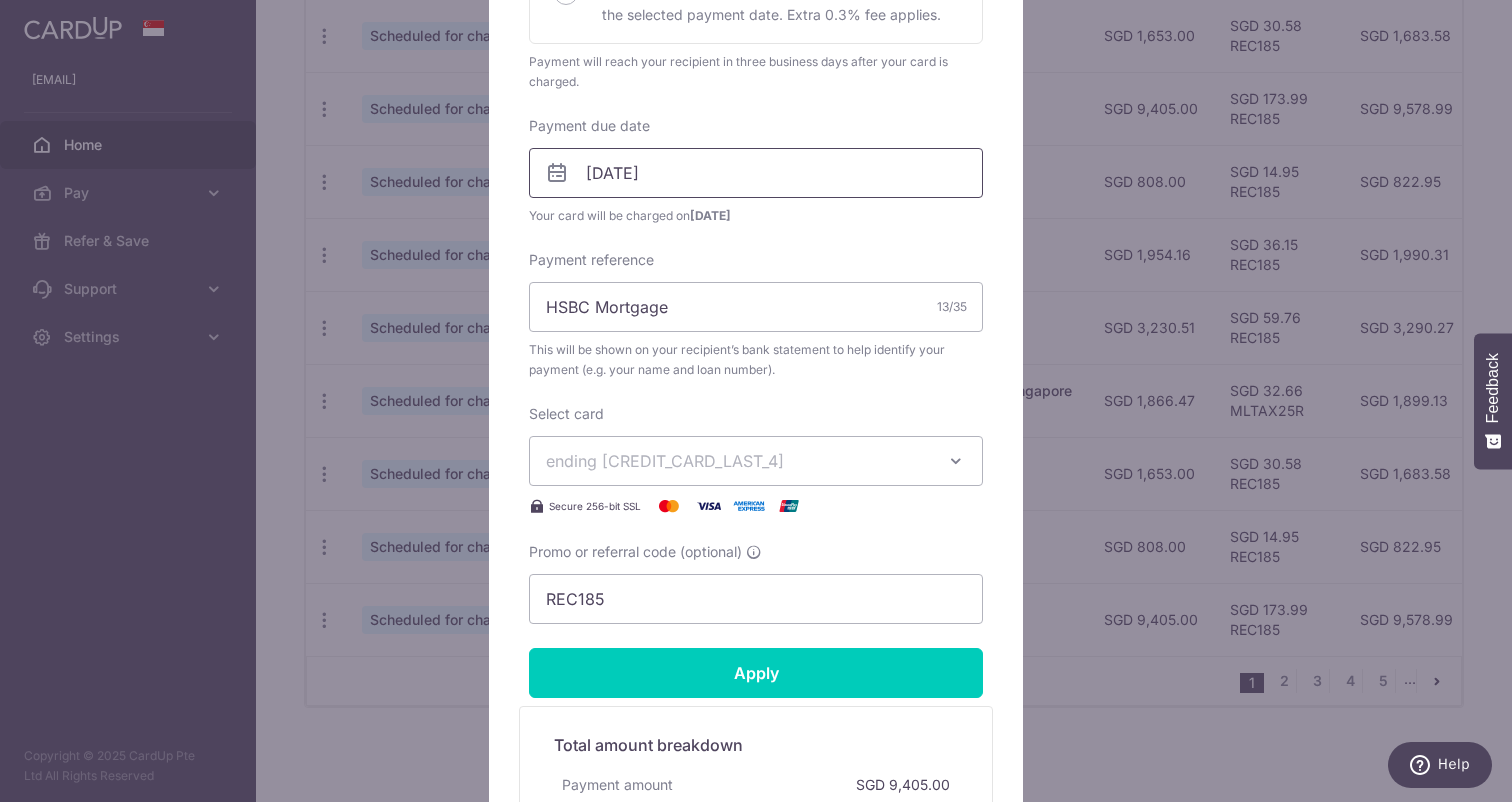 click on "[DATE]" at bounding box center [756, 173] 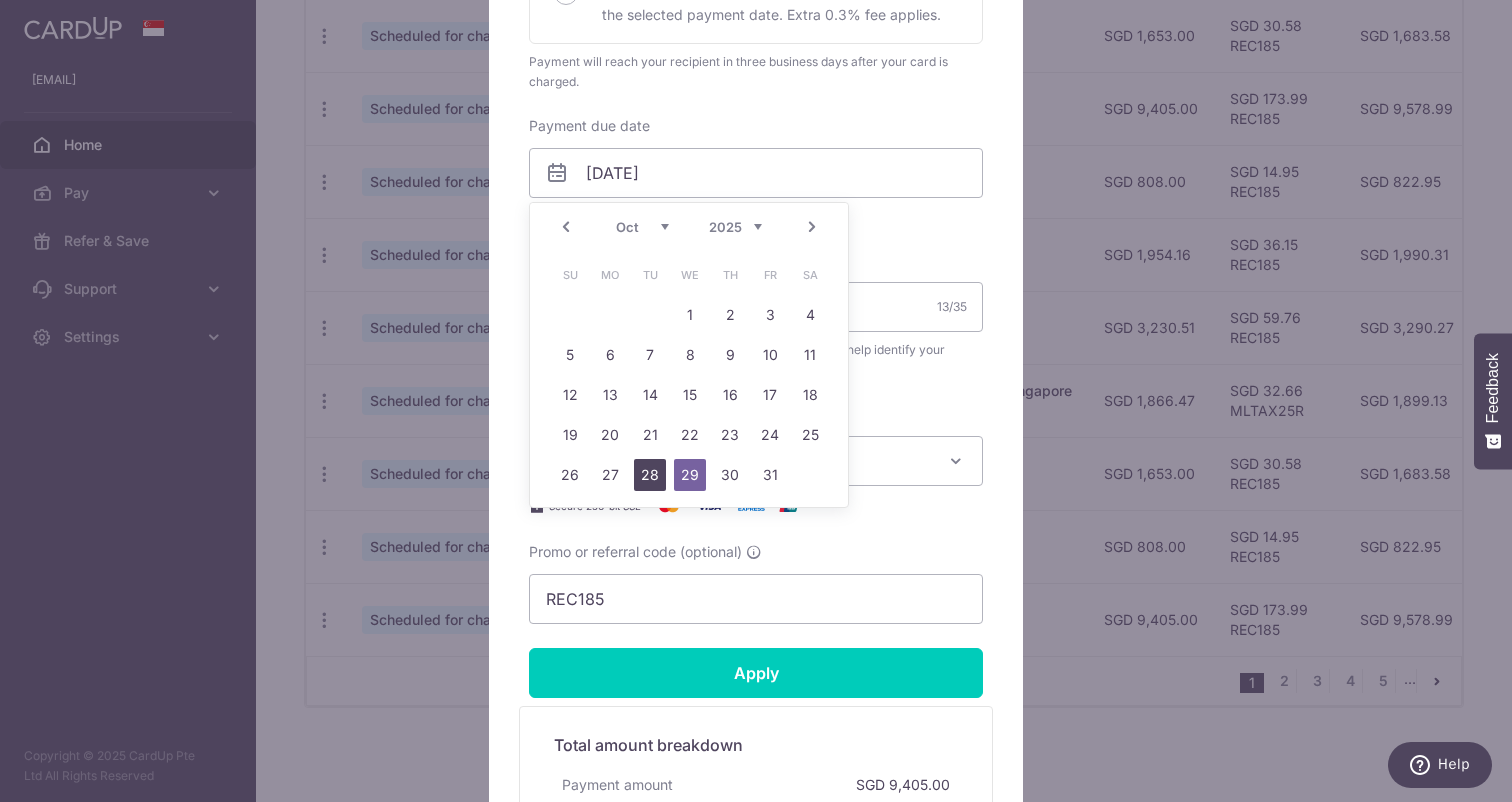 click on "28" at bounding box center [650, 475] 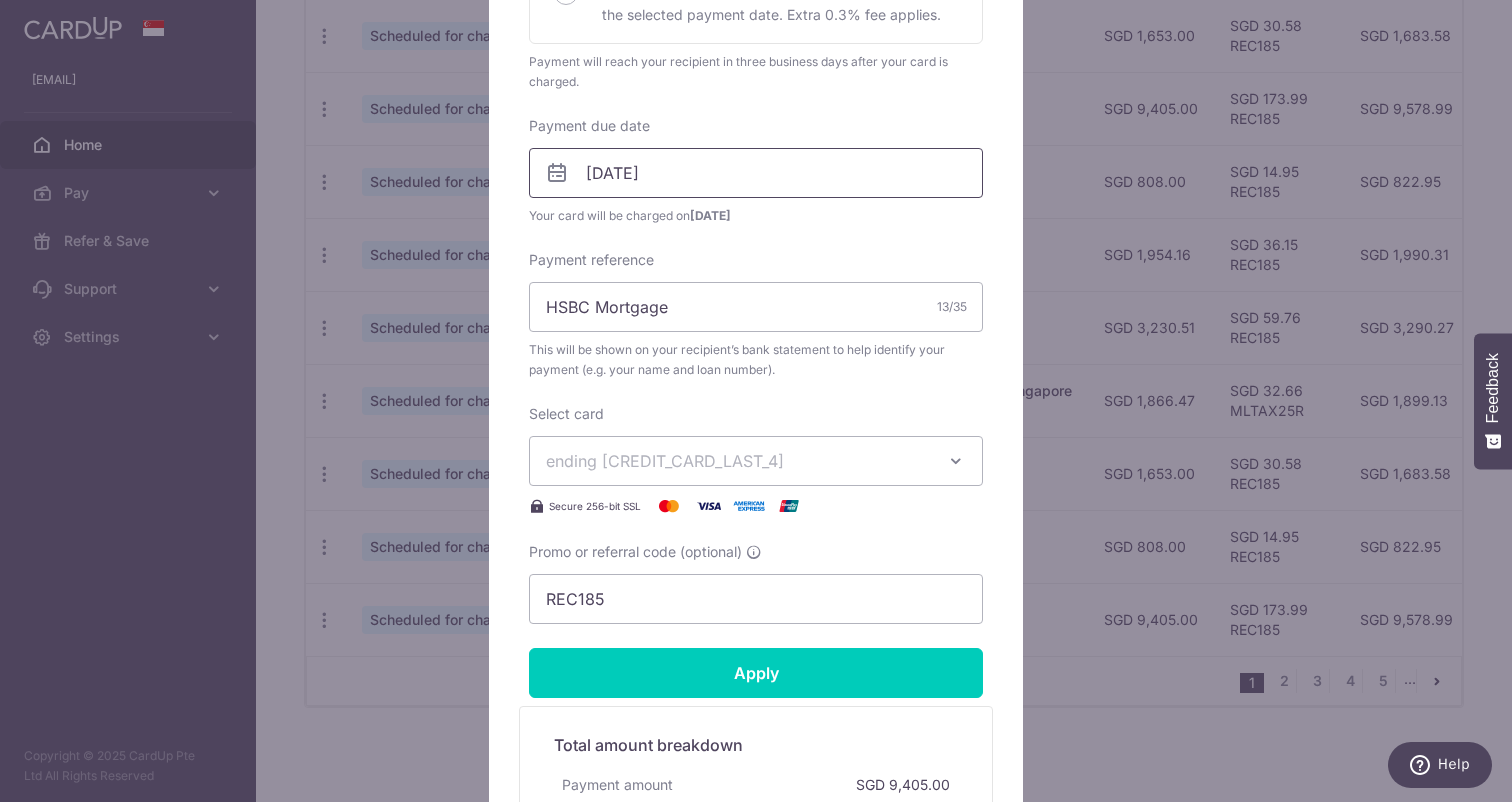 click on "[DATE]" at bounding box center (756, 173) 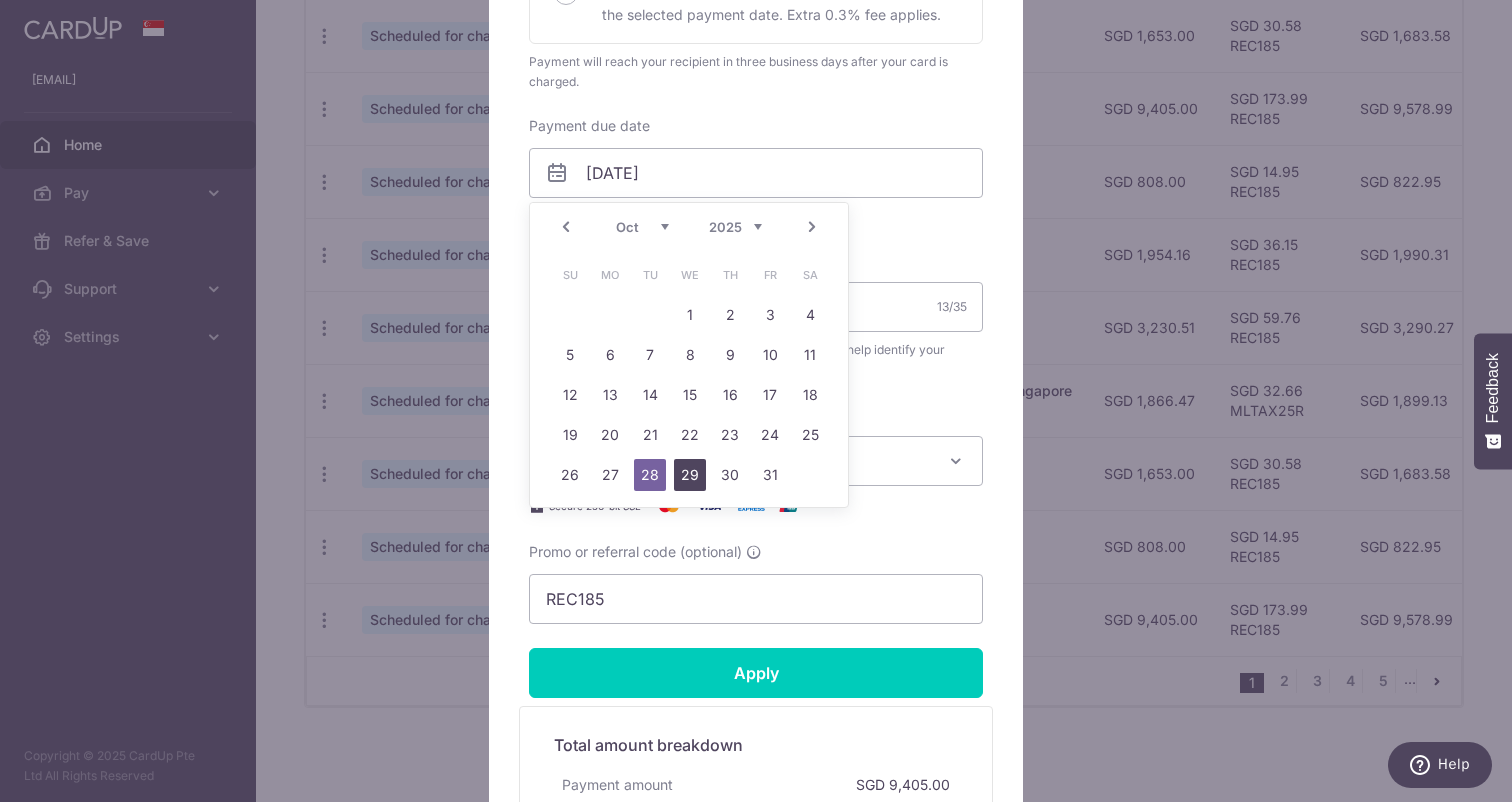 click on "29" at bounding box center (690, 475) 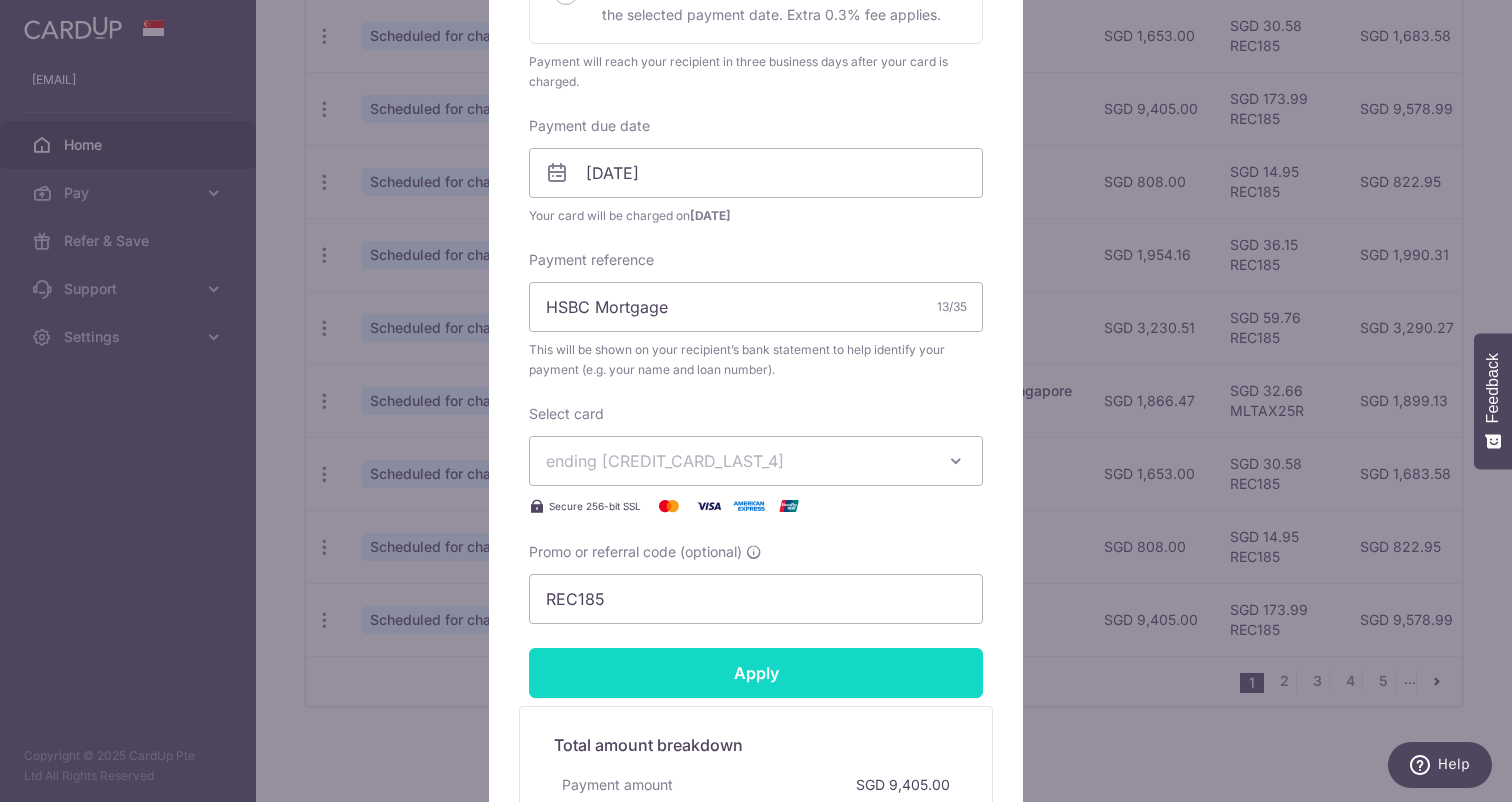 click on "Apply" at bounding box center (756, 673) 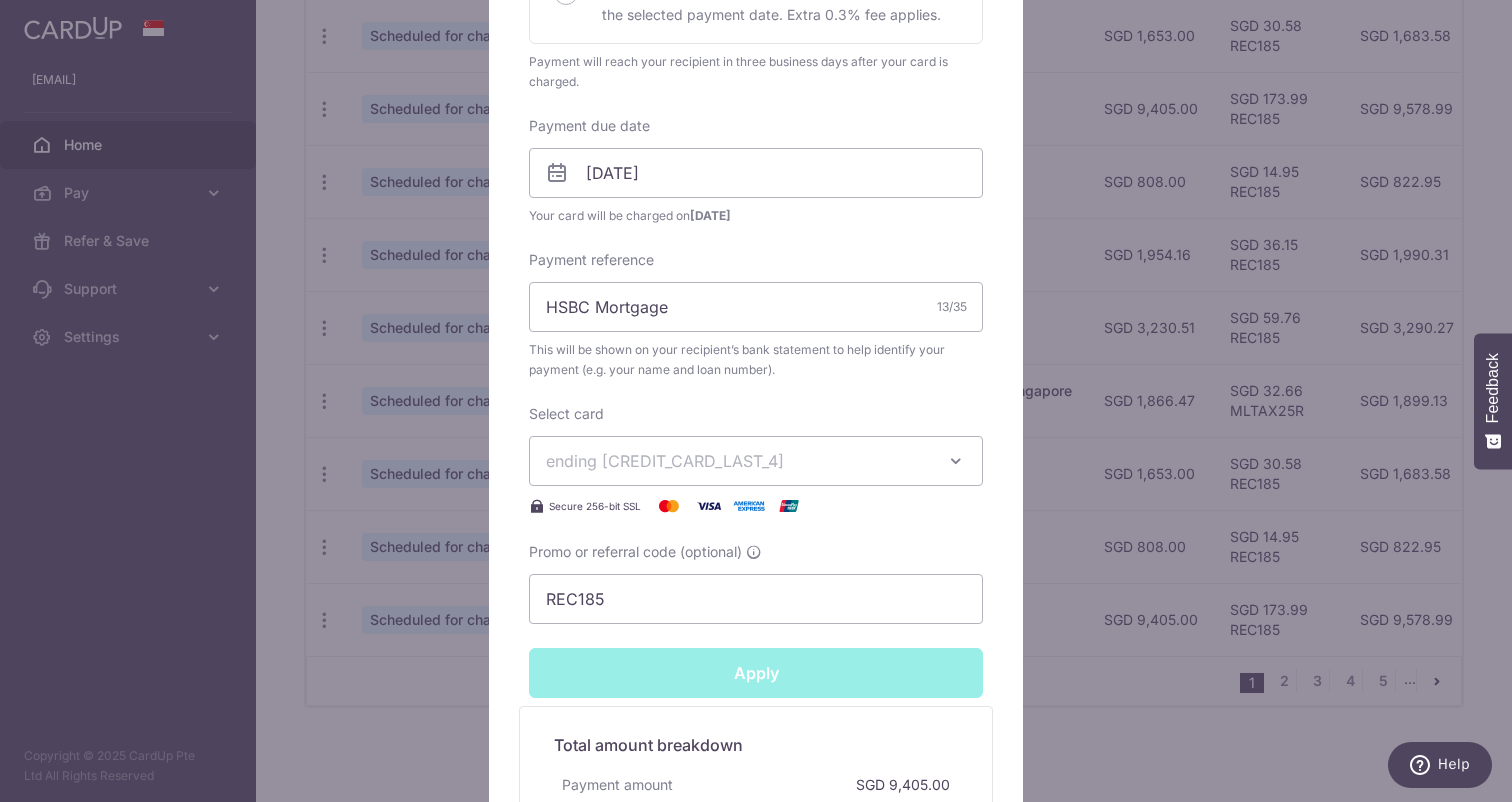type on "Successfully Applied" 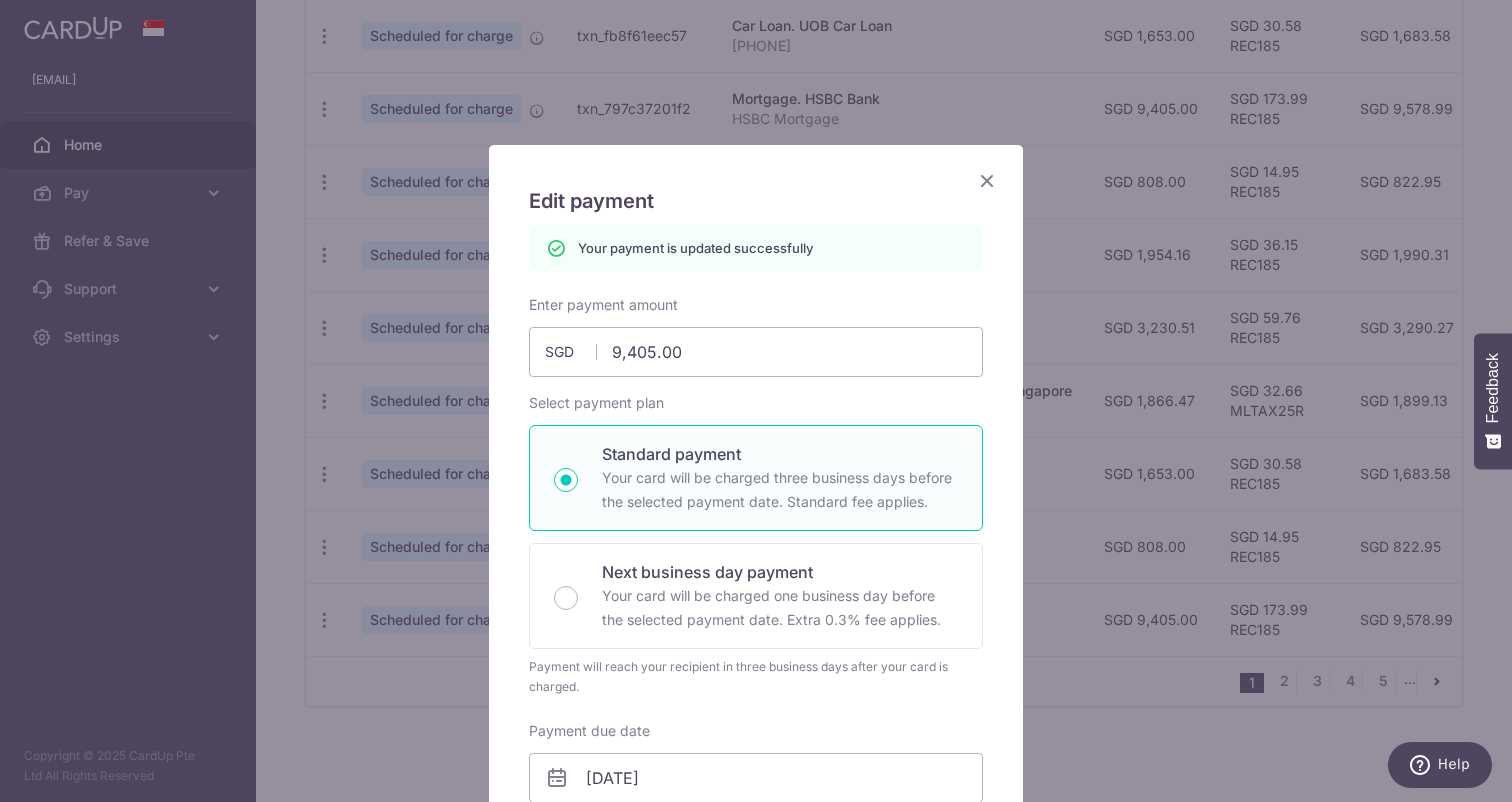scroll, scrollTop: 0, scrollLeft: 0, axis: both 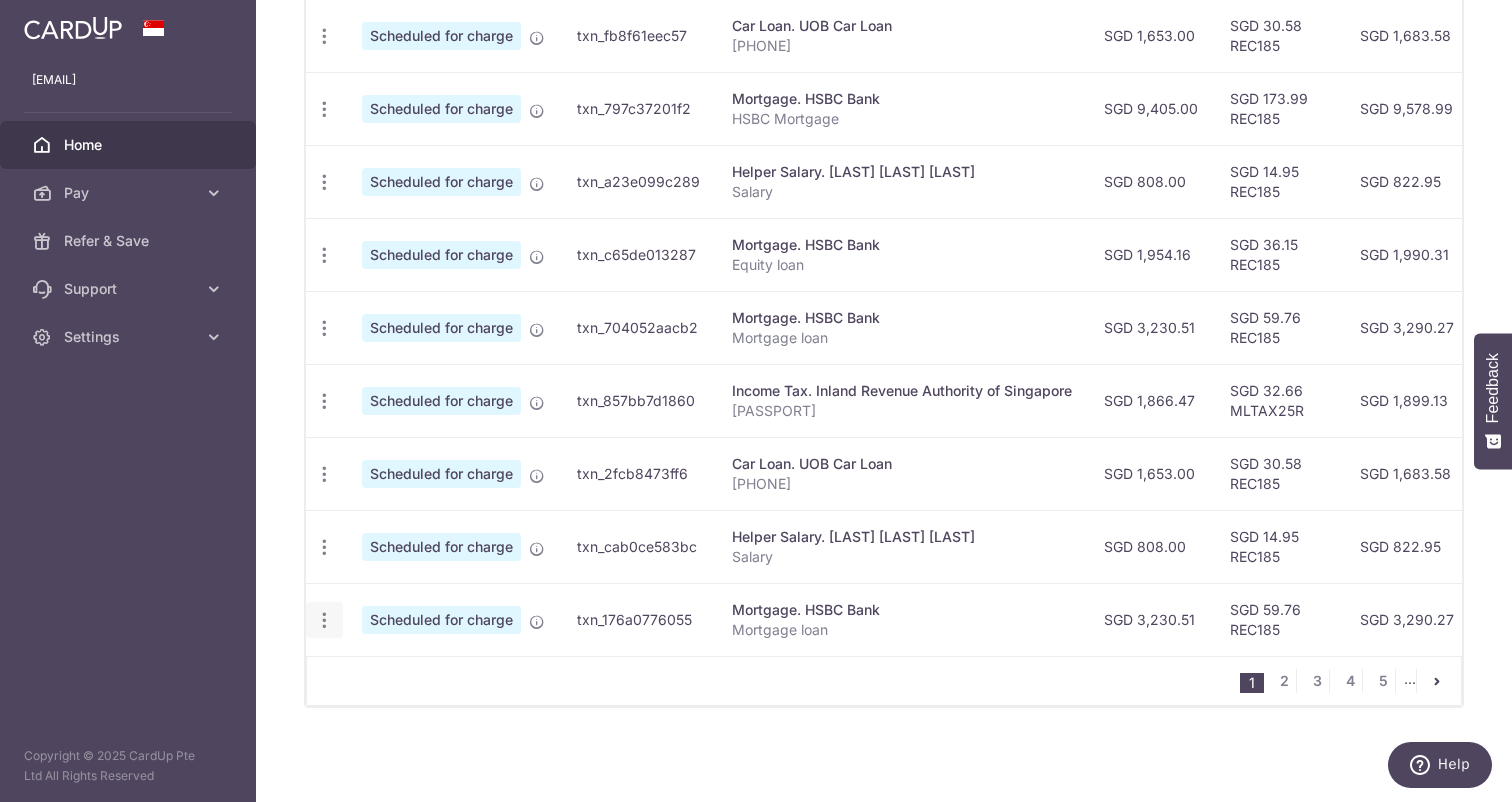 click at bounding box center (324, -37) 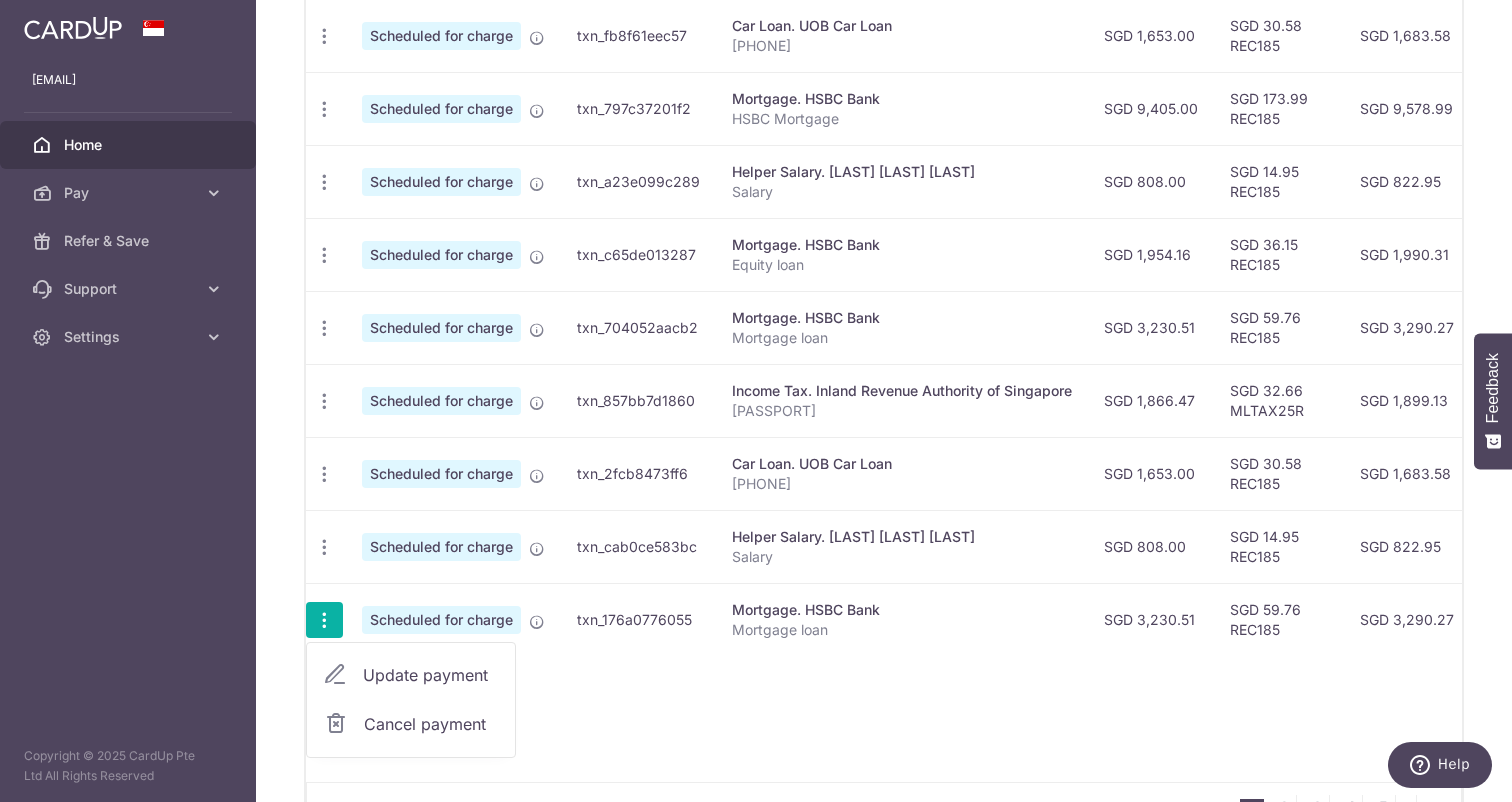 click on "Update payment" at bounding box center (431, 675) 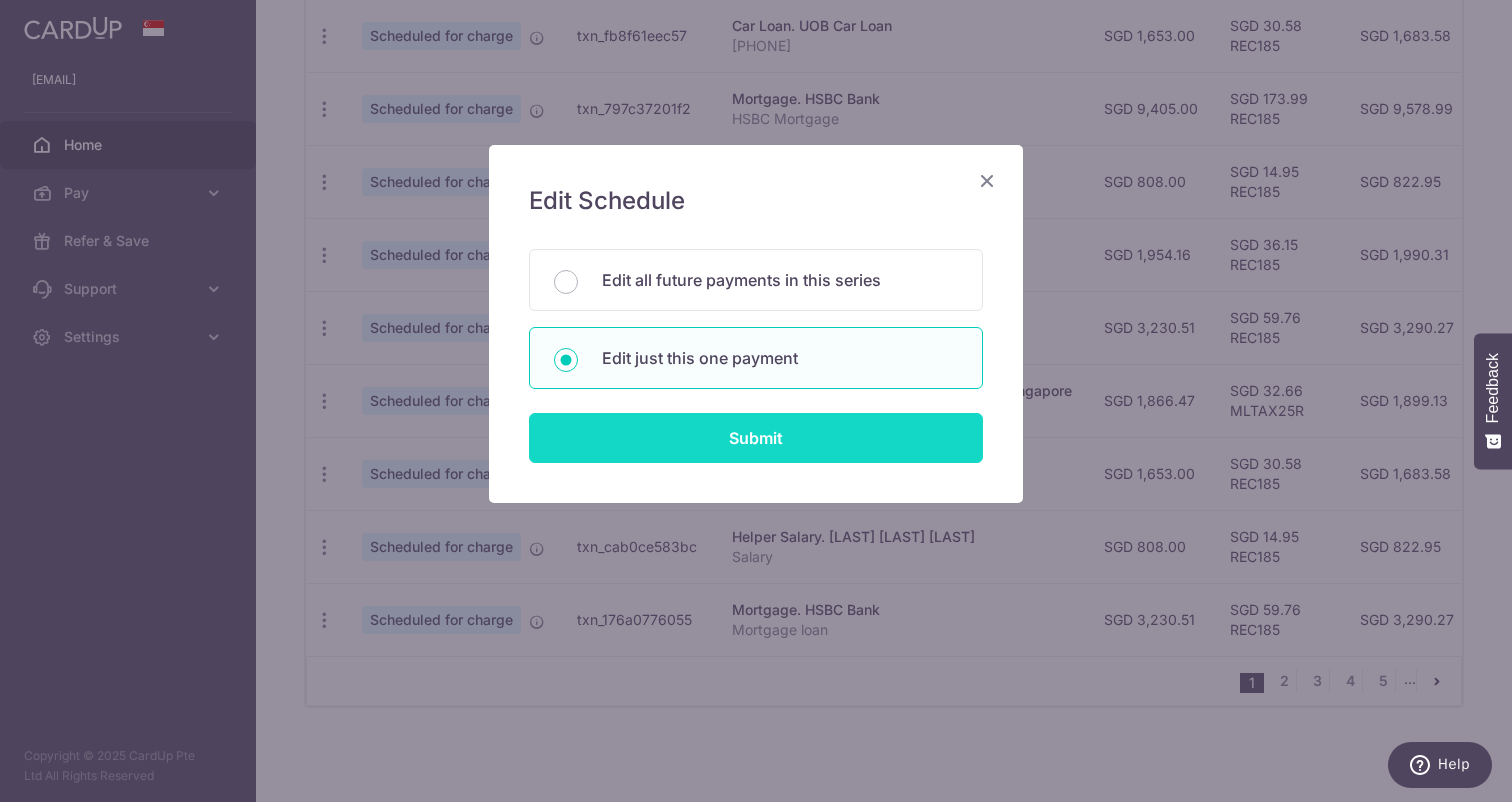 click on "Submit" at bounding box center (756, 438) 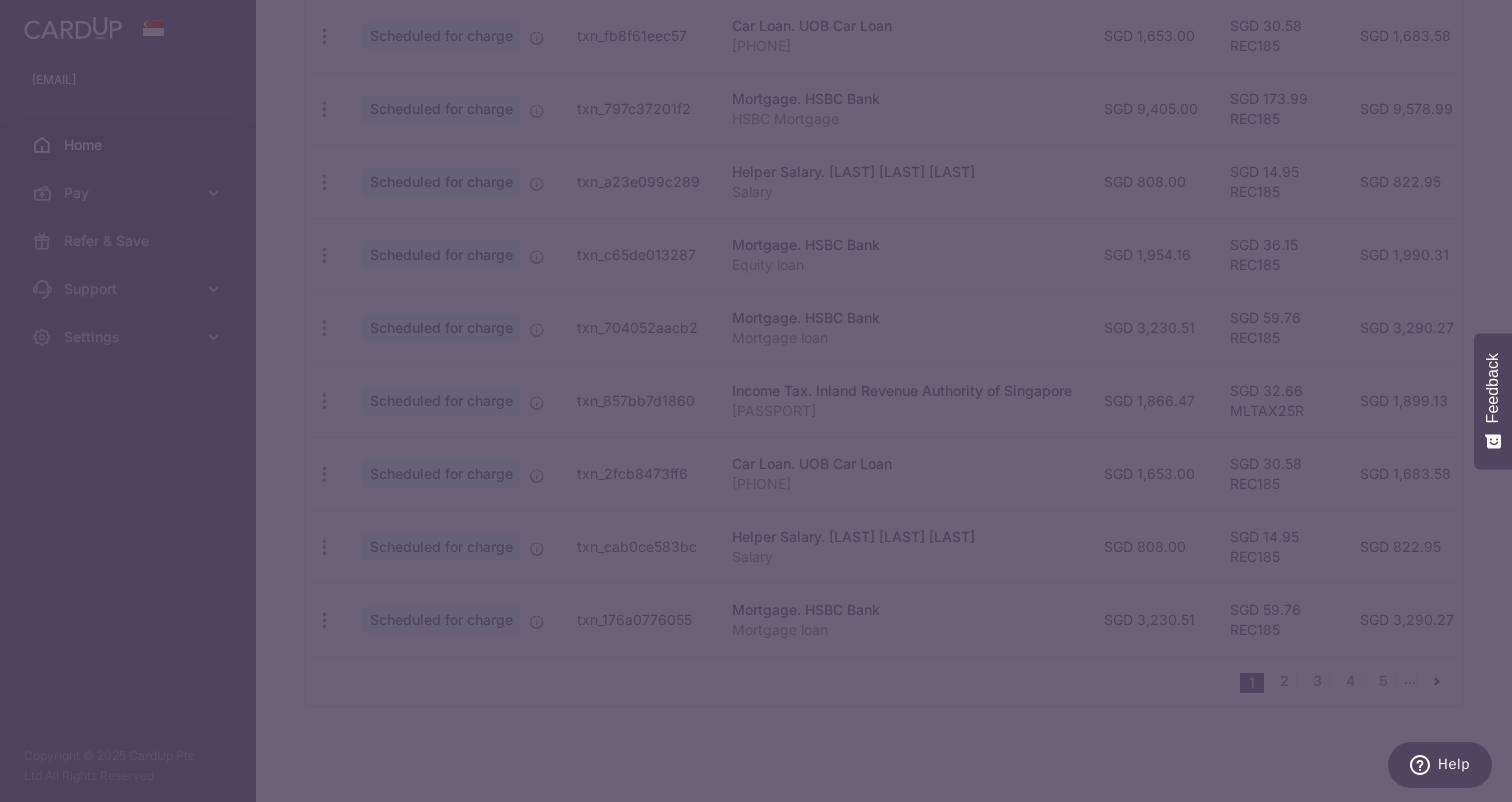 type on "REC185" 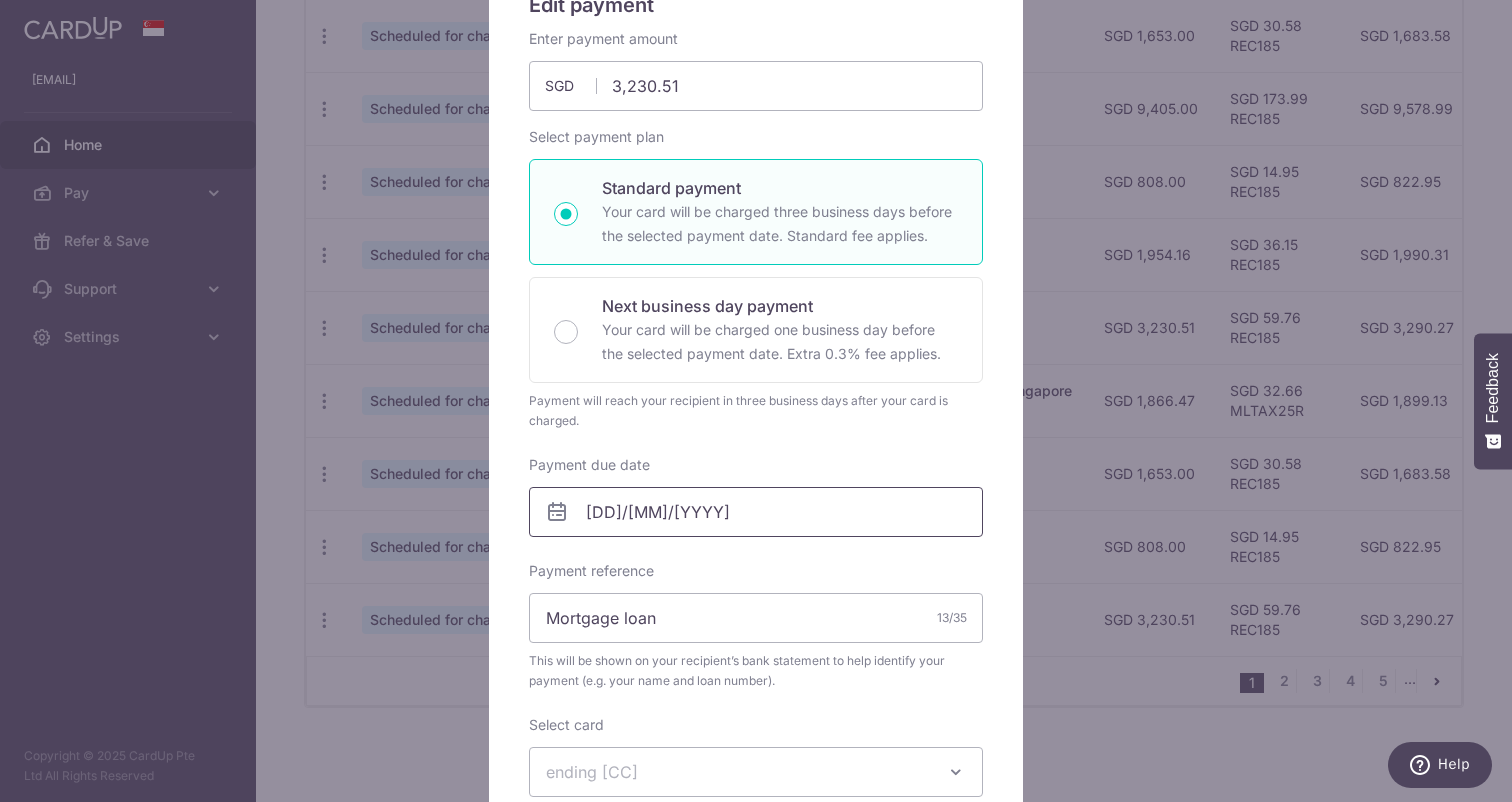 scroll, scrollTop: 209, scrollLeft: 0, axis: vertical 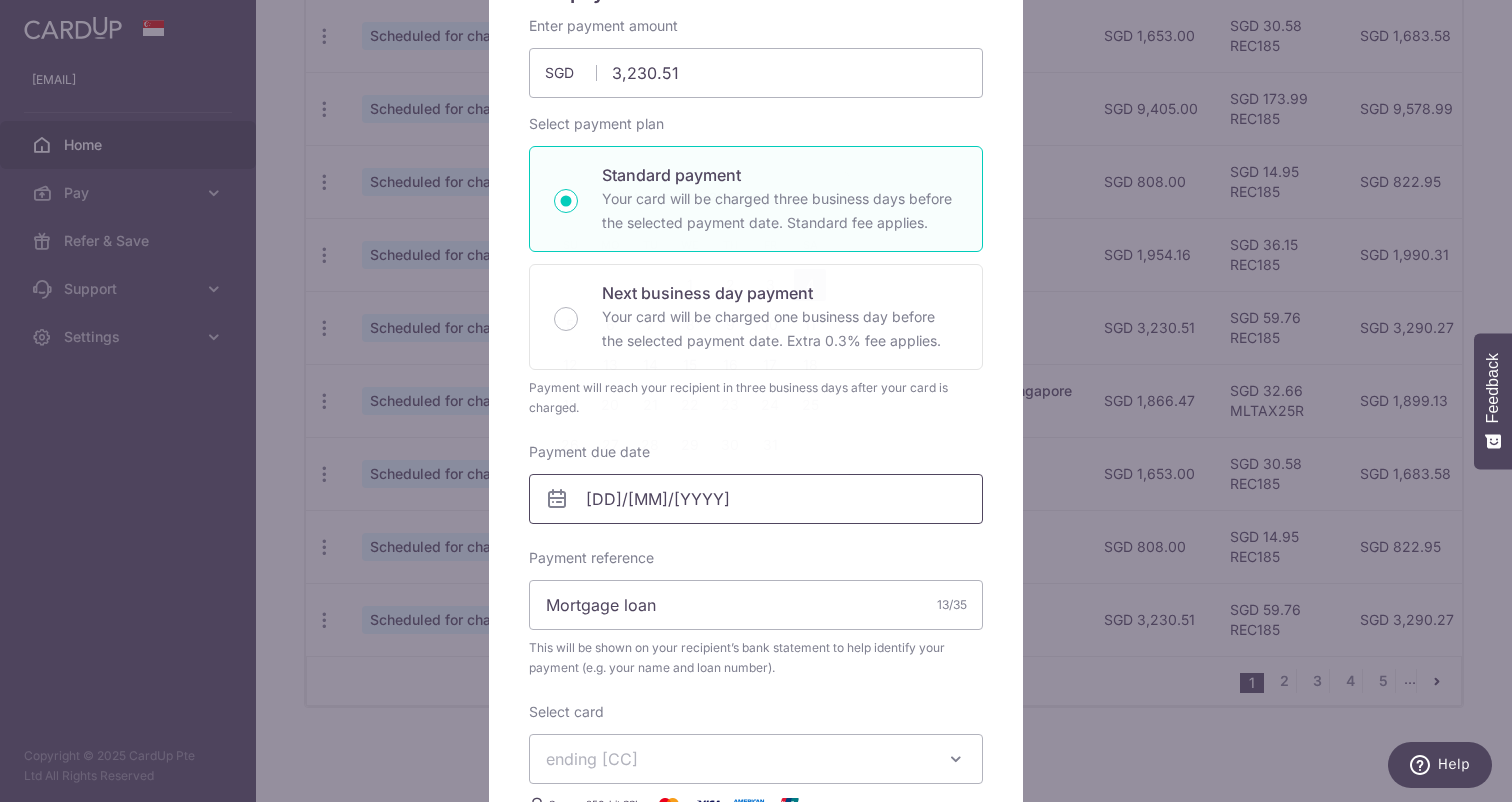 click on "04/10/2025" at bounding box center [756, 499] 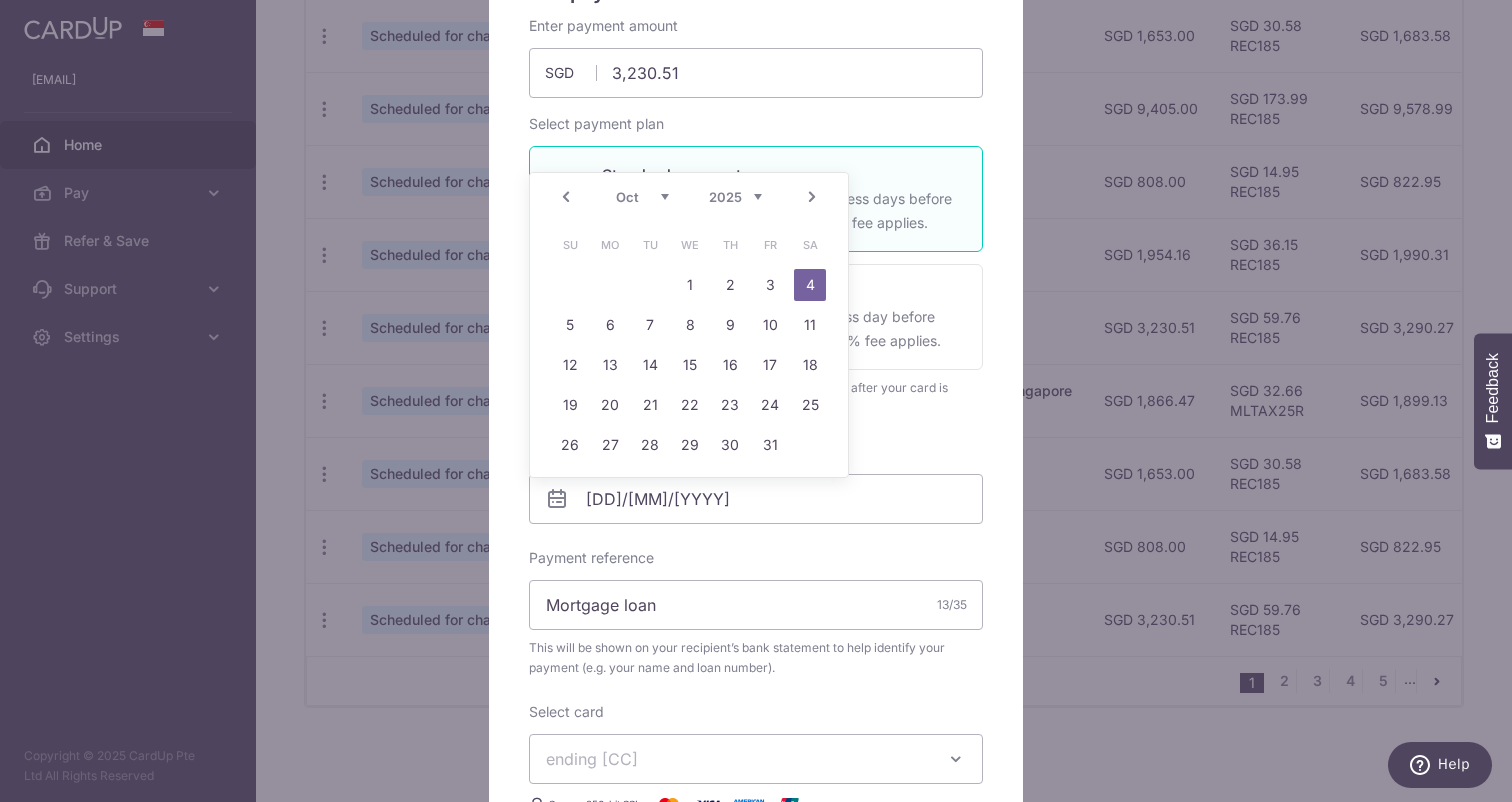 click on "Prev" at bounding box center (566, 197) 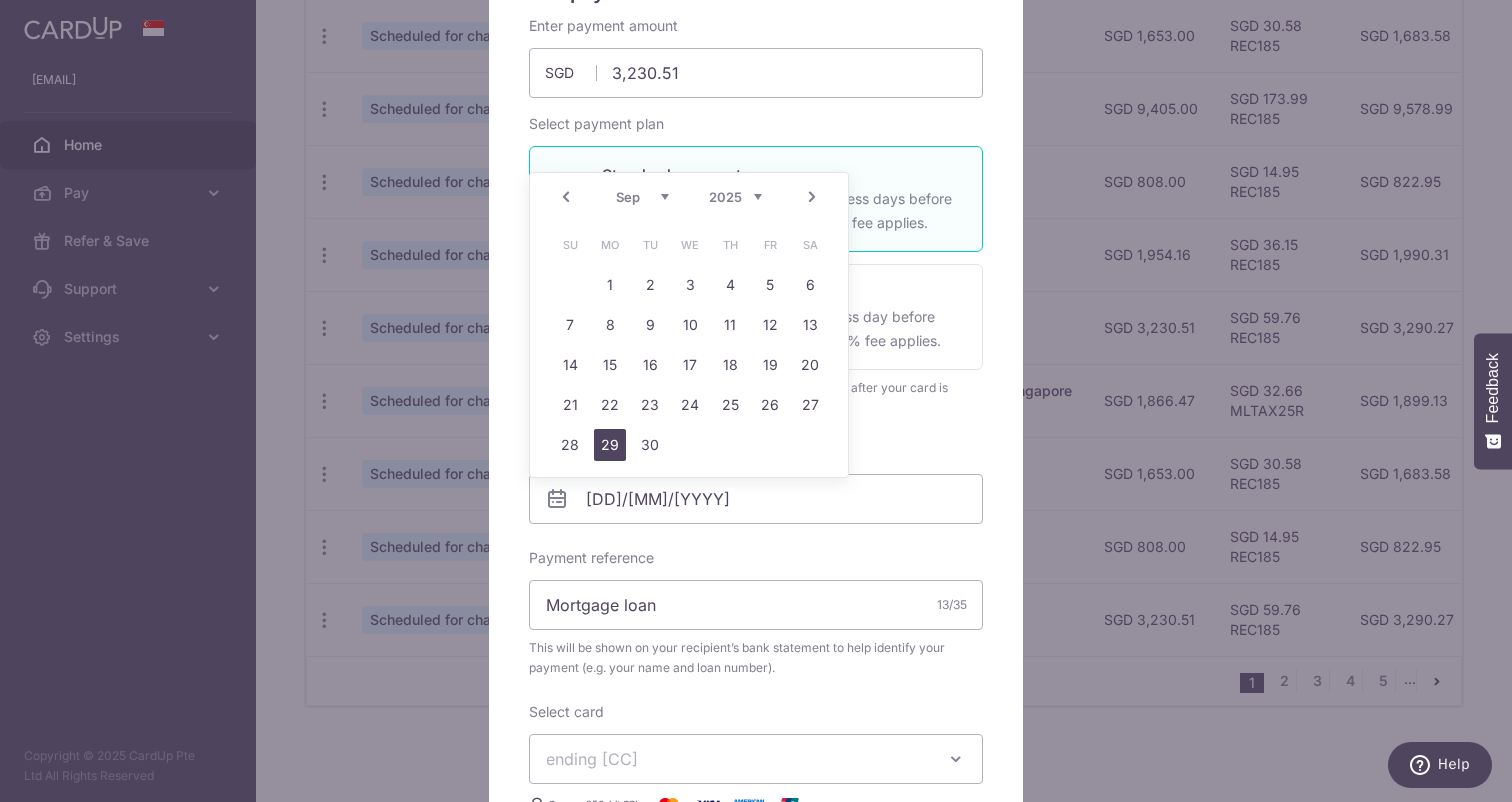 click on "29" at bounding box center [610, 445] 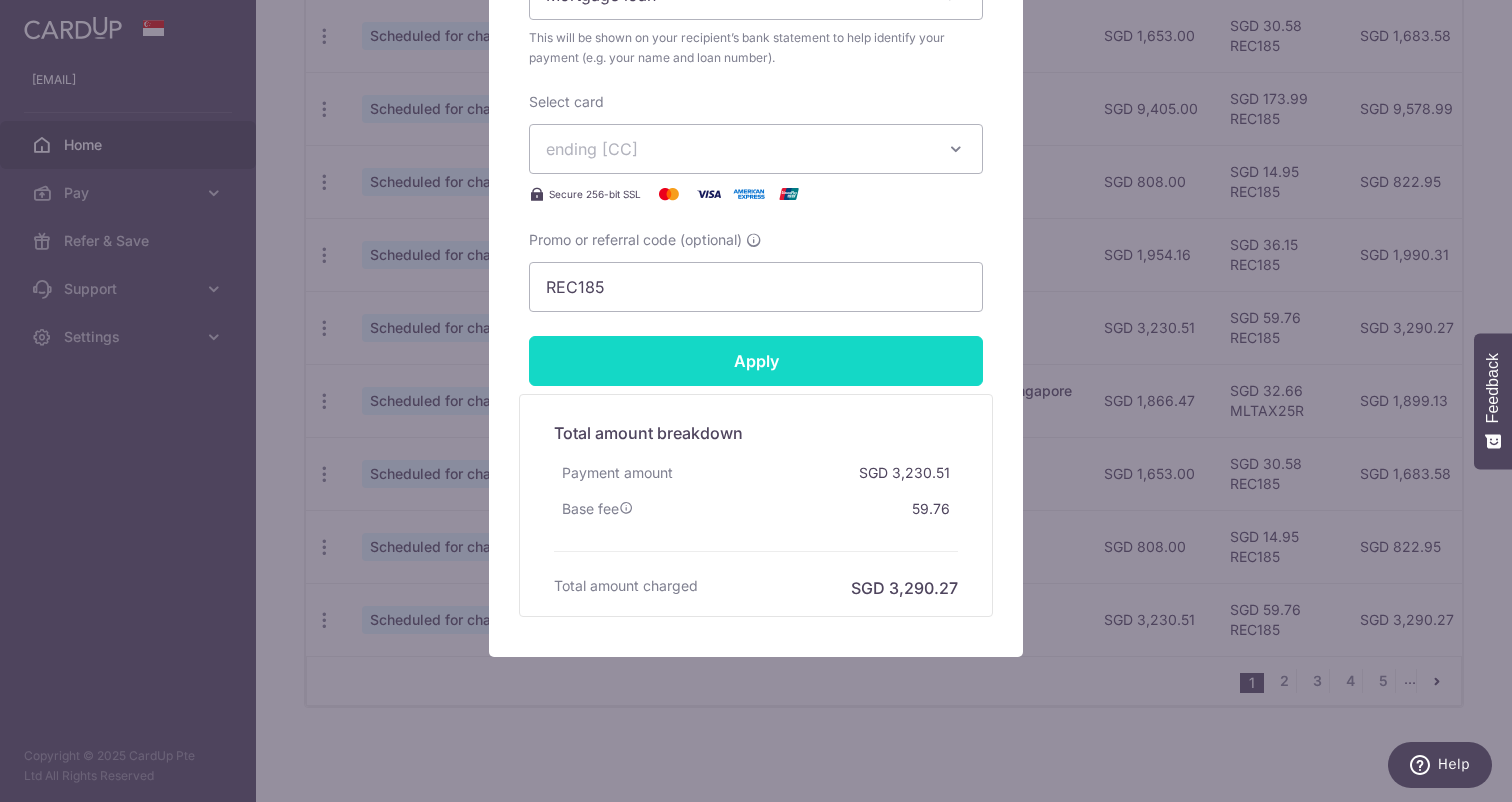 scroll, scrollTop: 847, scrollLeft: 0, axis: vertical 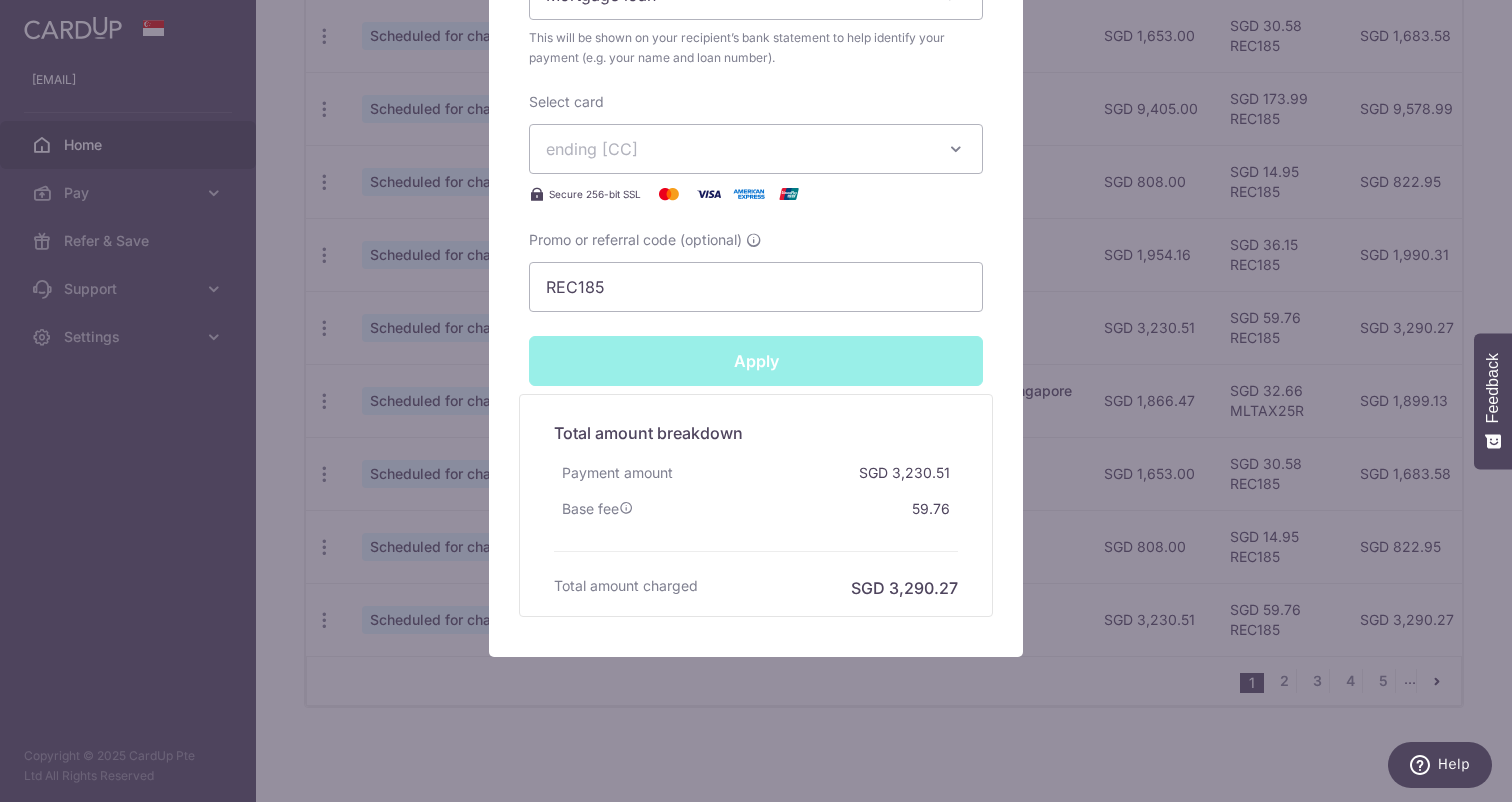 type on "Successfully Applied" 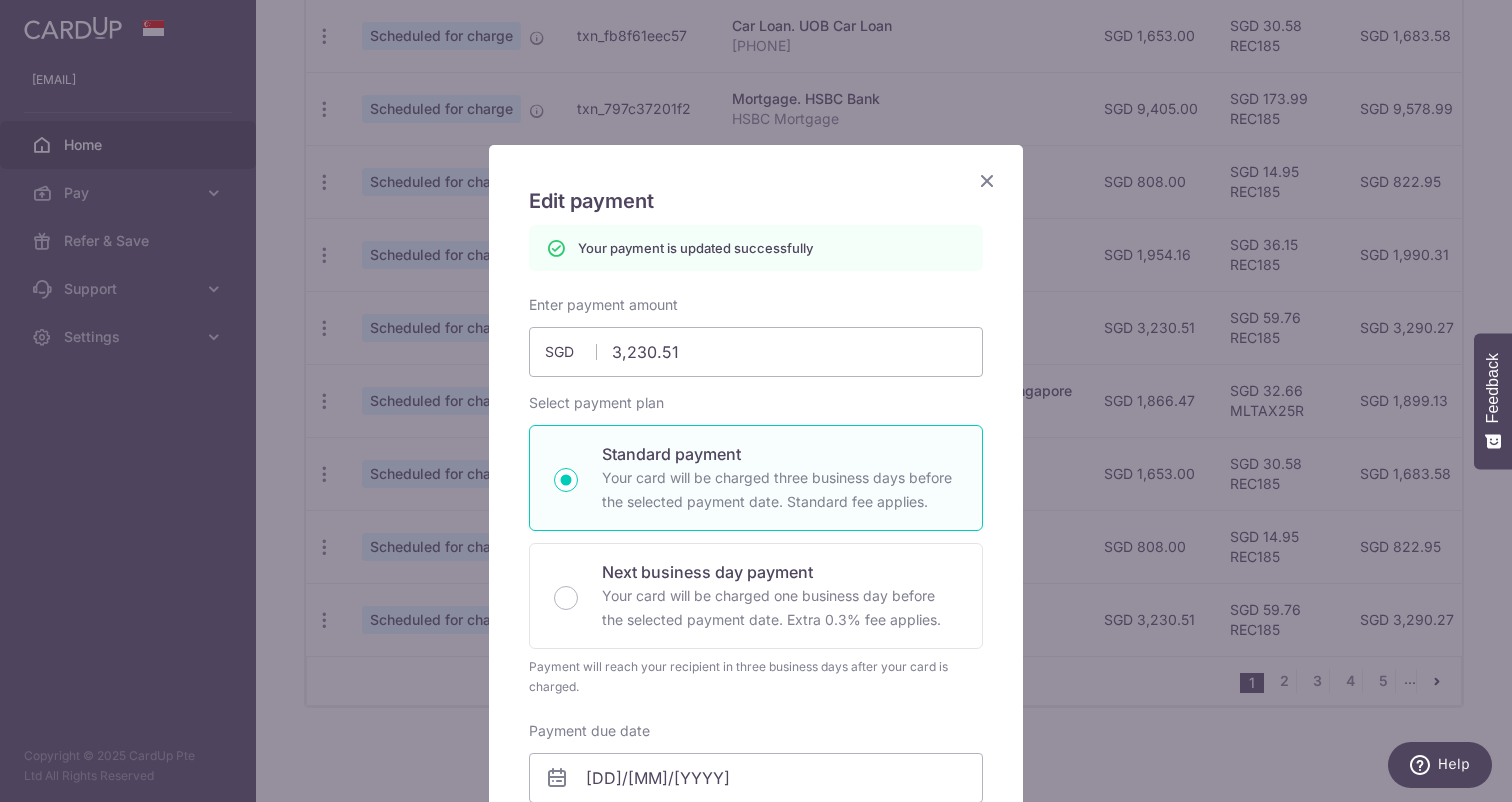 scroll, scrollTop: 0, scrollLeft: 0, axis: both 